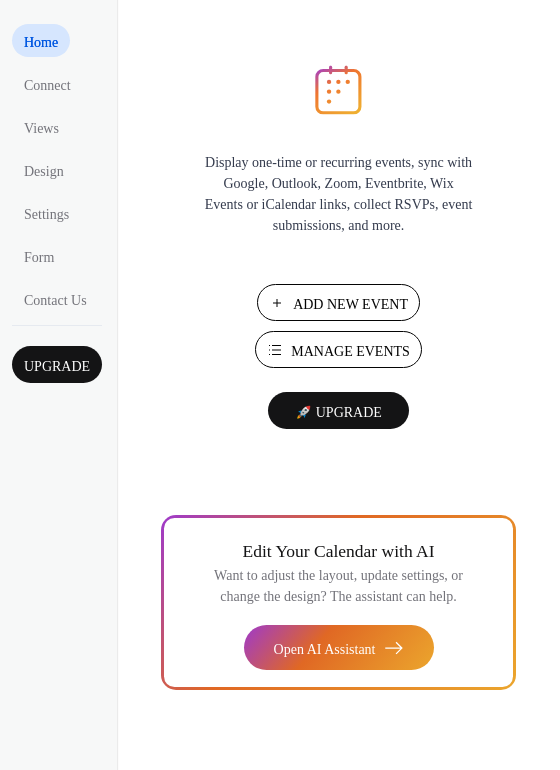 scroll, scrollTop: 0, scrollLeft: 0, axis: both 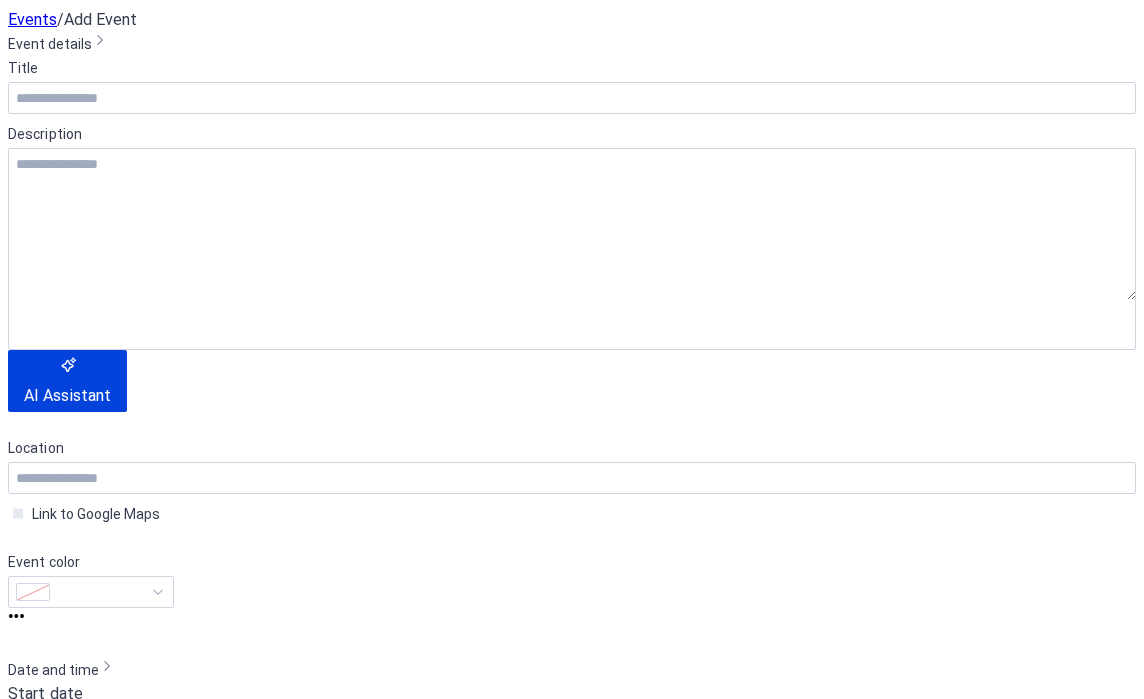 click on "Cancel" at bounding box center (47, 1758) 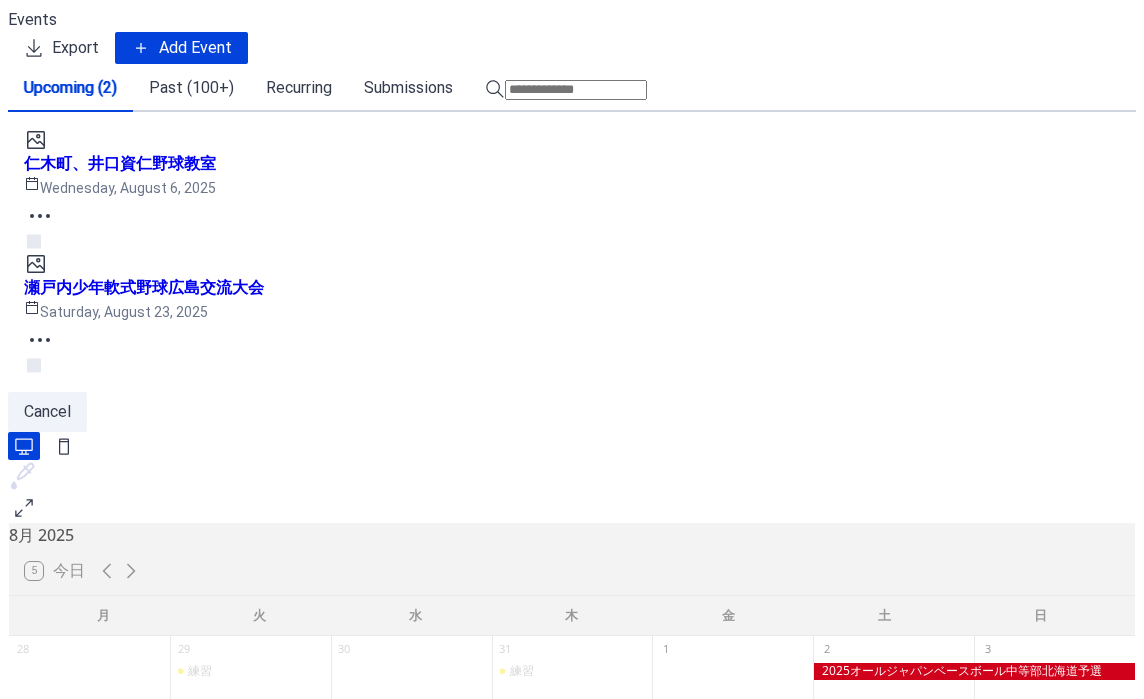 click on "Past (100+)" at bounding box center [191, 88] 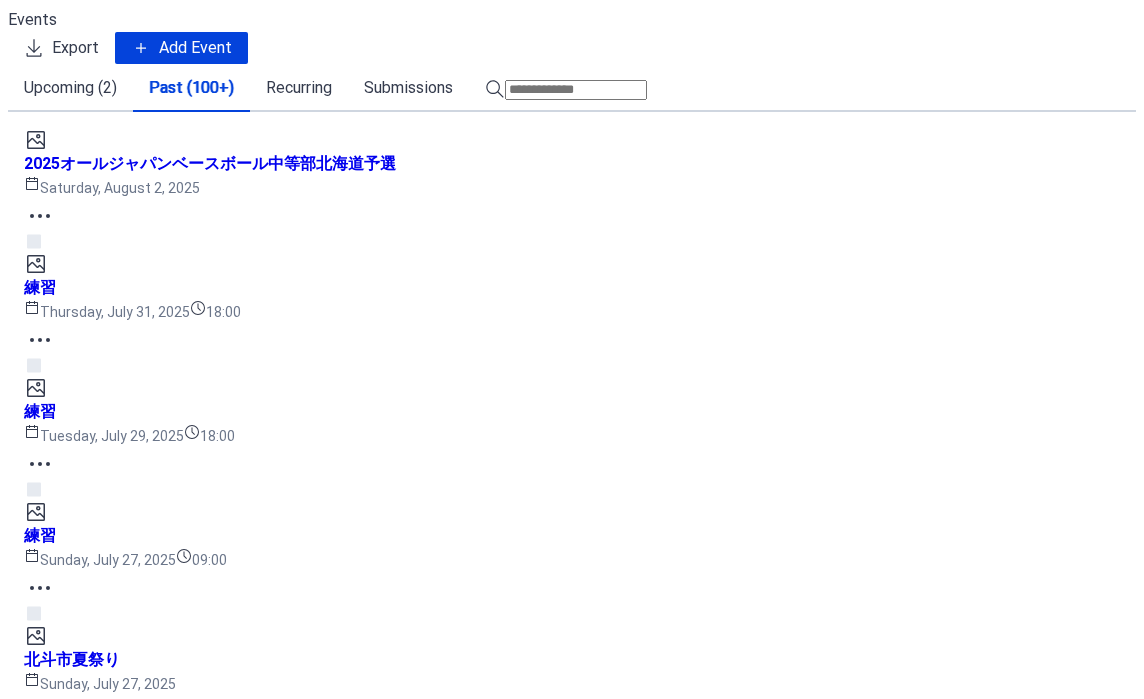 scroll, scrollTop: 1191, scrollLeft: 0, axis: vertical 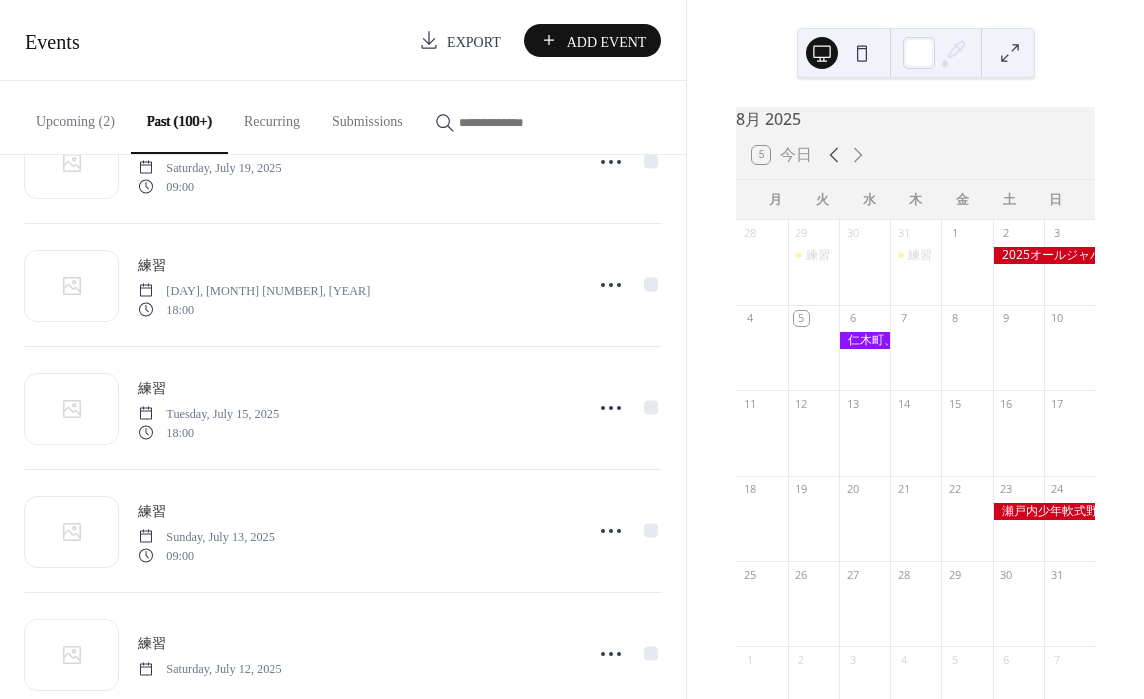 click 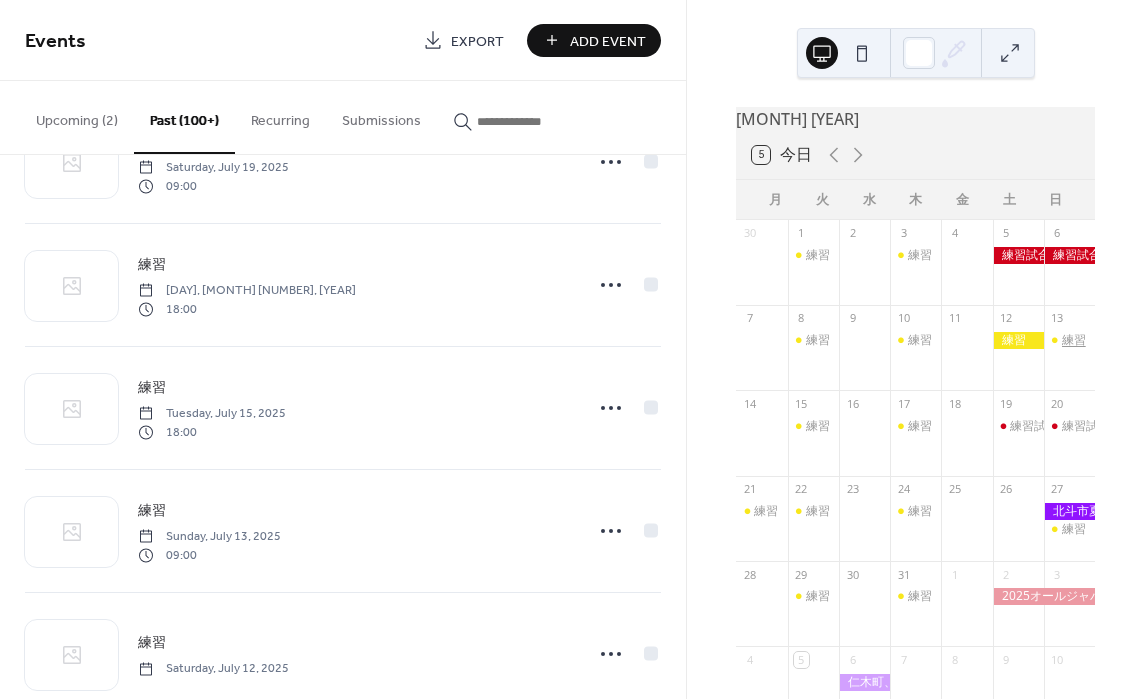 click on "練習" at bounding box center (1074, 340) 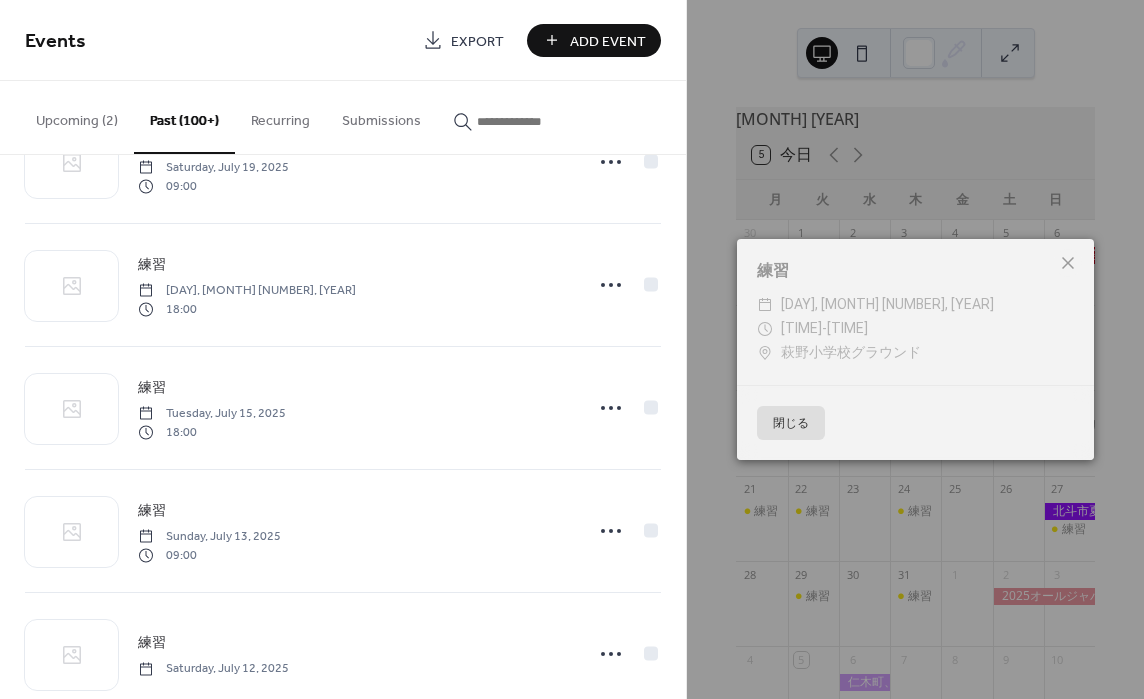 click at bounding box center [1068, 263] 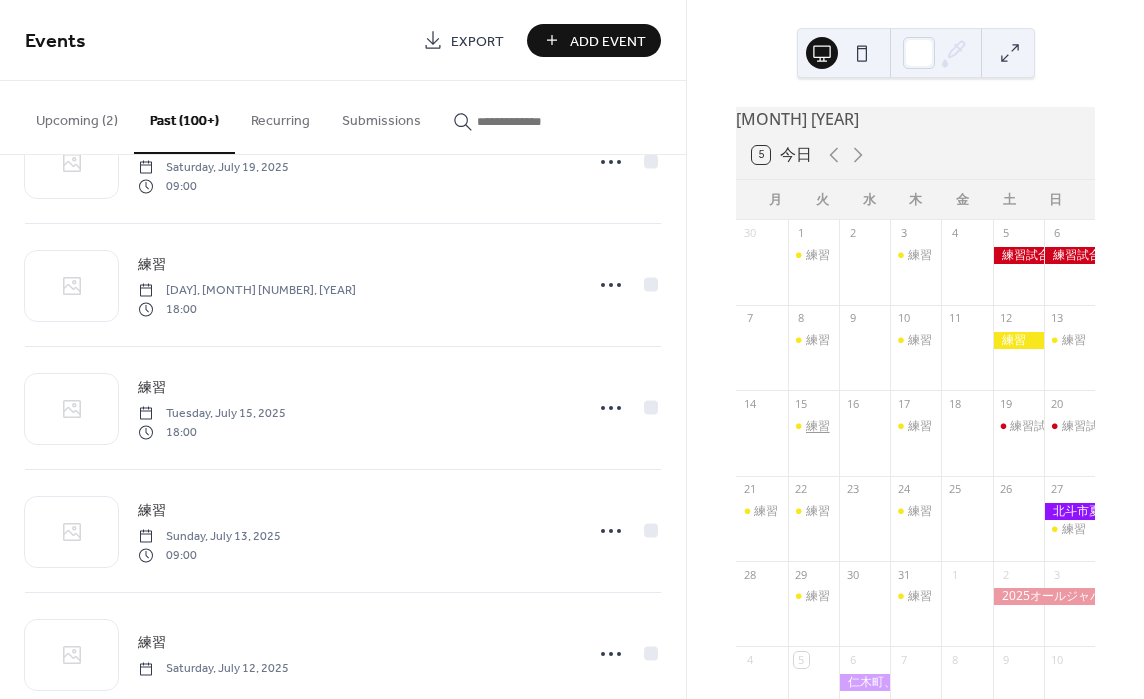 click on "練習" at bounding box center (818, 426) 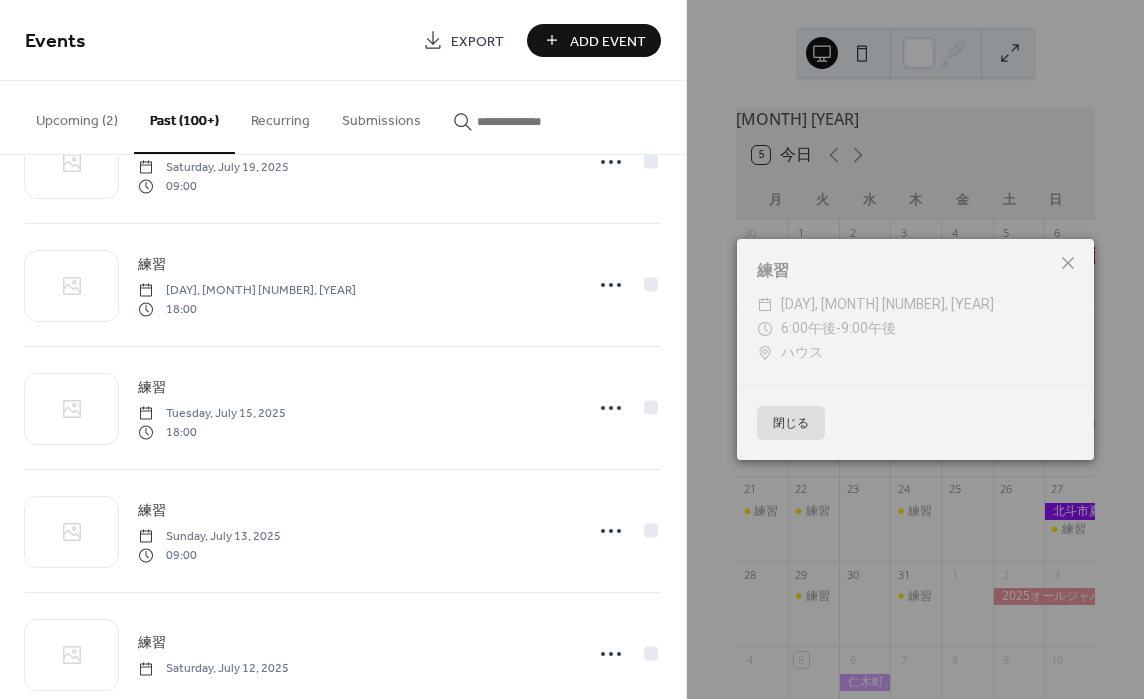 click 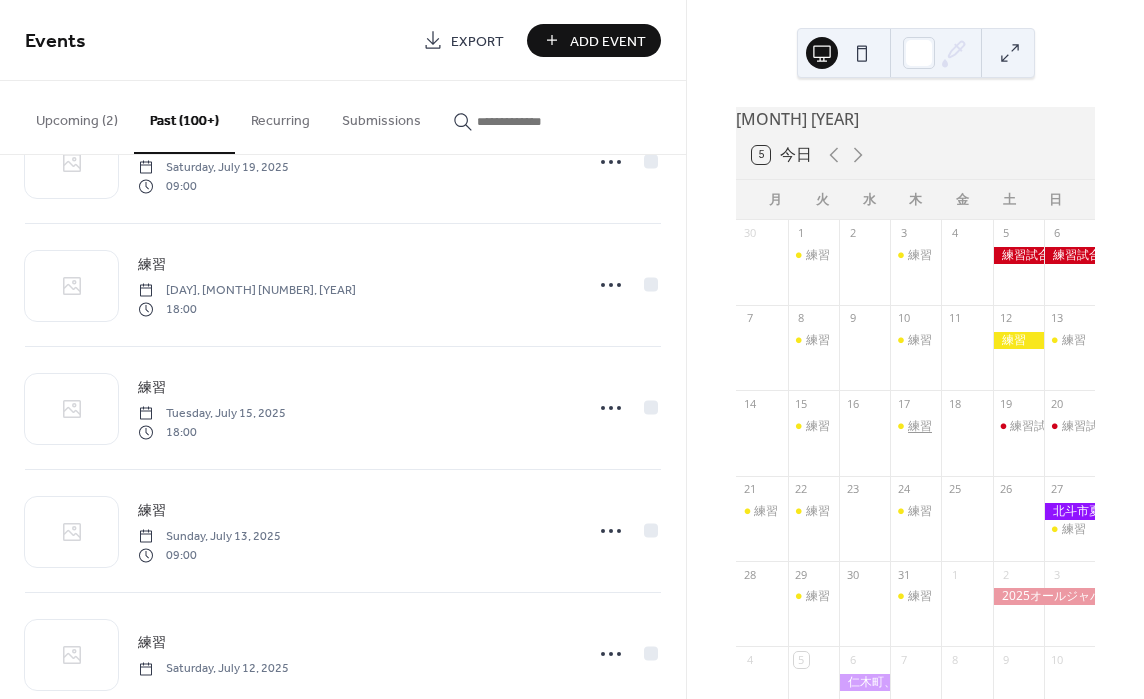 click on "練習" at bounding box center (920, 426) 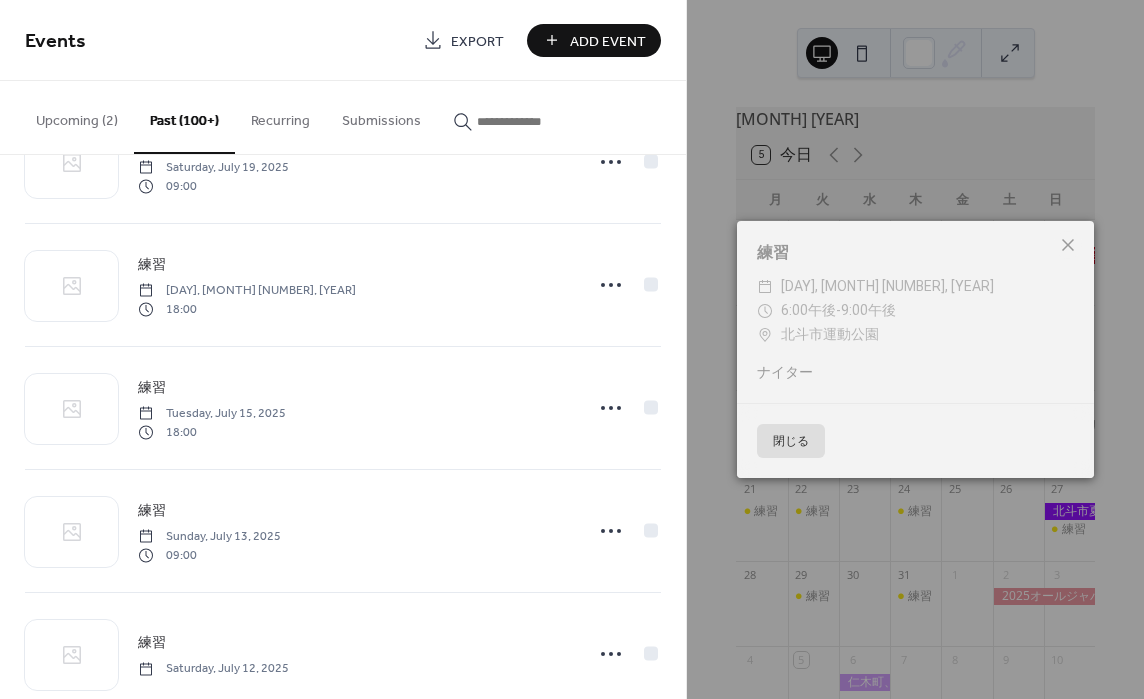 click 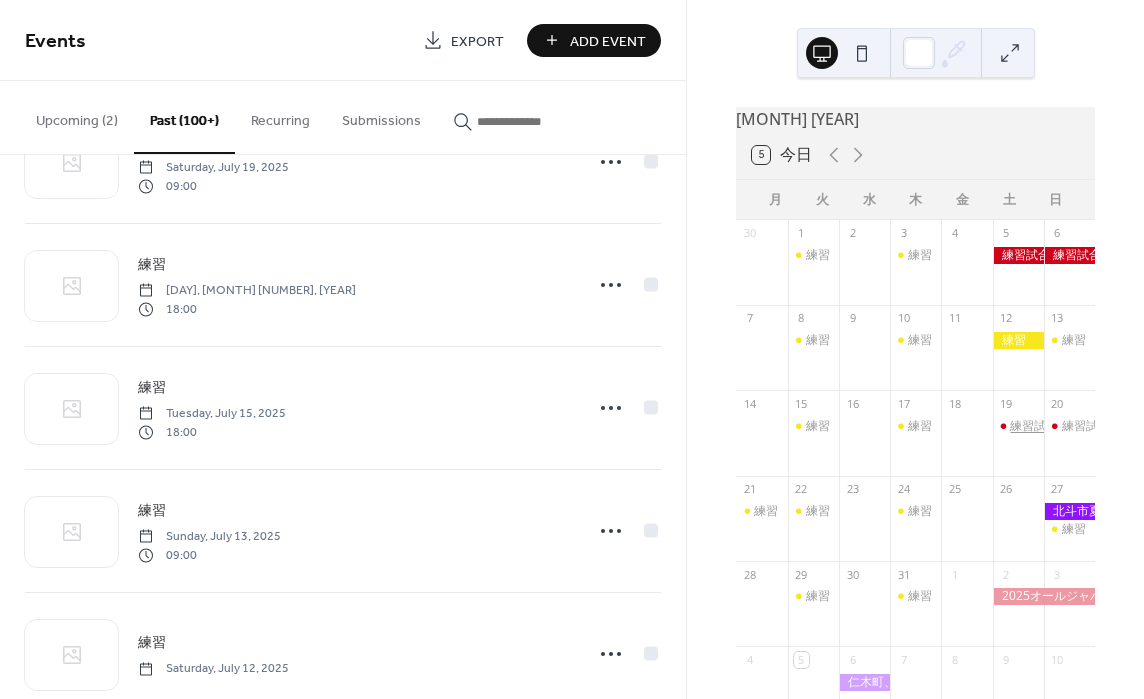 click on "練習試合" at bounding box center [1034, 426] 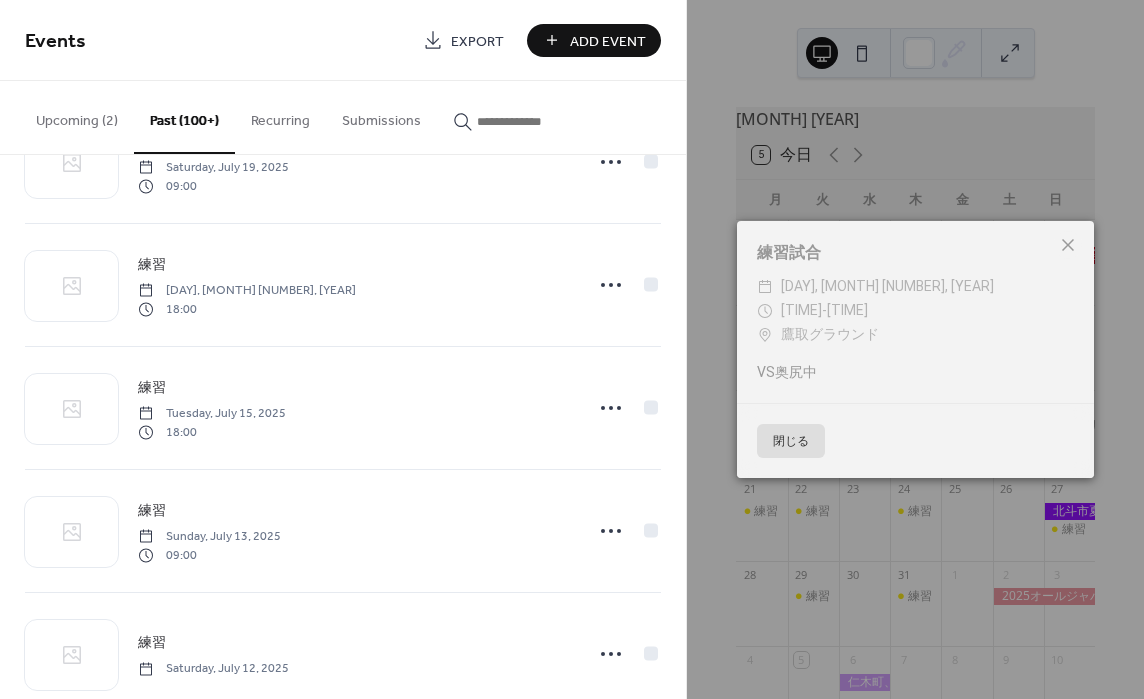 click 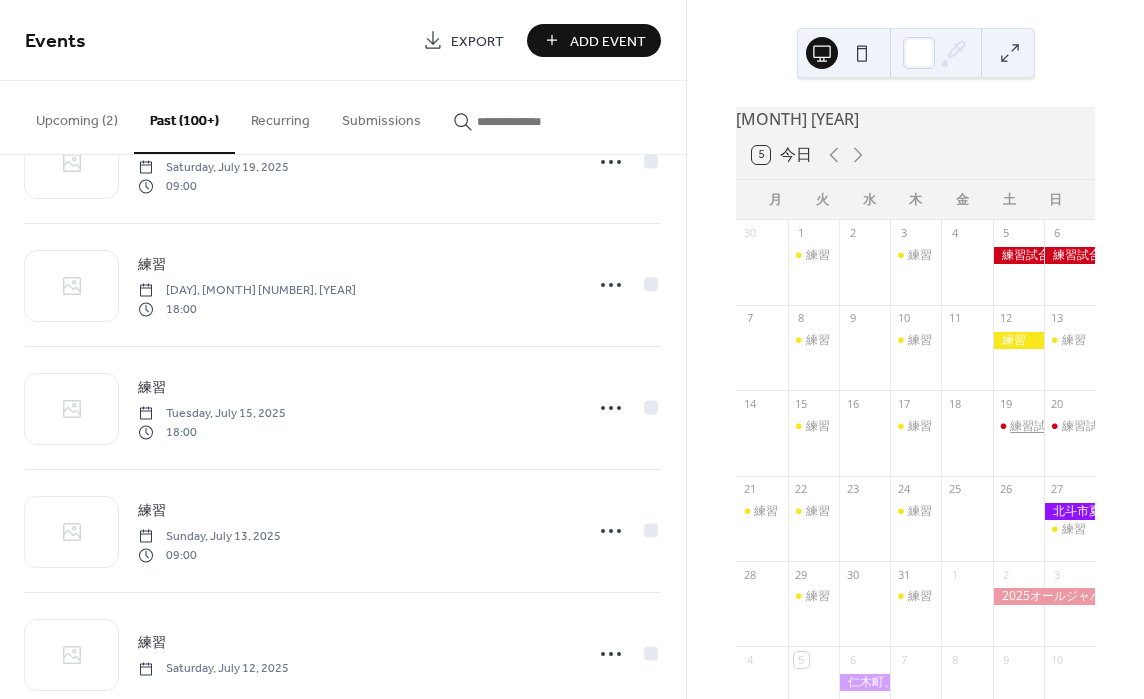 click on "練習試合" at bounding box center (1034, 426) 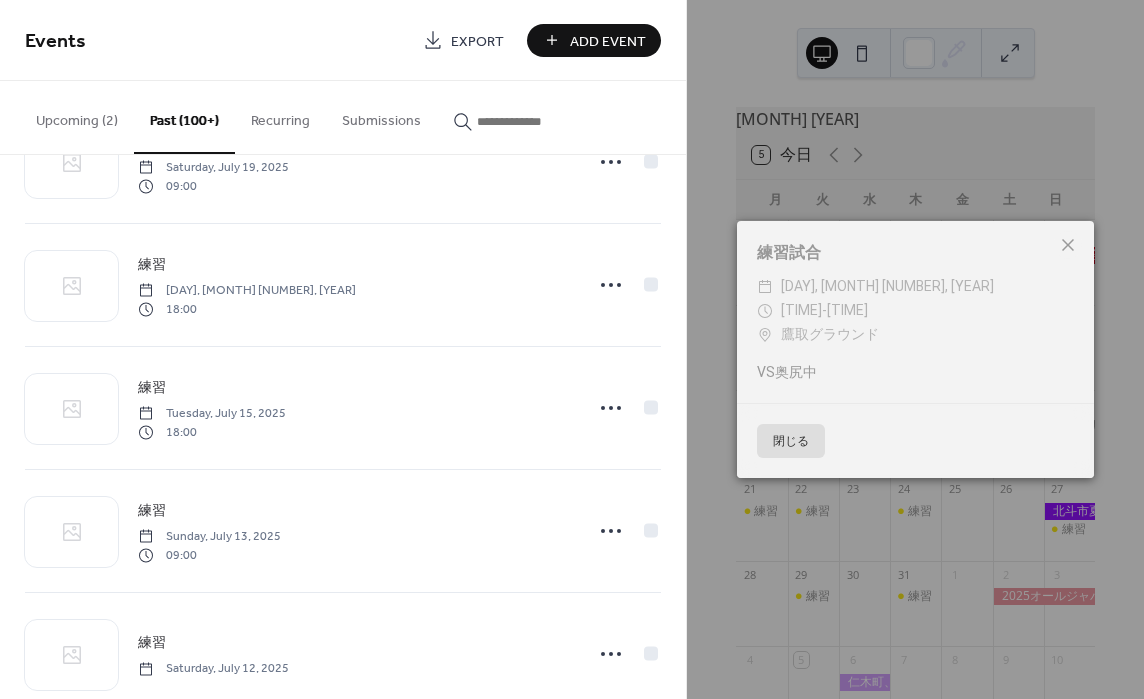 click 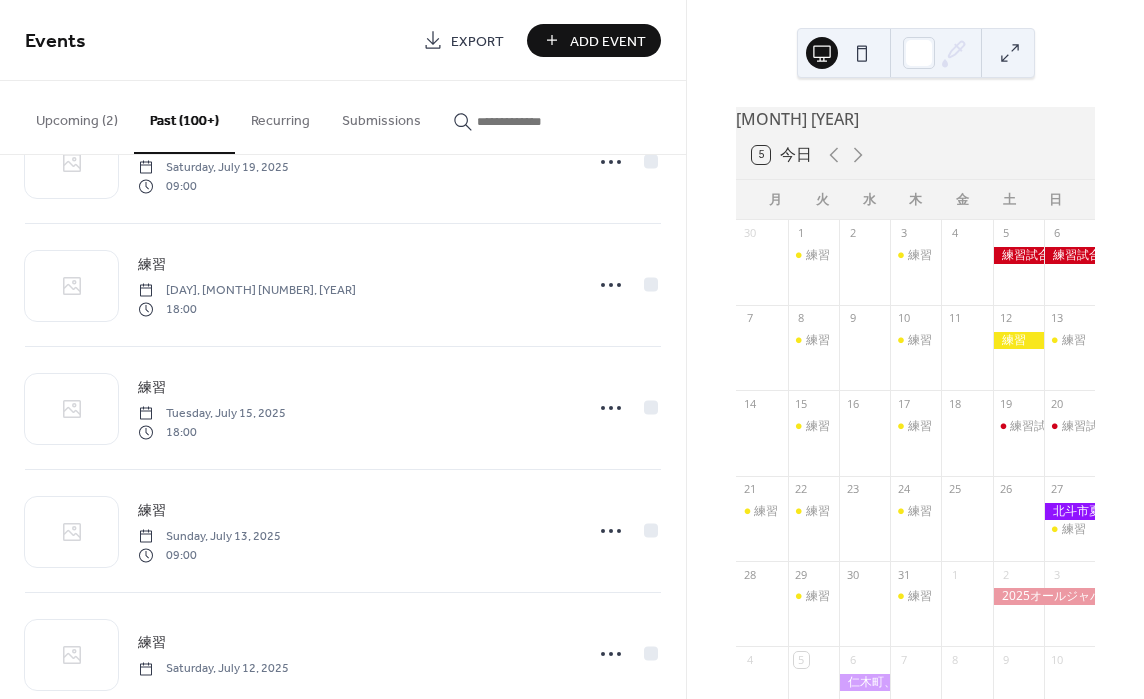 click on "練習試合" at bounding box center [1069, 426] 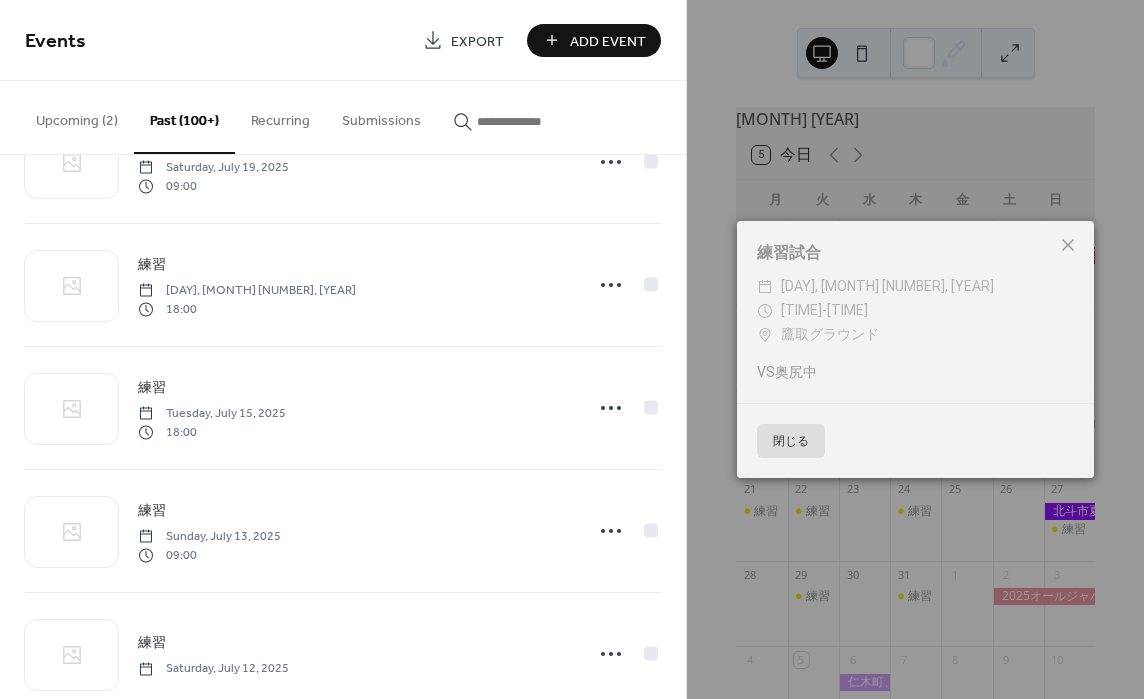click 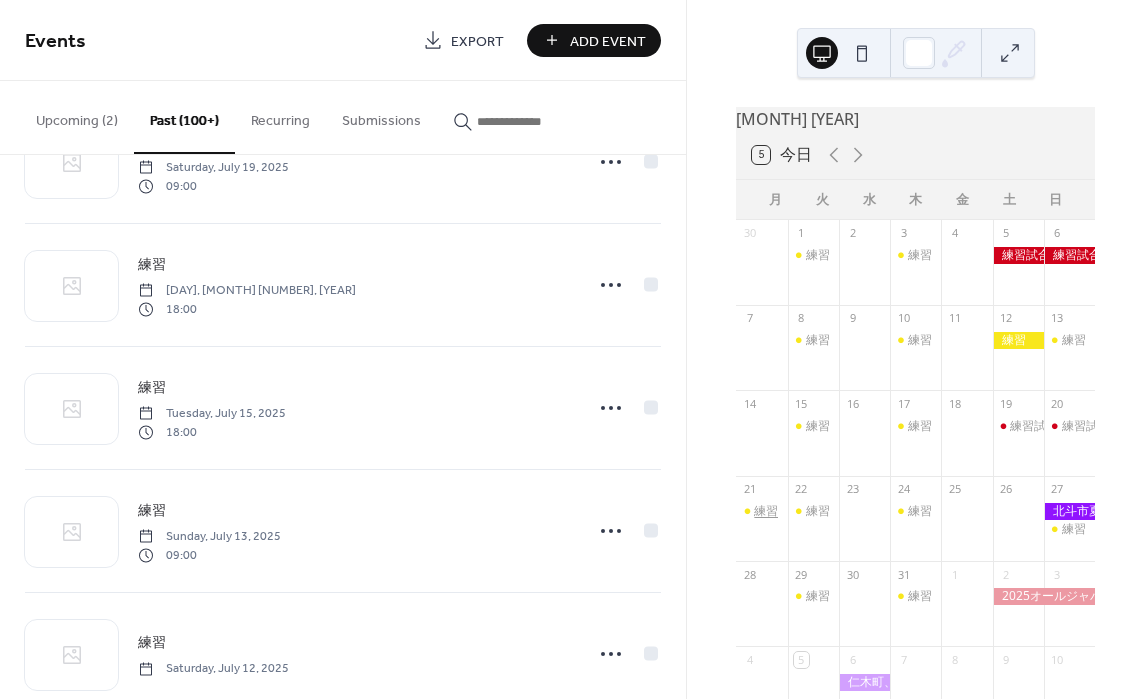 click on "練習" at bounding box center (766, 511) 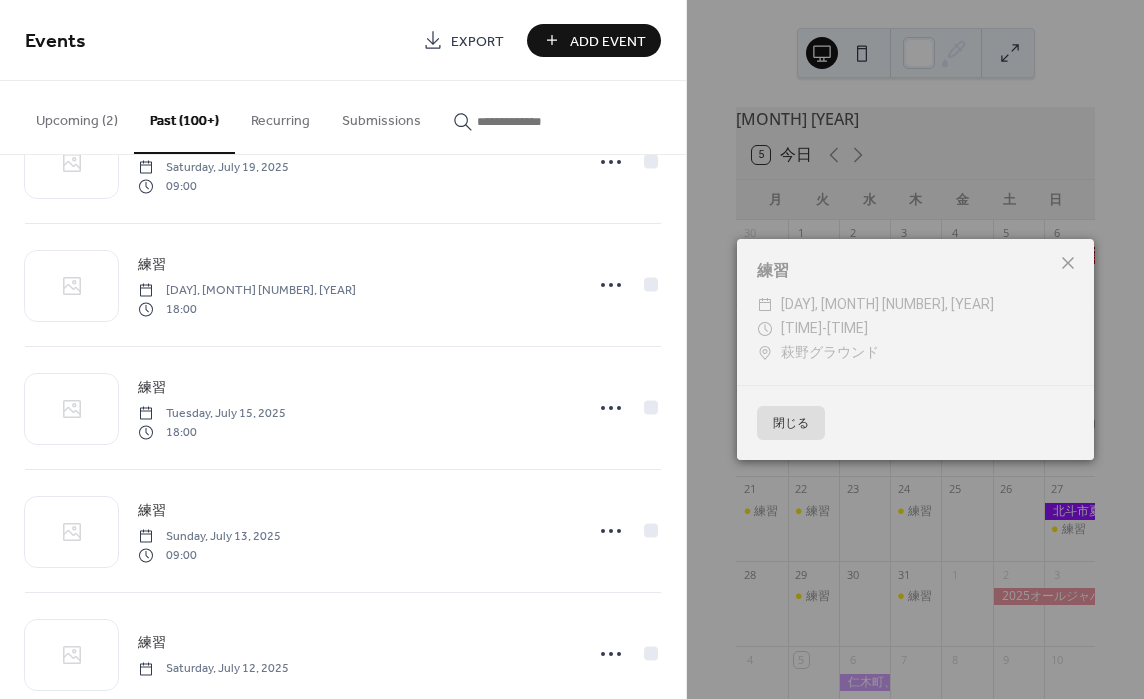 click 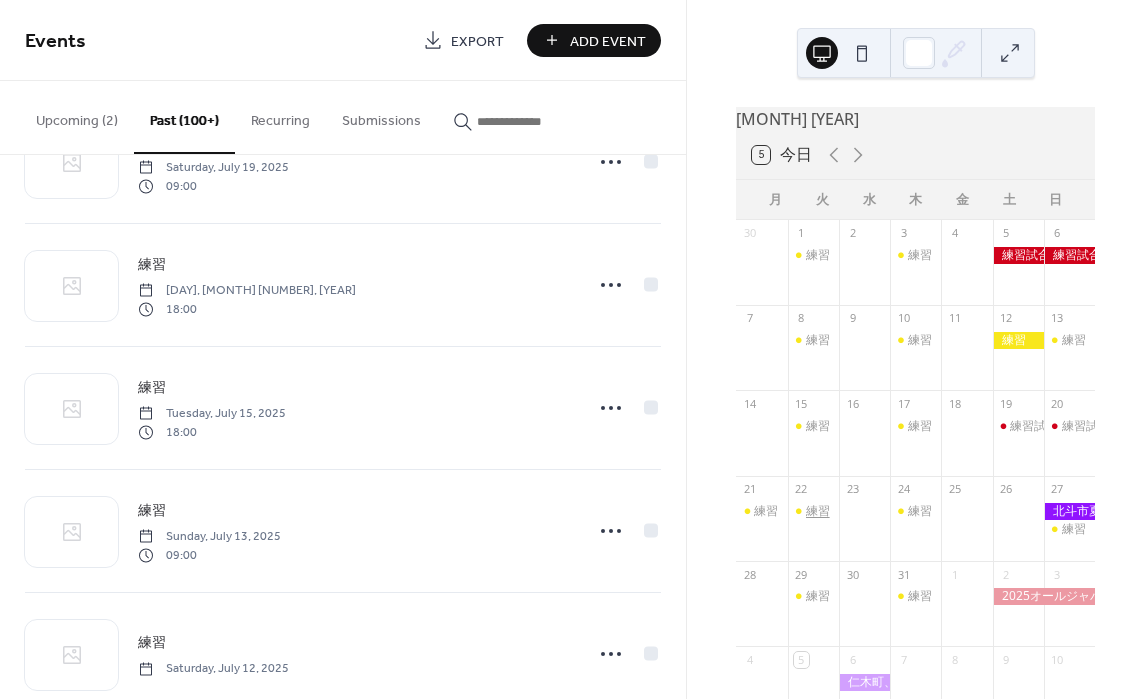 click on "練習" at bounding box center [818, 511] 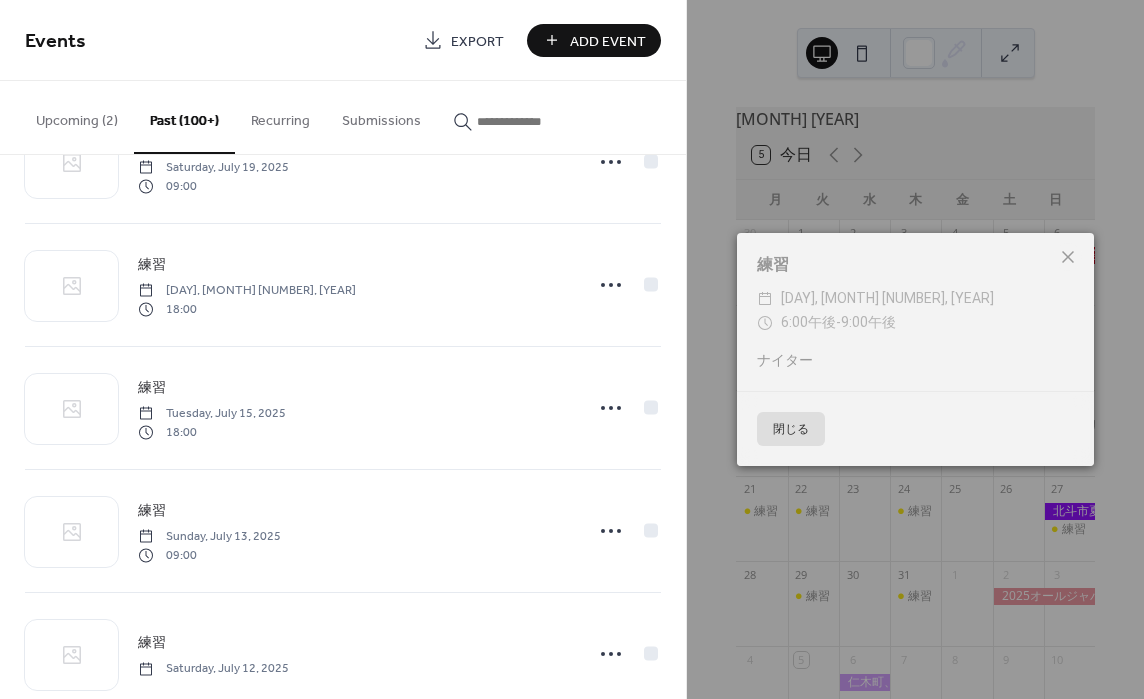 click 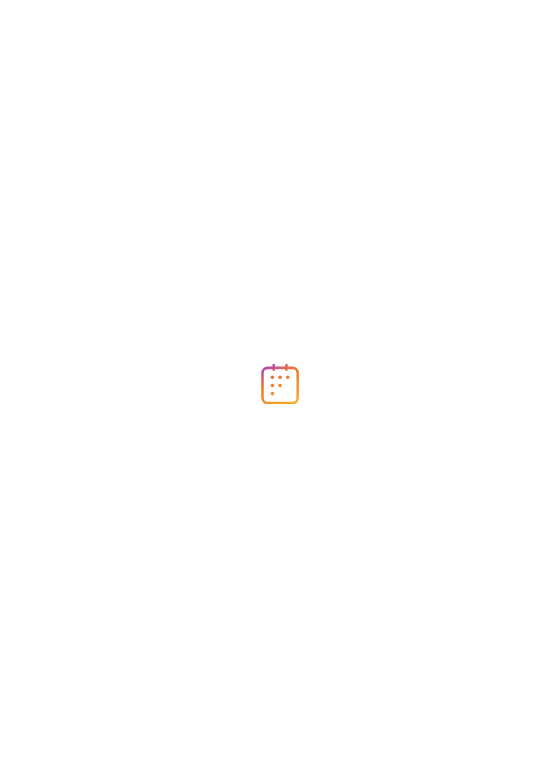 scroll, scrollTop: 0, scrollLeft: 0, axis: both 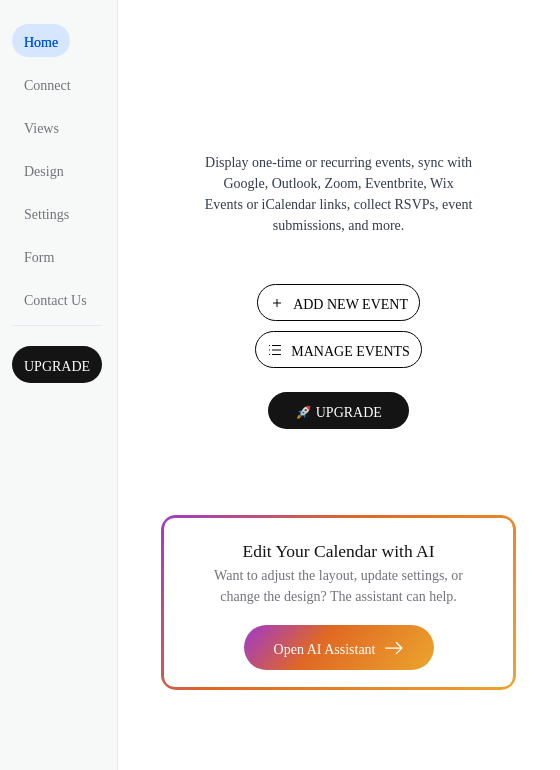 click on "Add New Event" at bounding box center (350, 304) 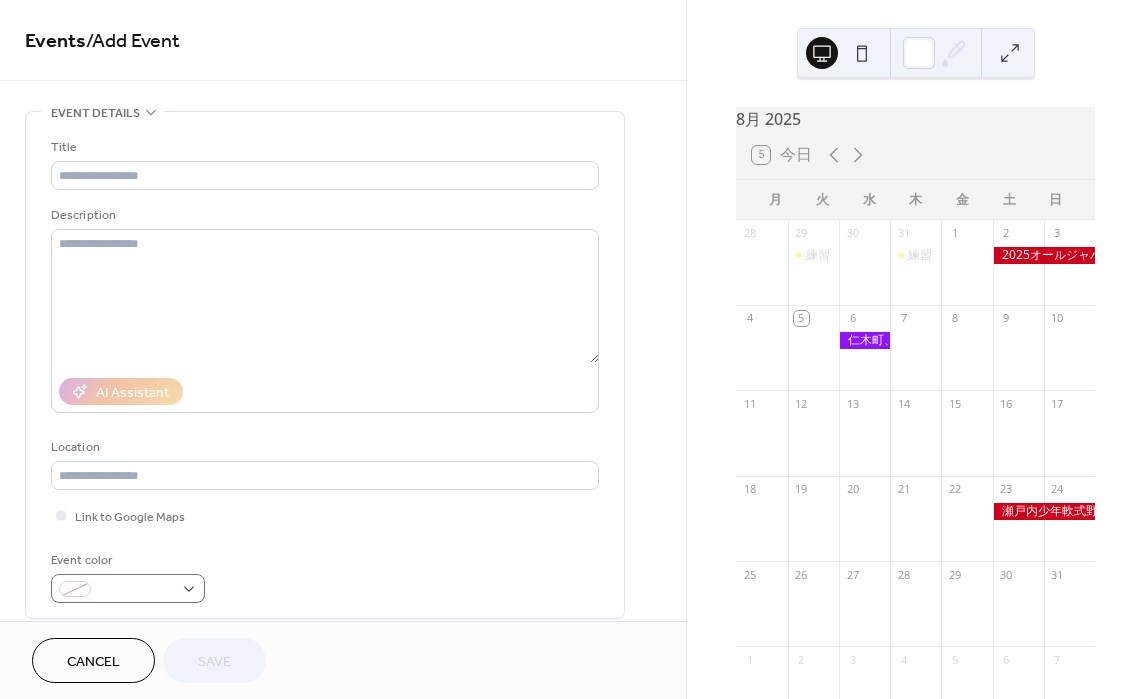 scroll, scrollTop: 0, scrollLeft: 0, axis: both 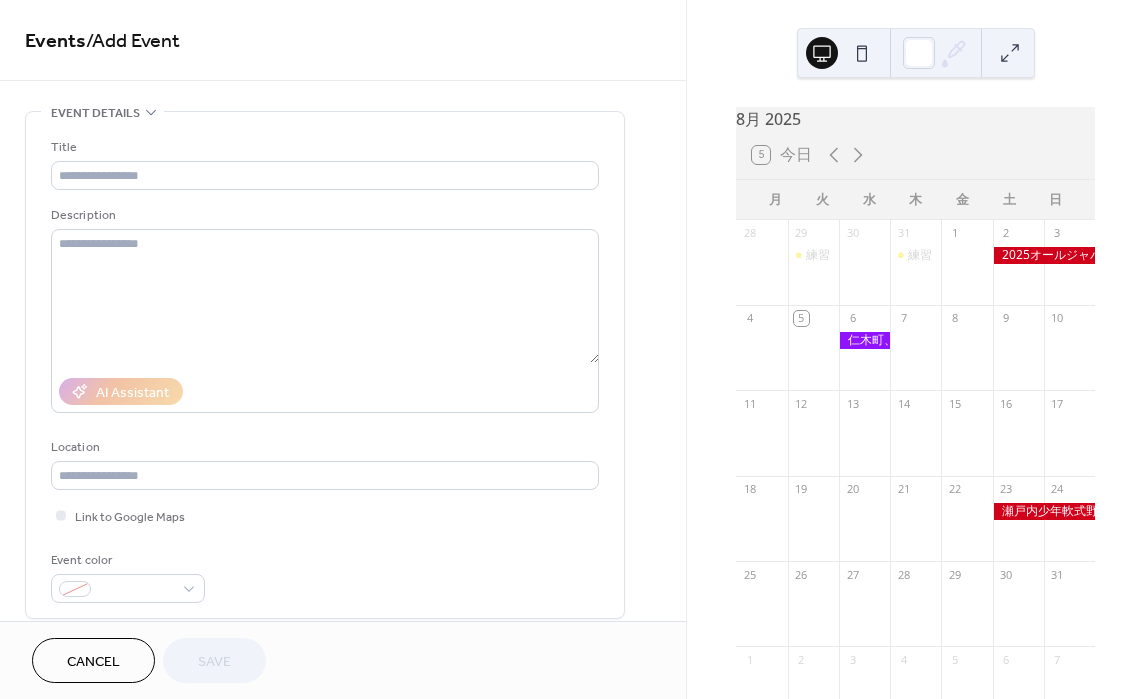 click on "Cancel" at bounding box center [93, 662] 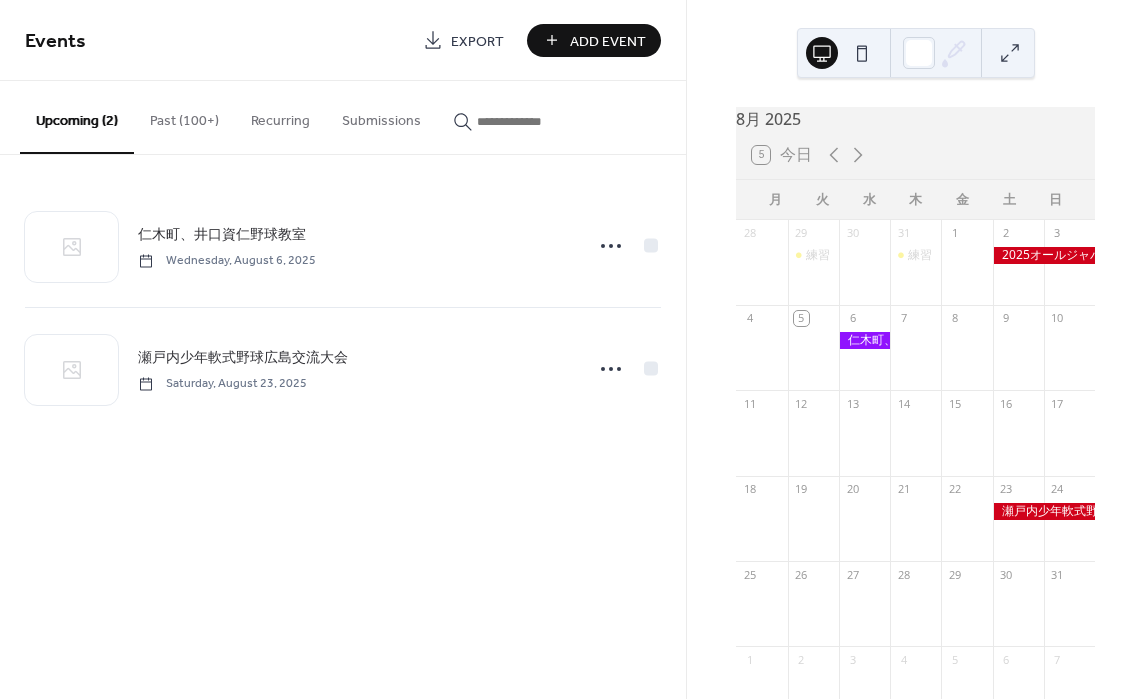click on "Past (100+)" at bounding box center [184, 116] 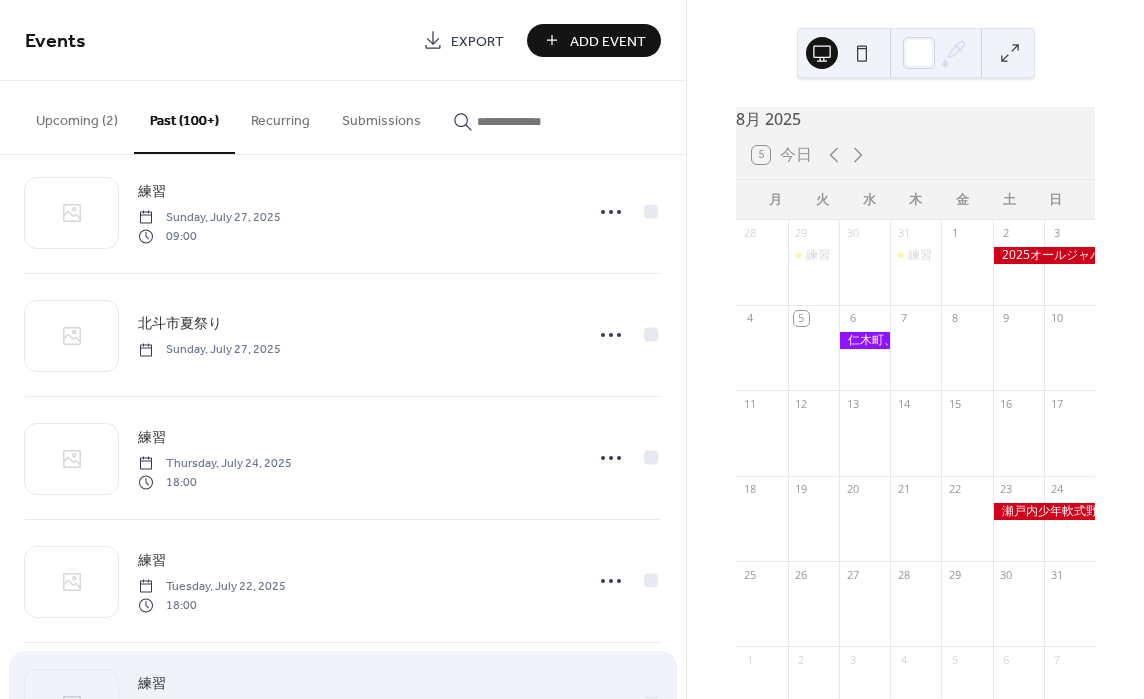 scroll, scrollTop: 179, scrollLeft: 0, axis: vertical 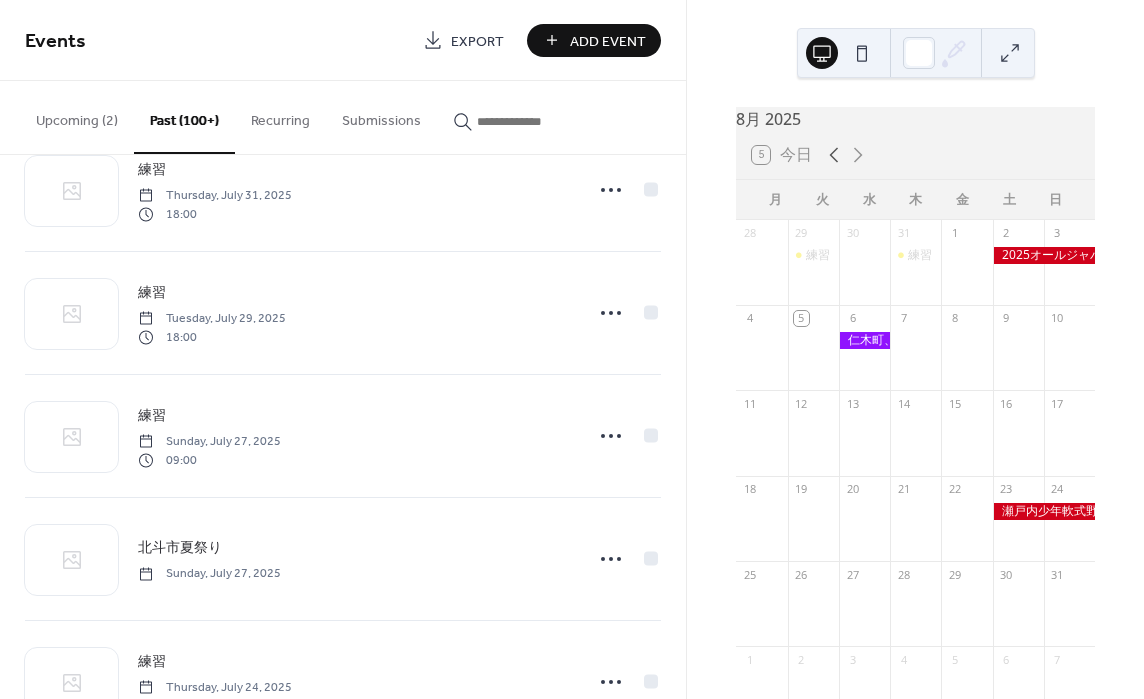 click 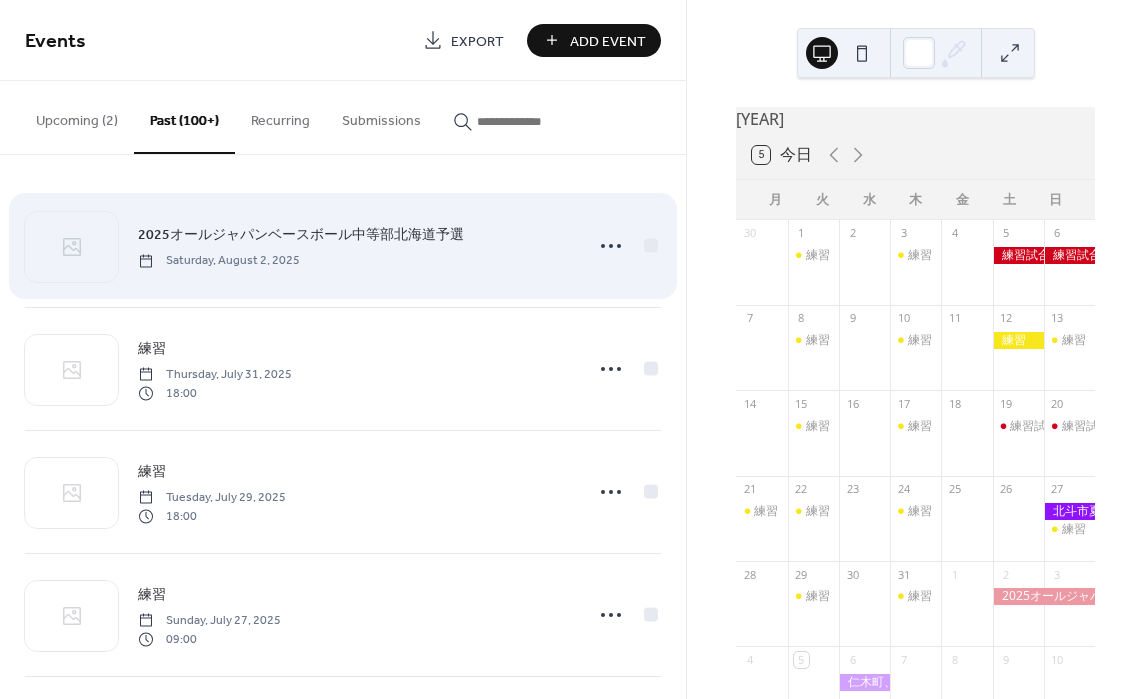 scroll, scrollTop: 0, scrollLeft: 0, axis: both 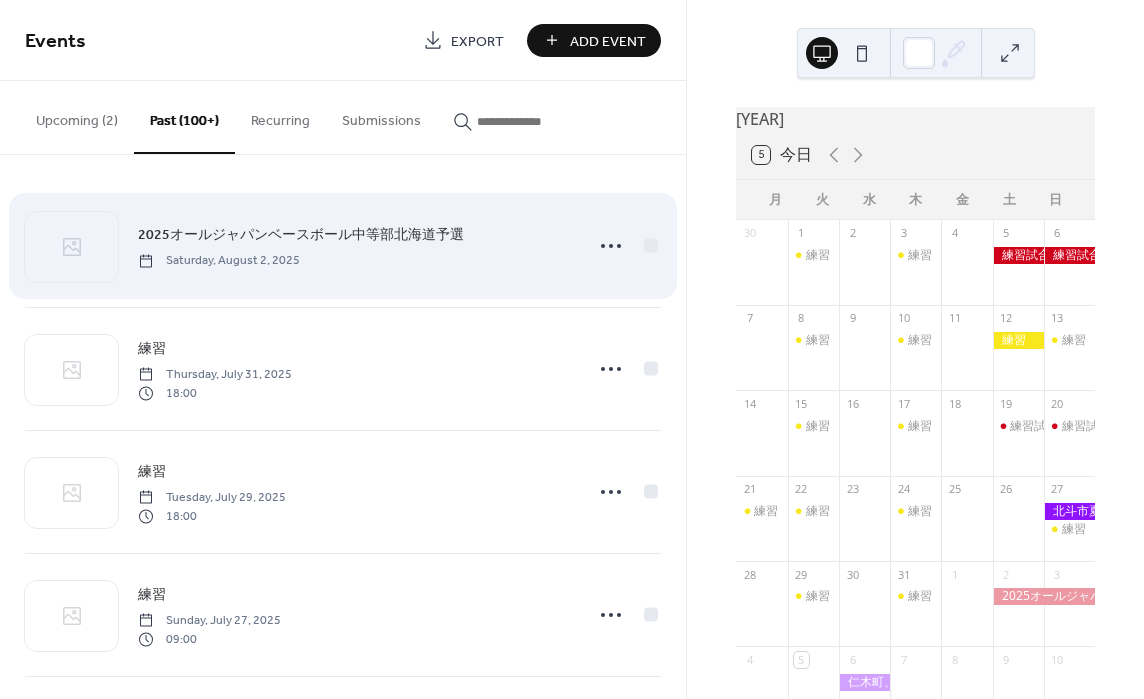 click on "Saturday, August 2, 2025" at bounding box center [219, 261] 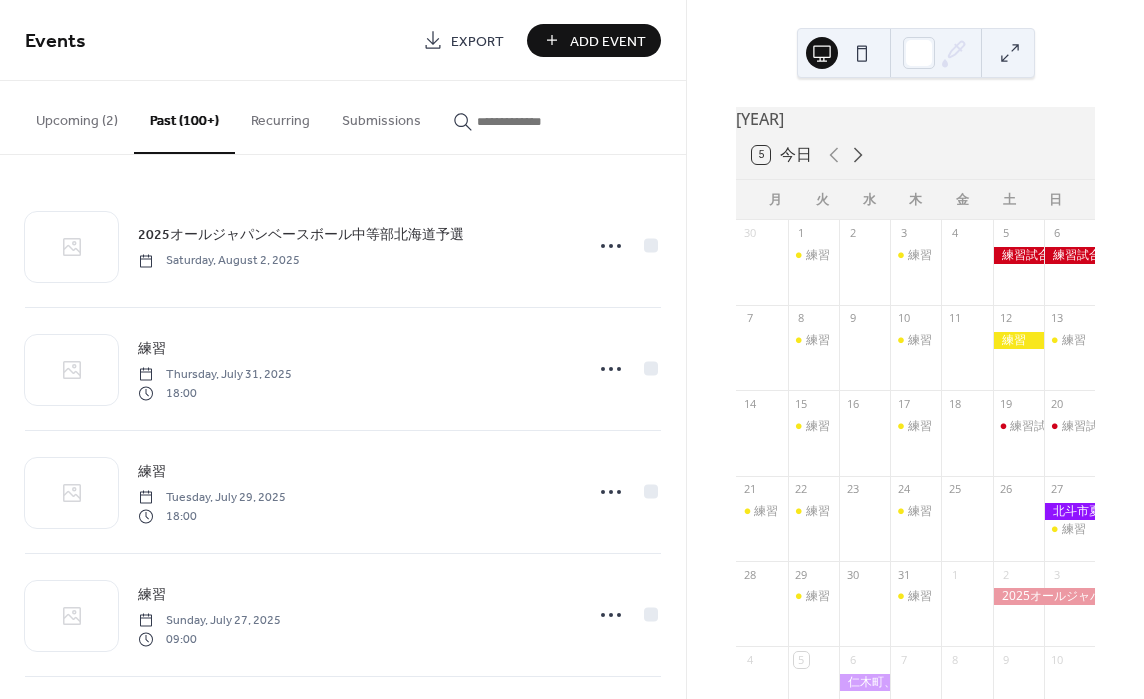 click 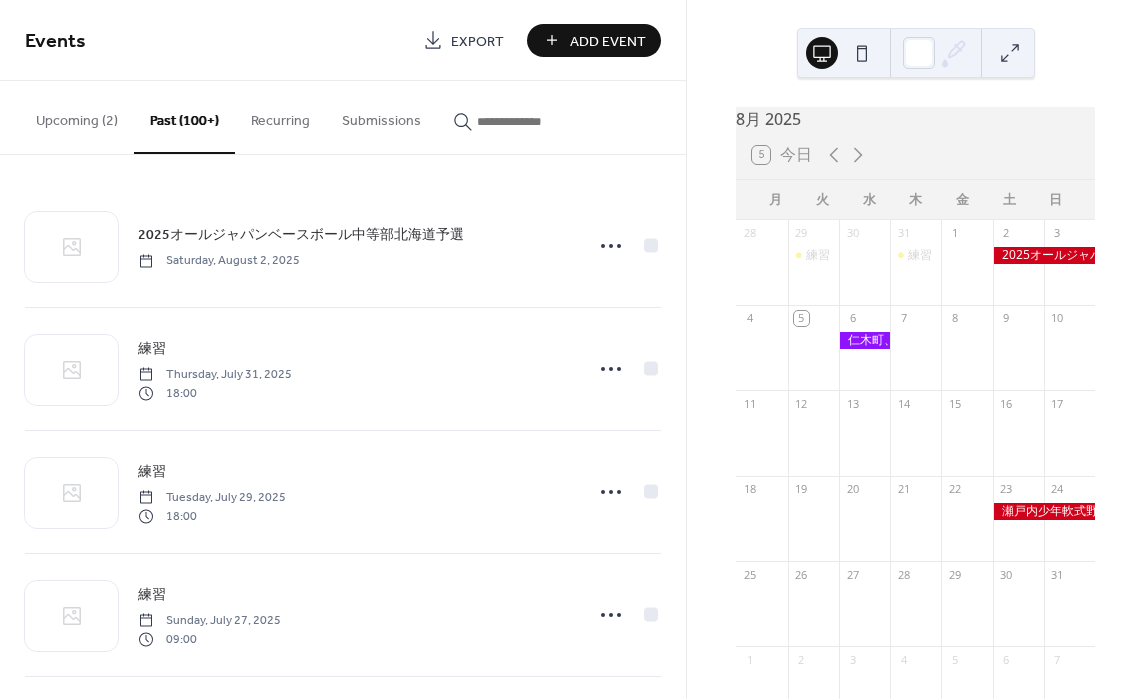 click at bounding box center [966, 272] 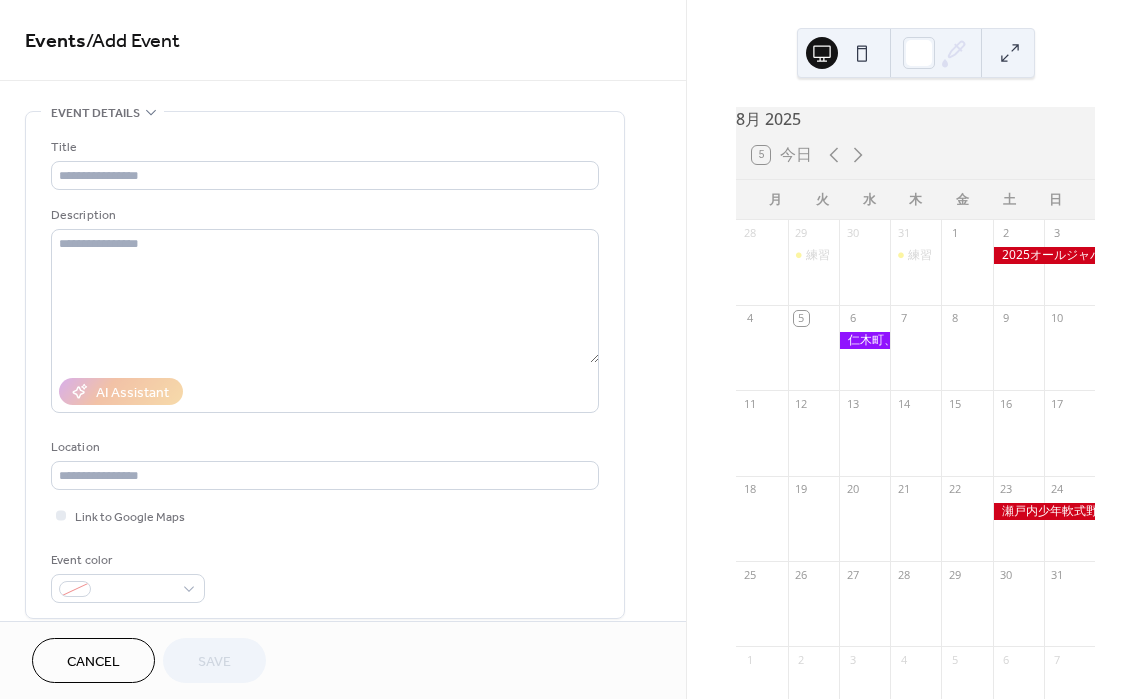 click at bounding box center (1044, 255) 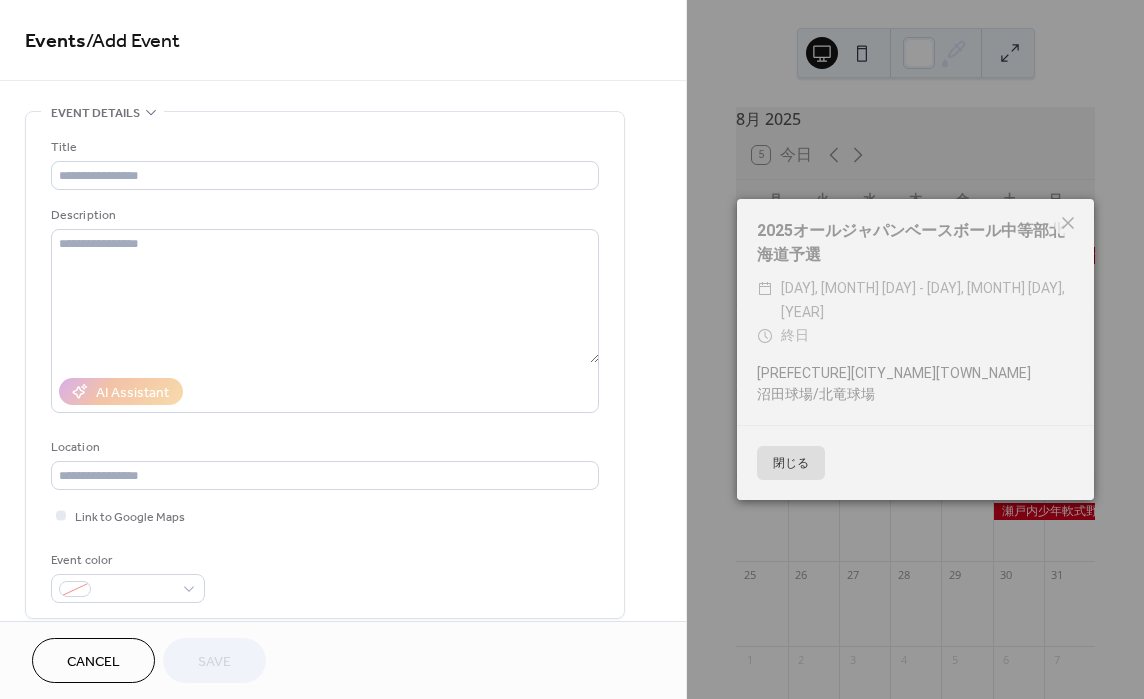 click 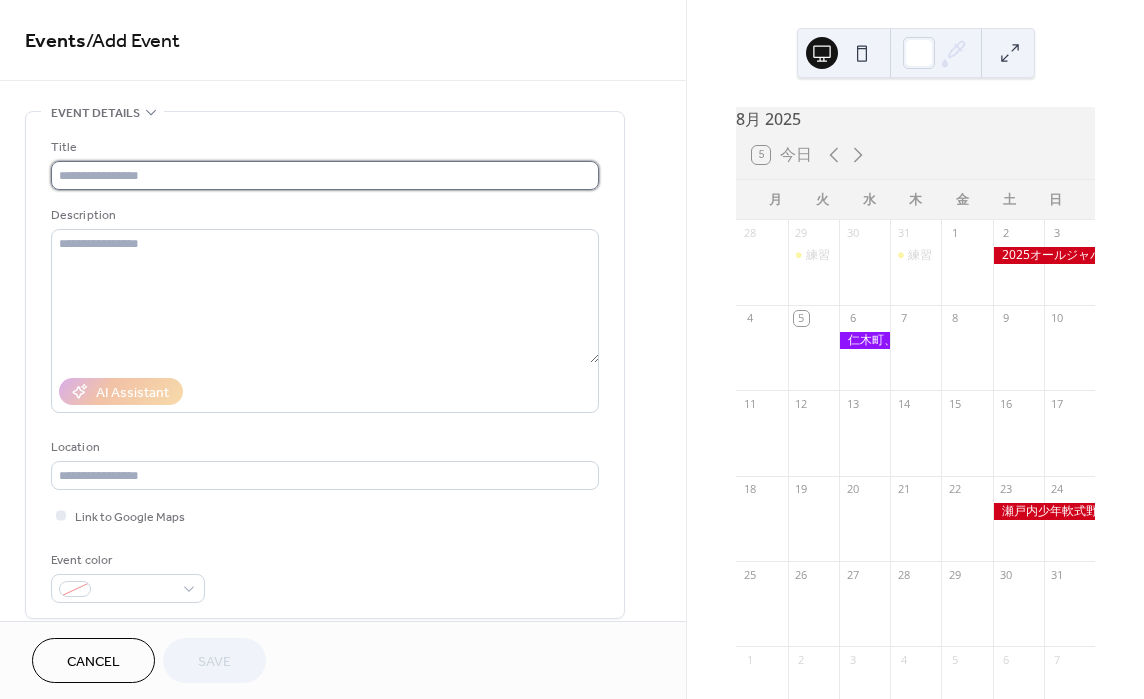 click at bounding box center (325, 175) 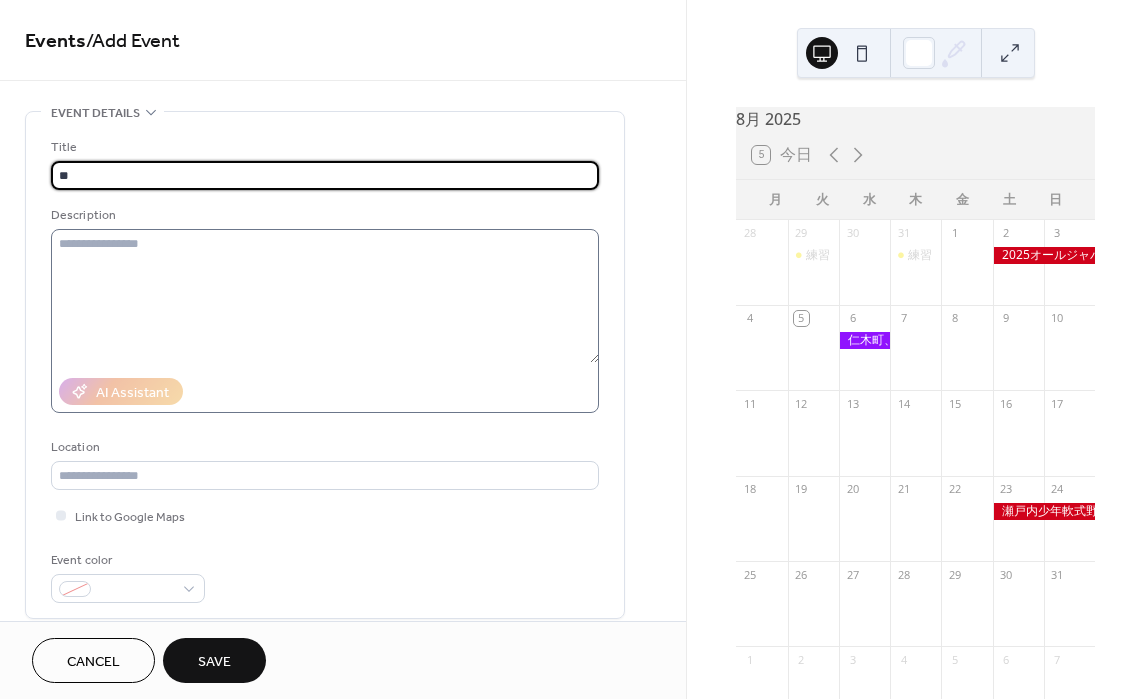 type on "**" 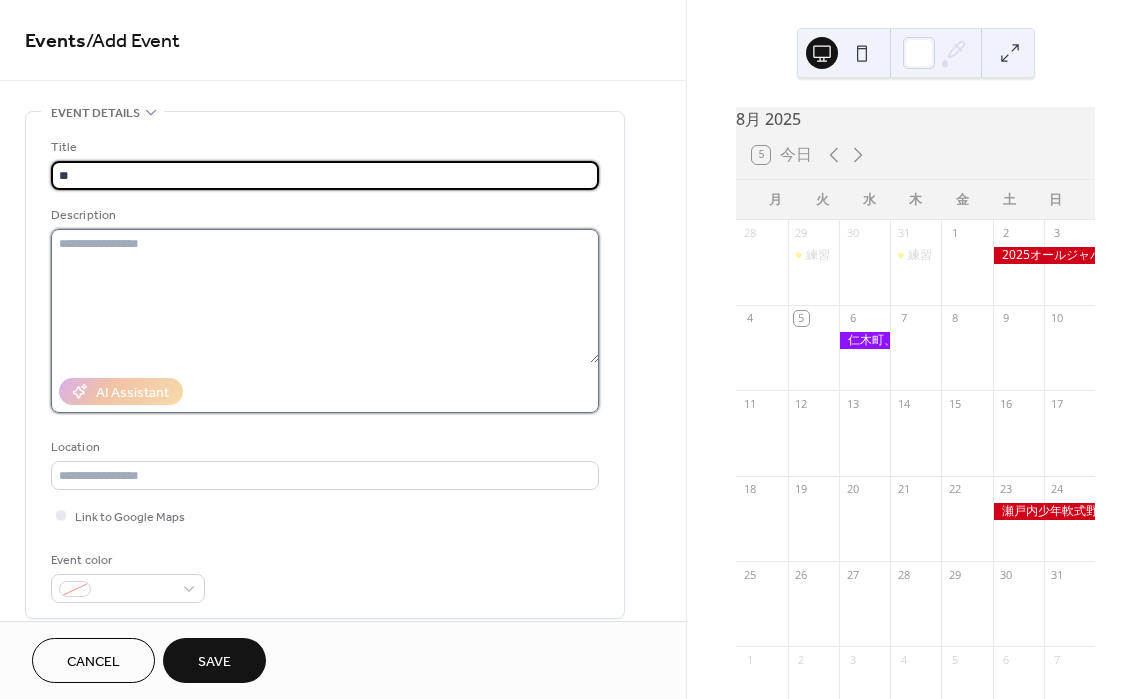 click at bounding box center (325, 296) 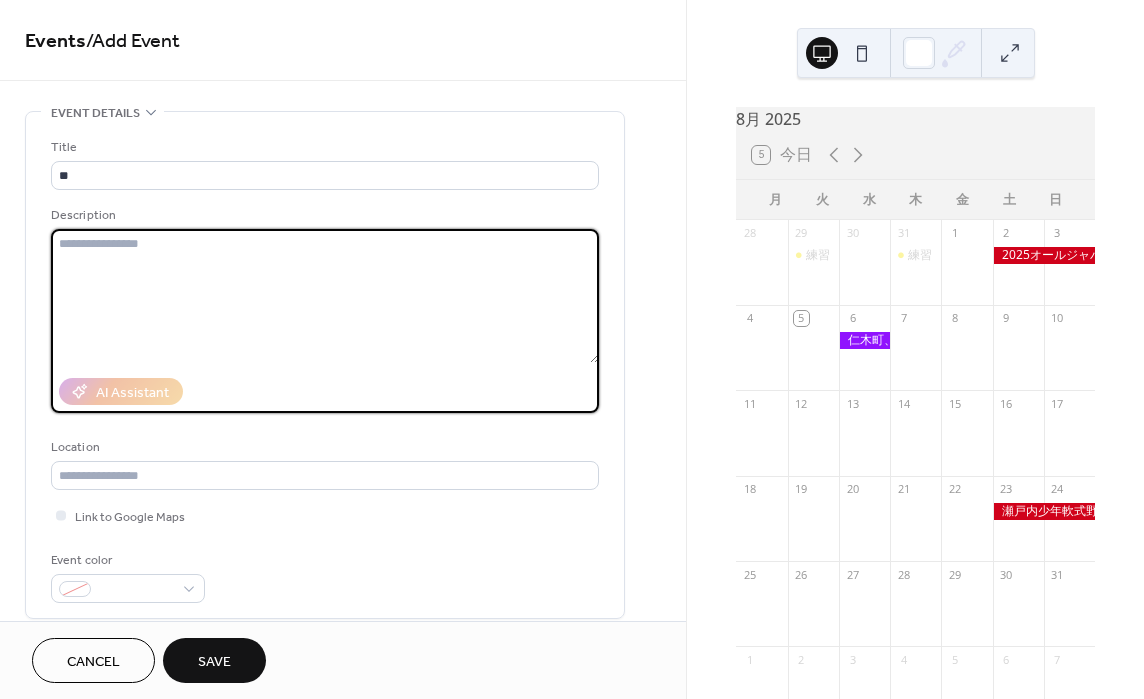 paste on "*****" 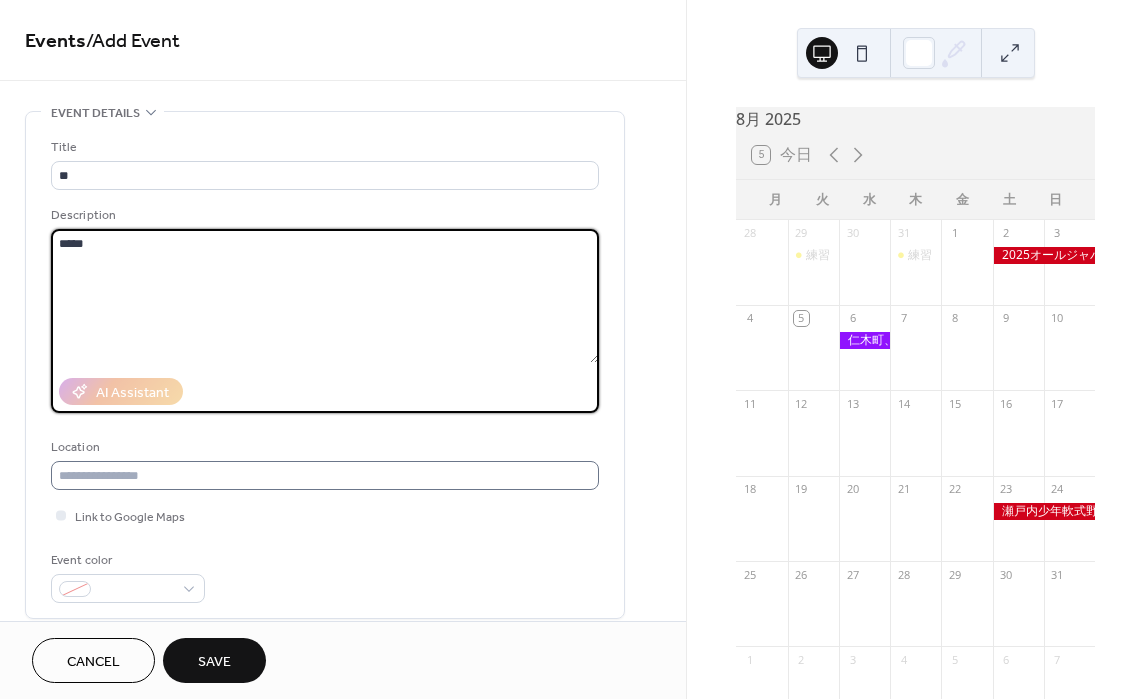 type on "*****" 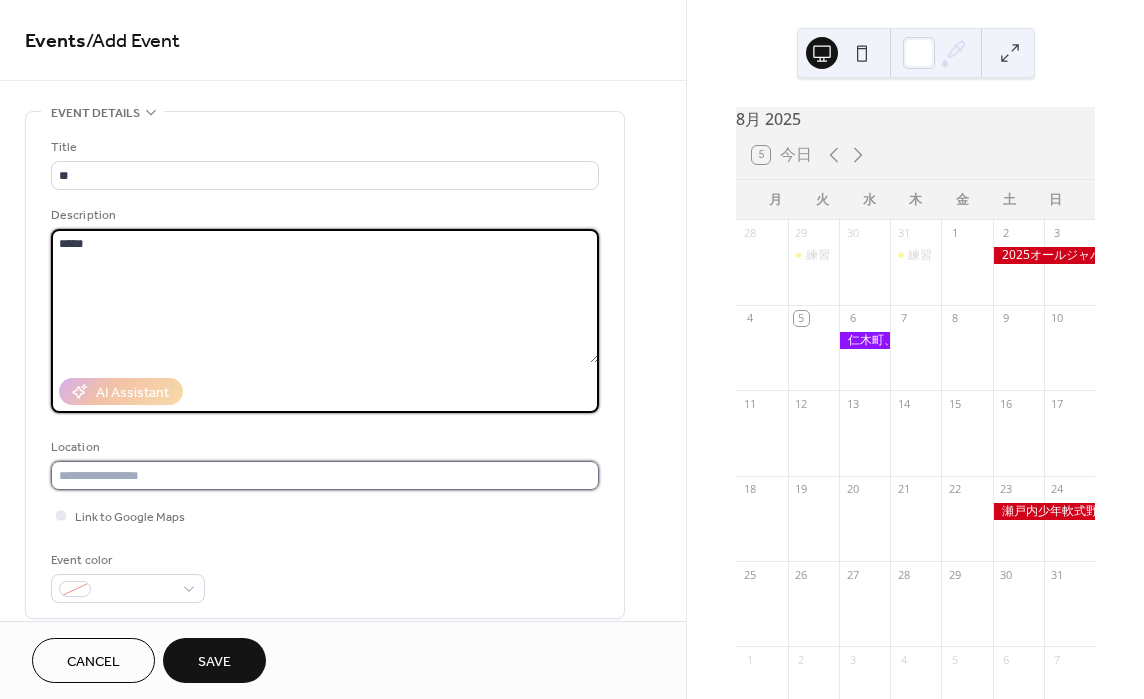click at bounding box center [325, 475] 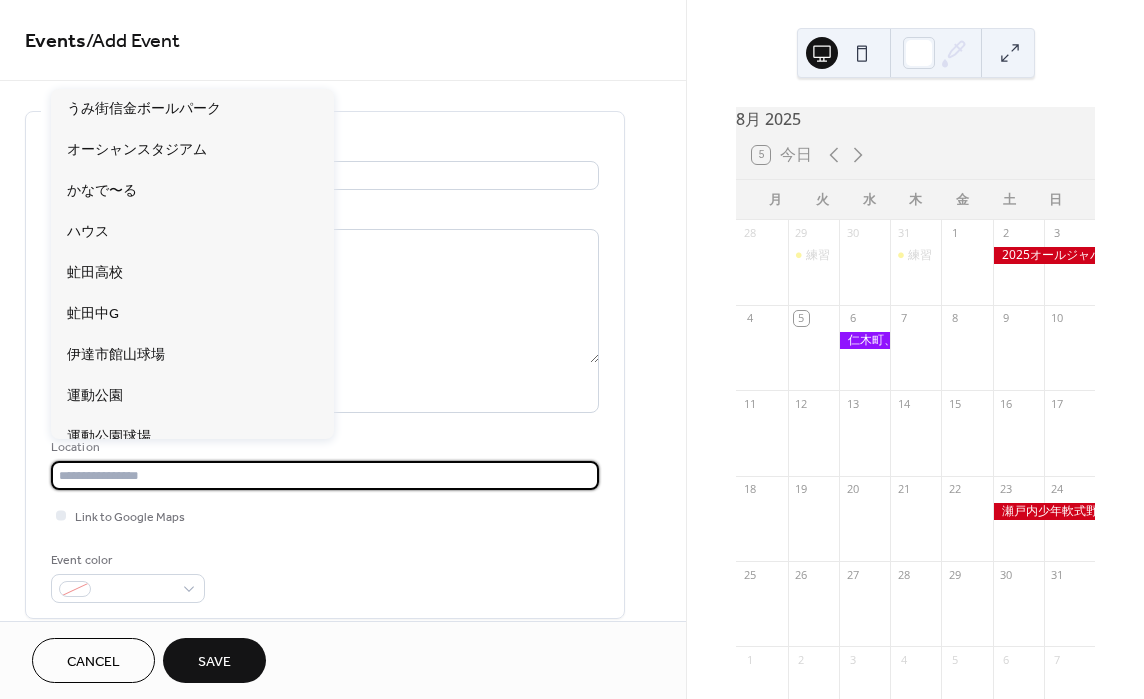 paste on "***" 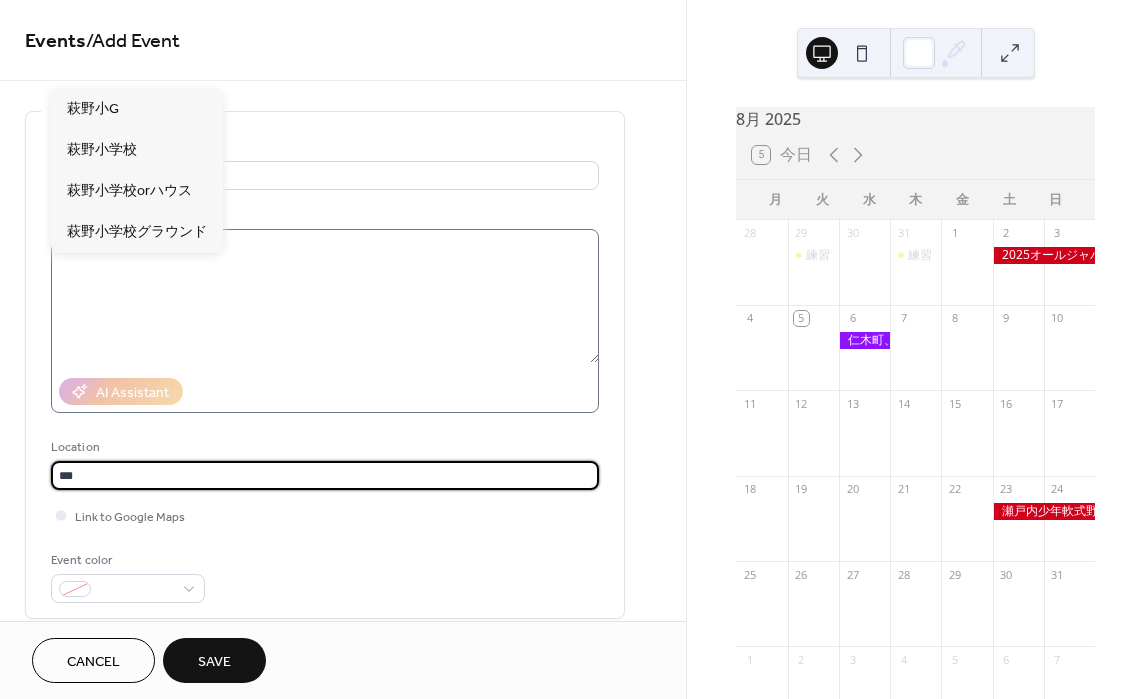 type on "***" 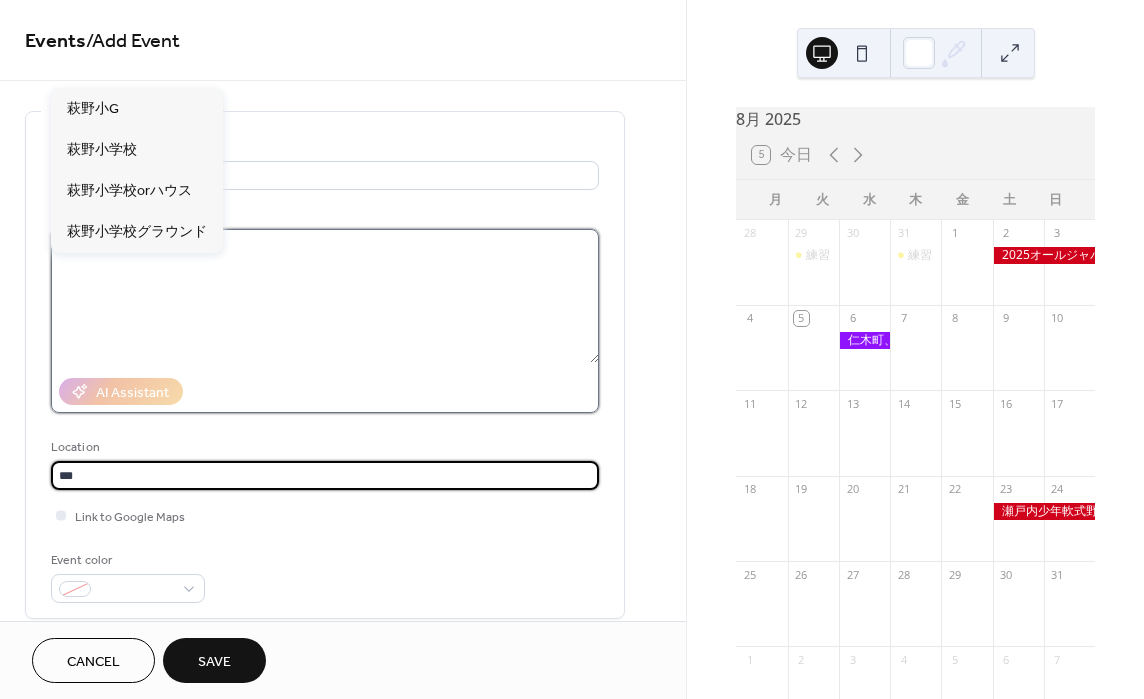click on "*****" at bounding box center (325, 296) 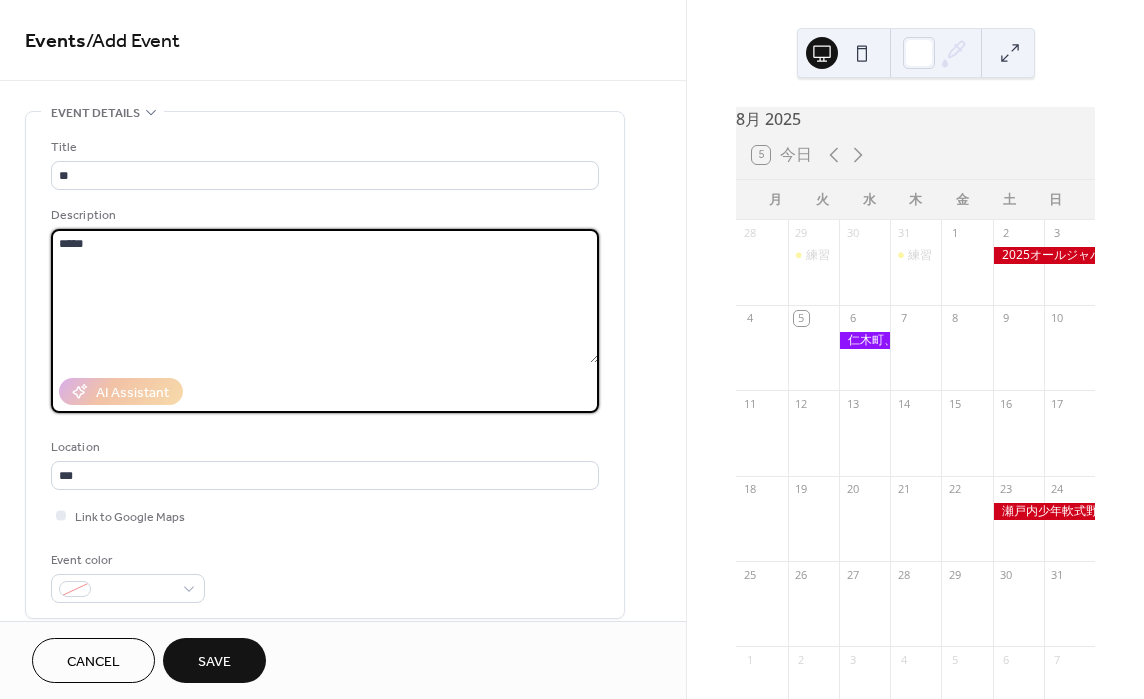 click on "*****" at bounding box center [325, 296] 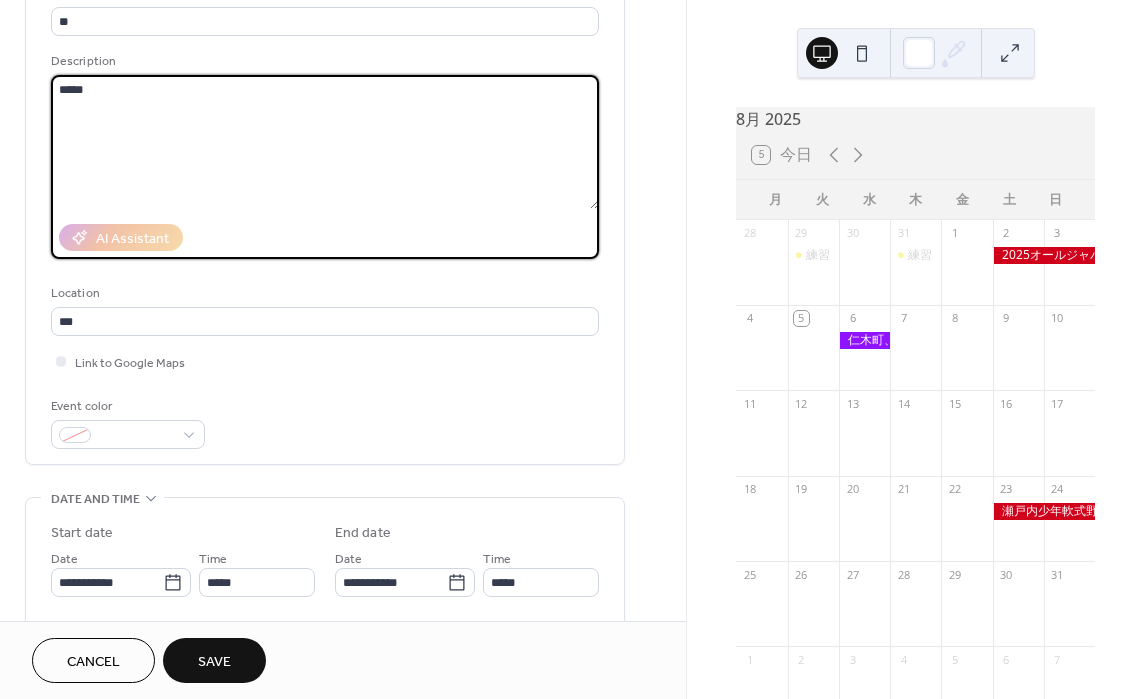 scroll, scrollTop: 156, scrollLeft: 0, axis: vertical 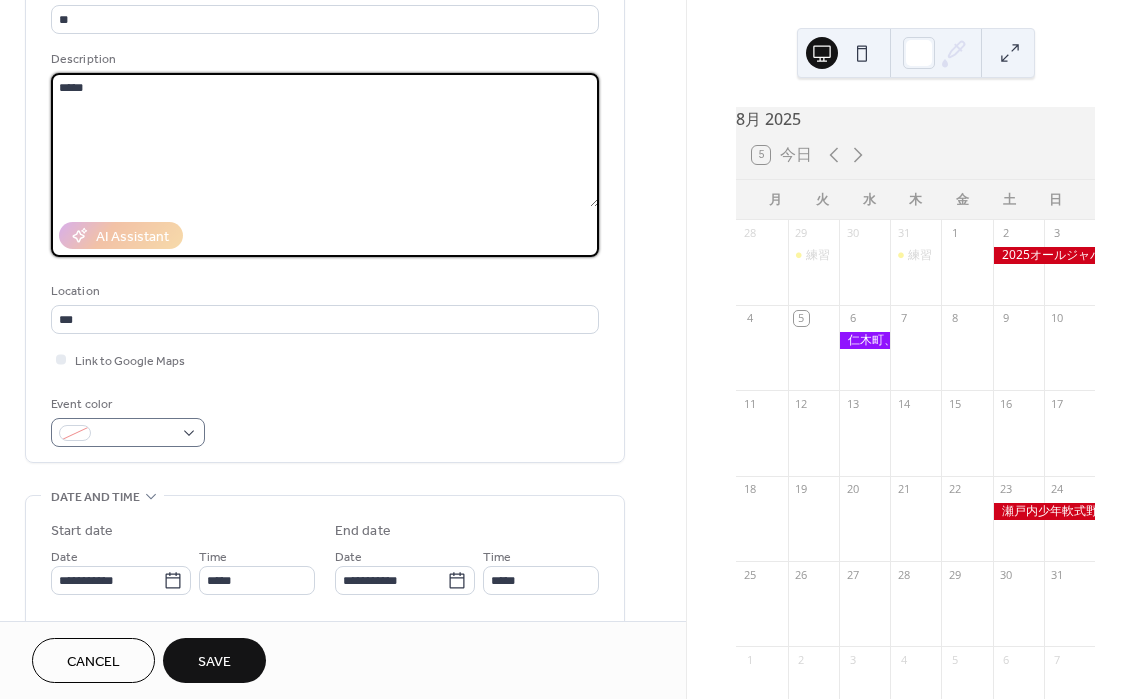 type on "*****" 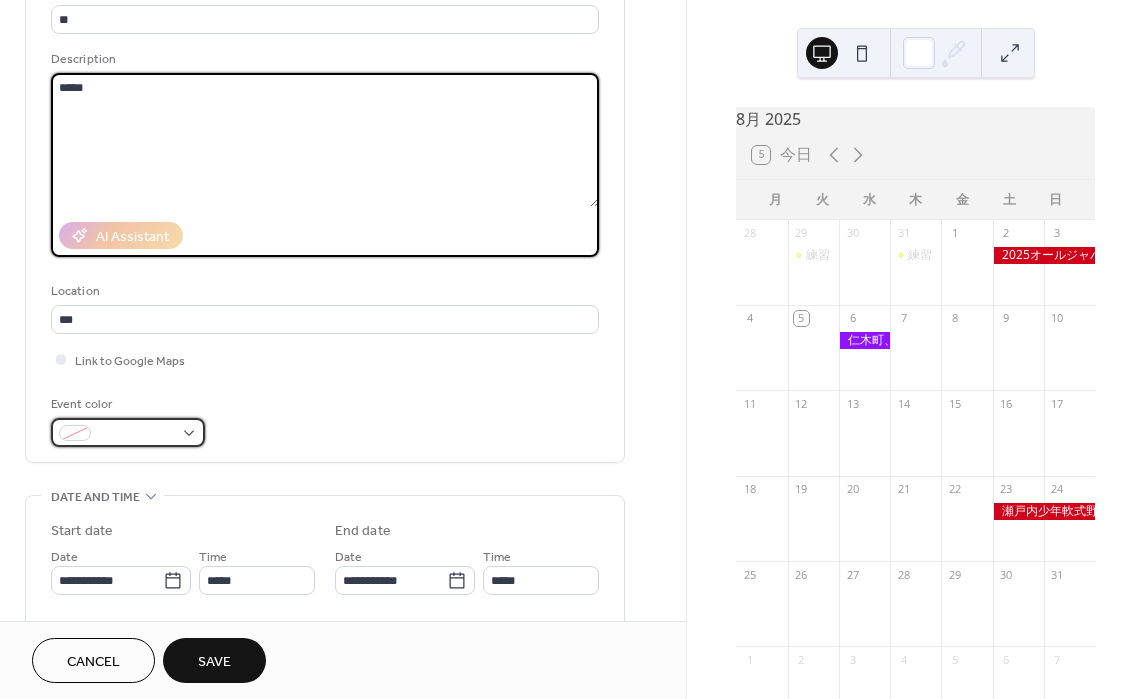 click at bounding box center [128, 432] 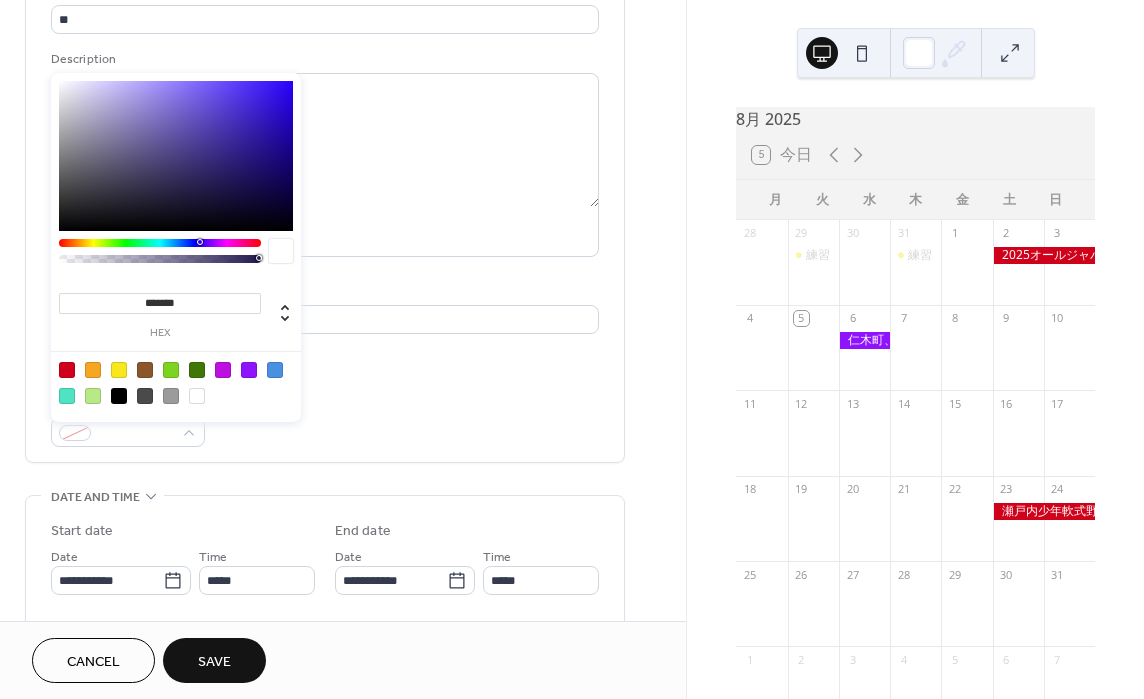 click at bounding box center [119, 370] 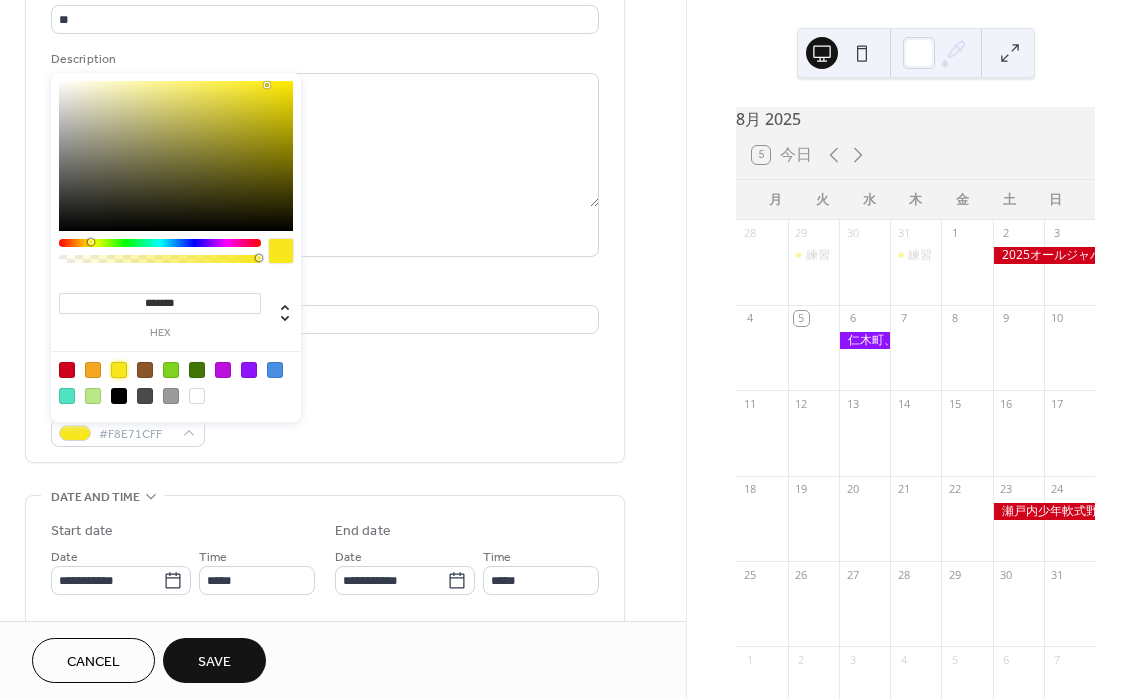 click on "Link to Google Maps" at bounding box center (325, 359) 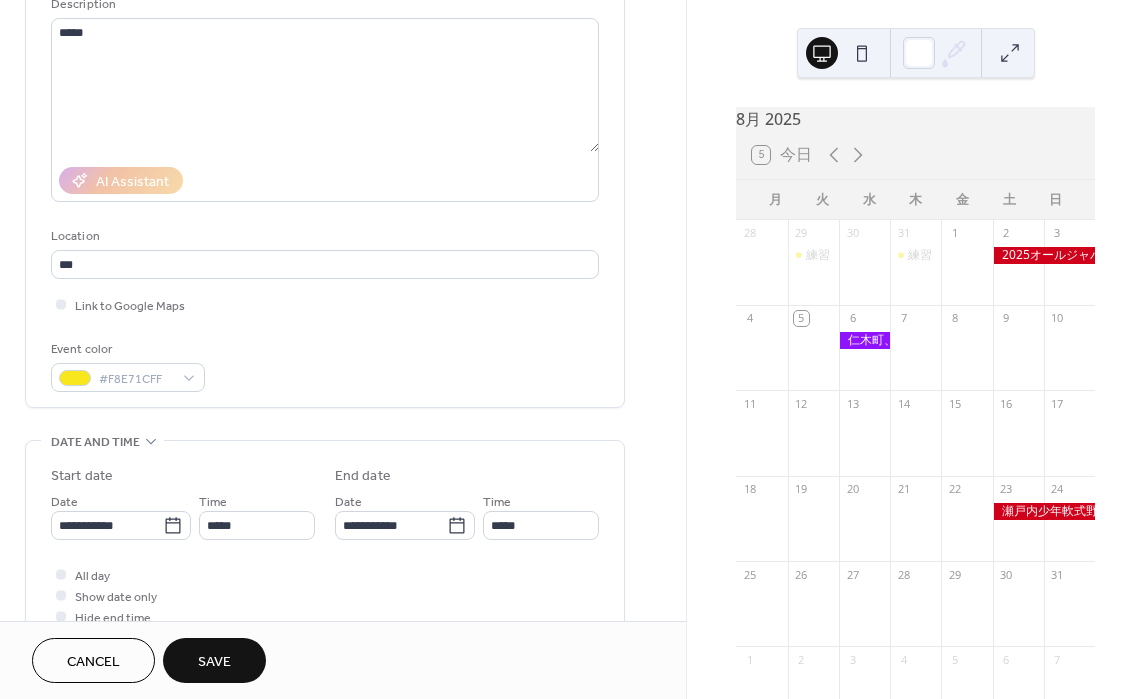 scroll, scrollTop: 252, scrollLeft: 0, axis: vertical 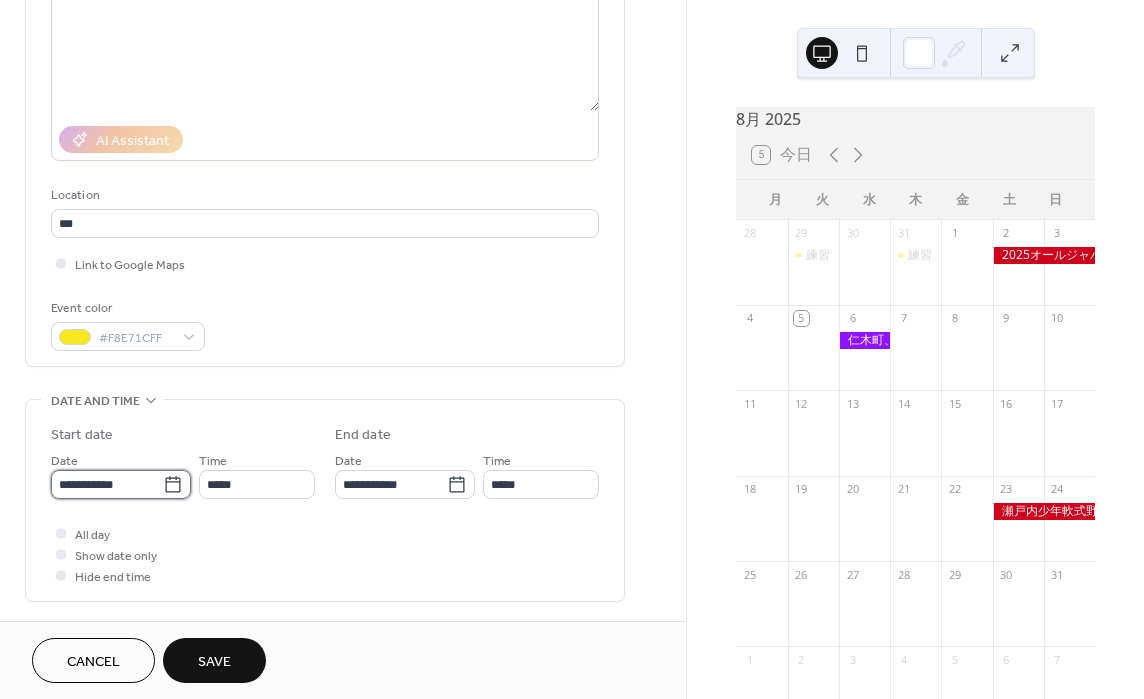 click on "**********" at bounding box center [107, 484] 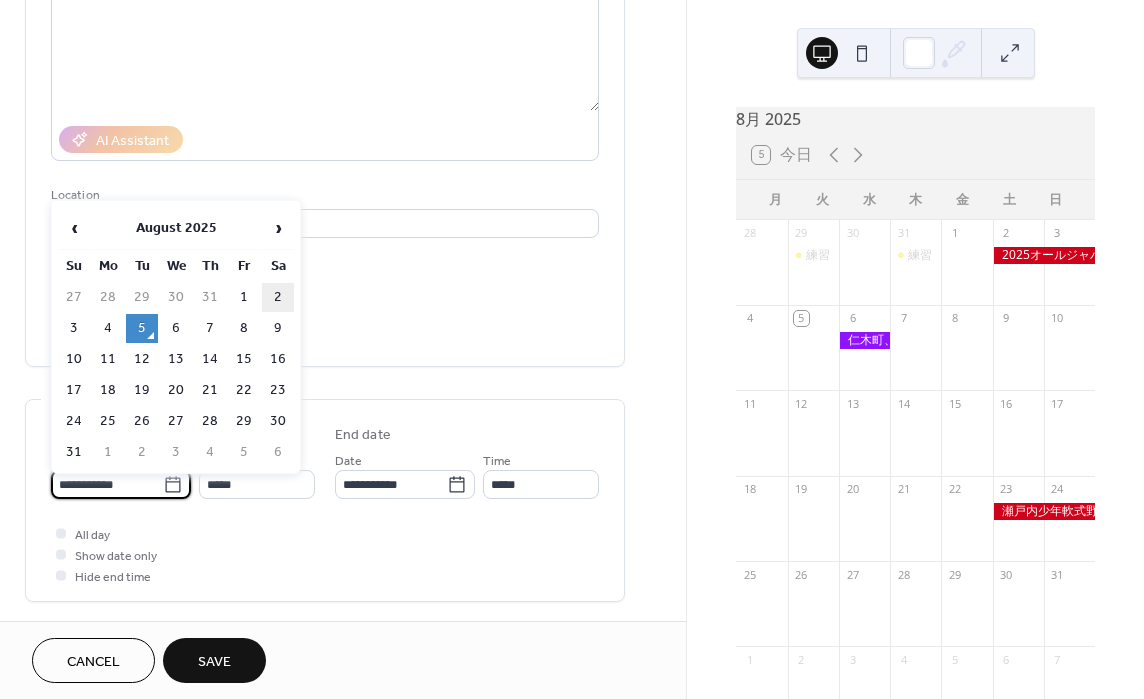 click on "2" at bounding box center [278, 297] 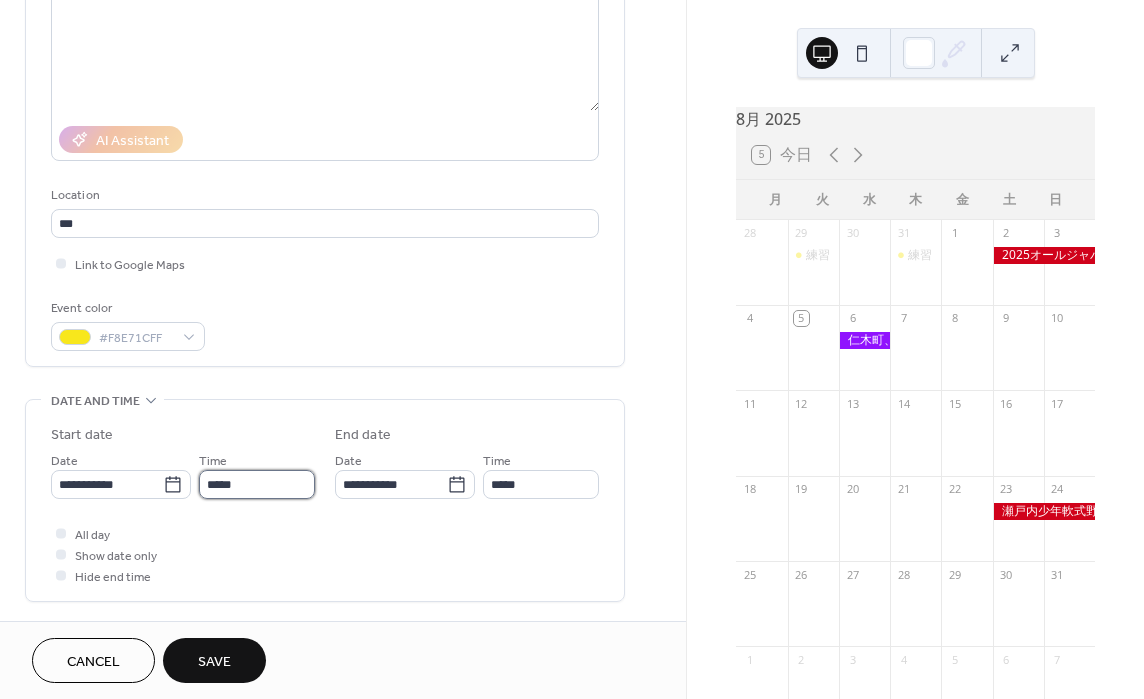 click on "*****" at bounding box center (257, 484) 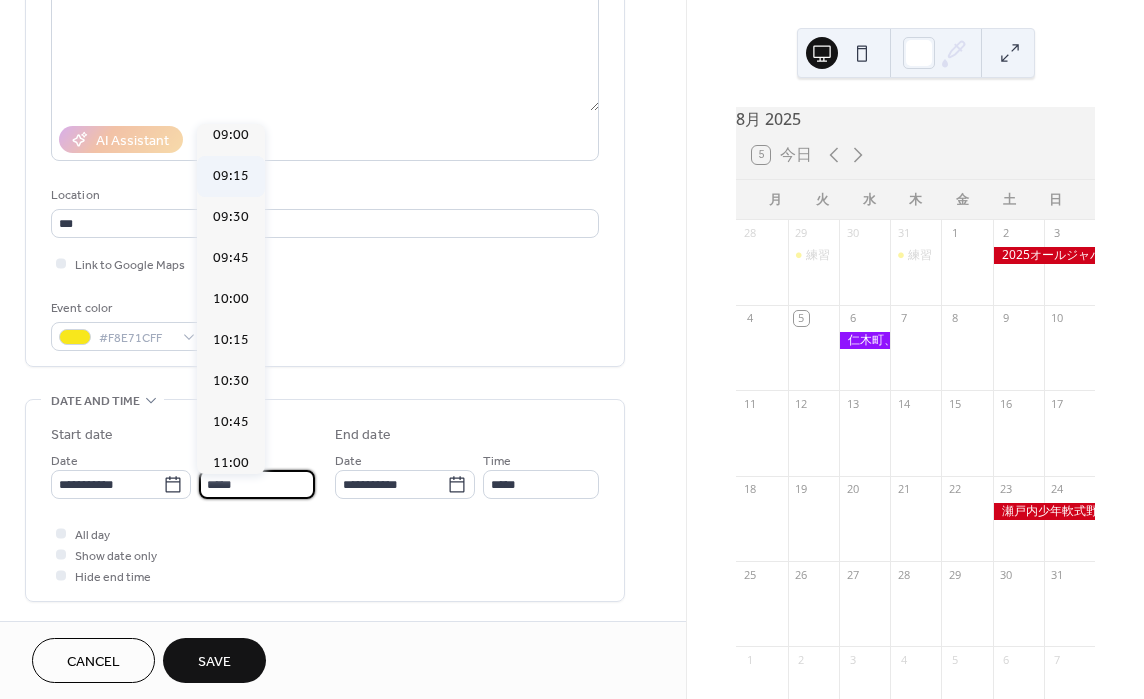 scroll, scrollTop: 1461, scrollLeft: 0, axis: vertical 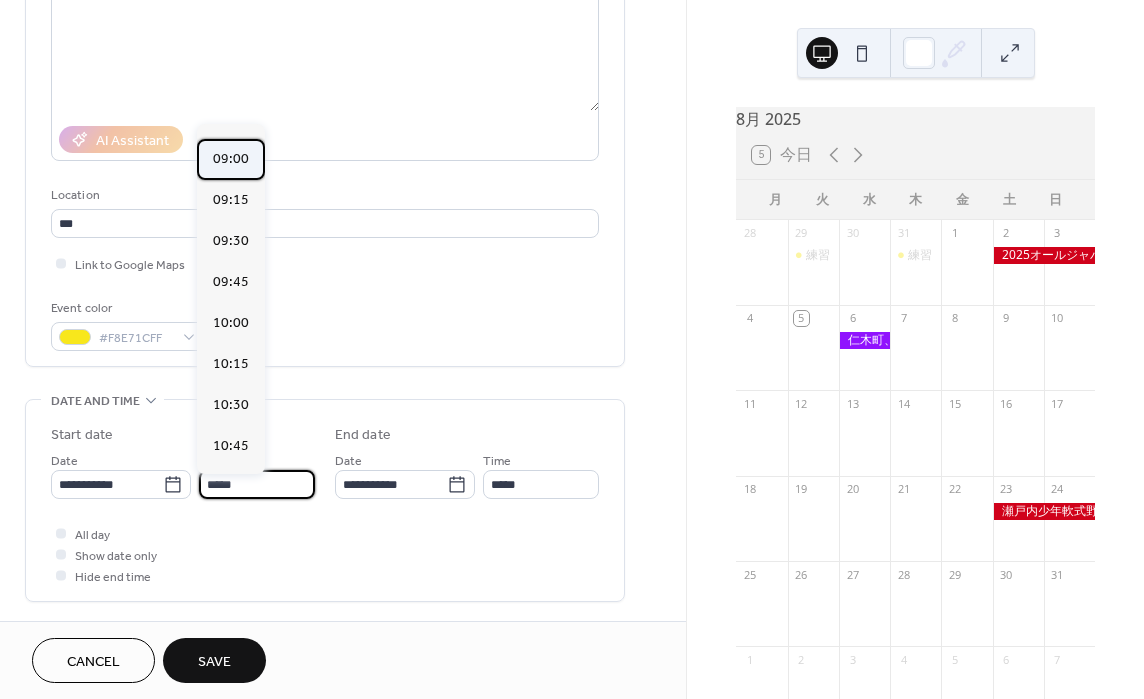 click on "09:00" at bounding box center [231, 159] 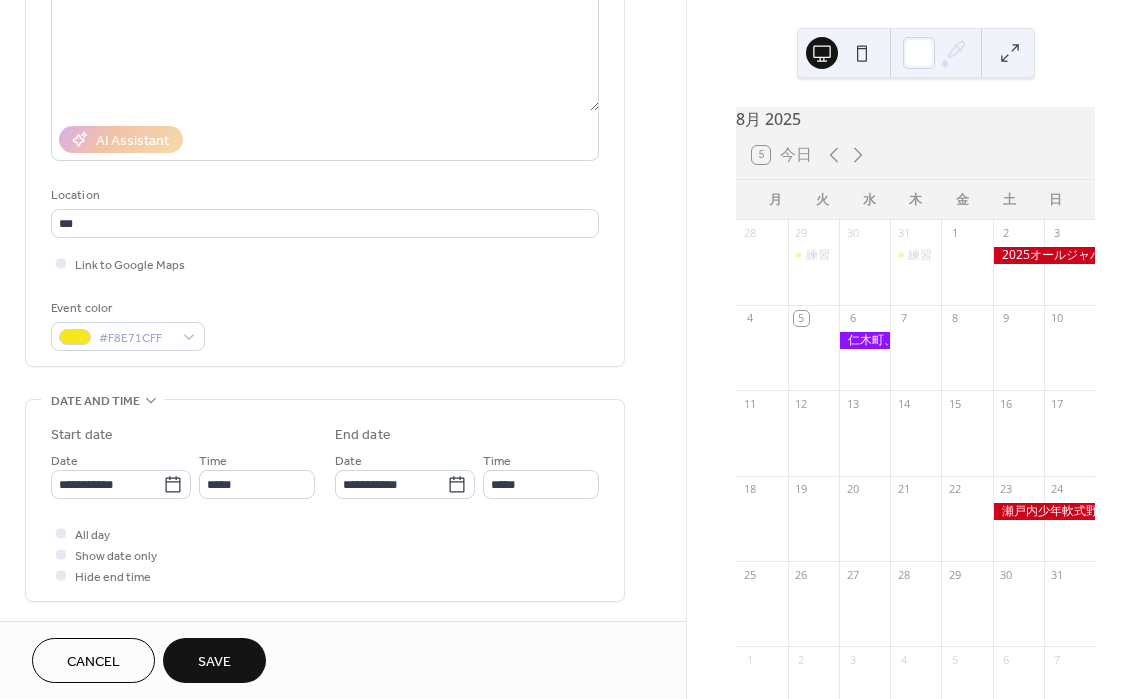 type on "*****" 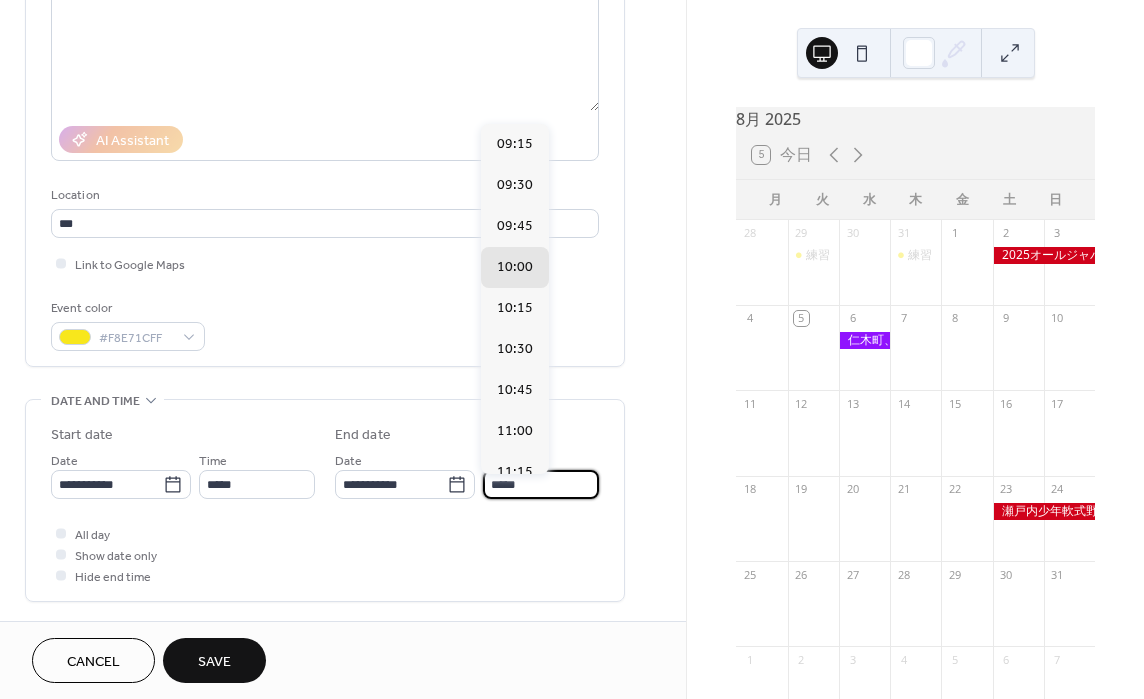 click on "*****" at bounding box center [541, 484] 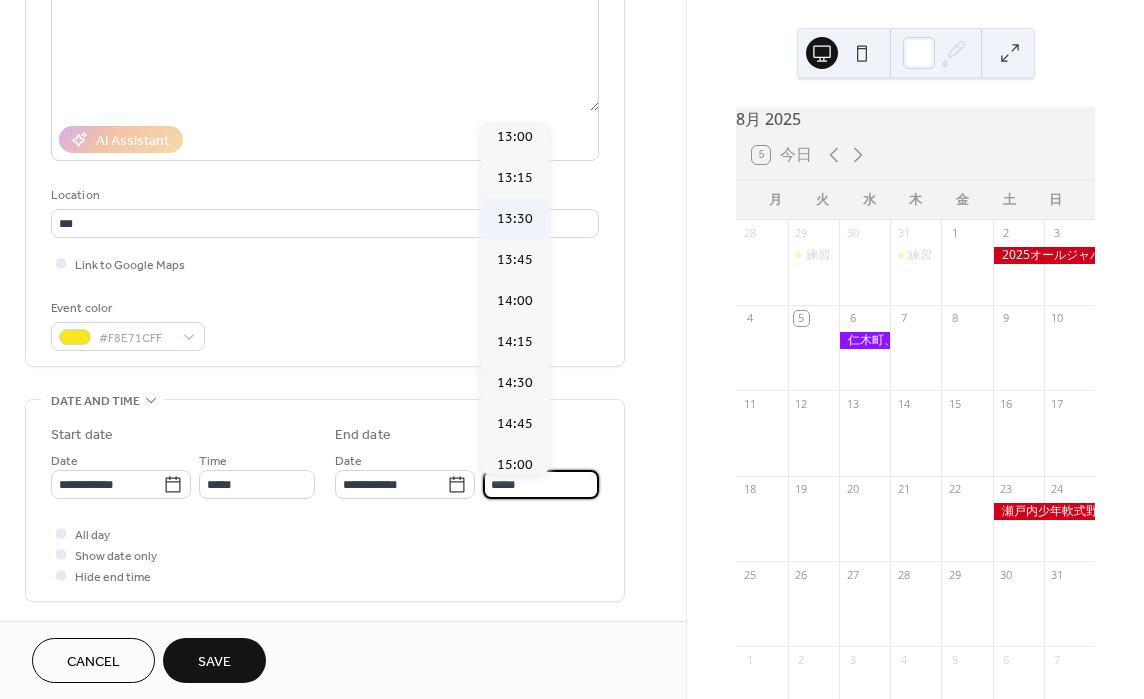 scroll, scrollTop: 713, scrollLeft: 0, axis: vertical 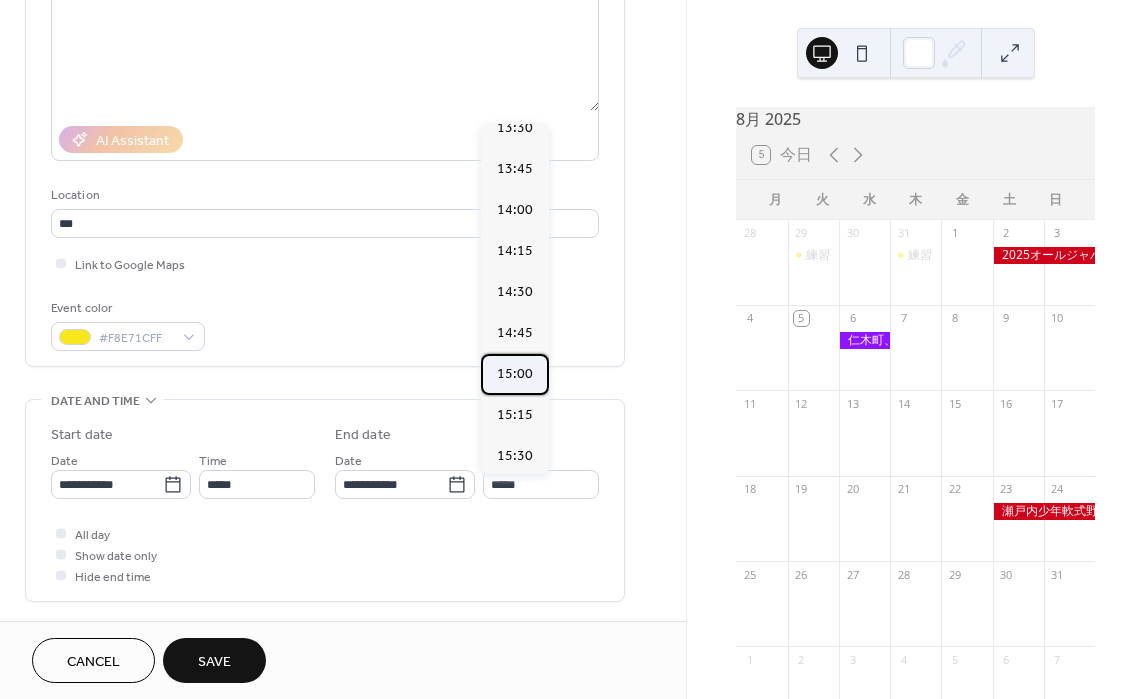 click on "15:00" at bounding box center (515, 374) 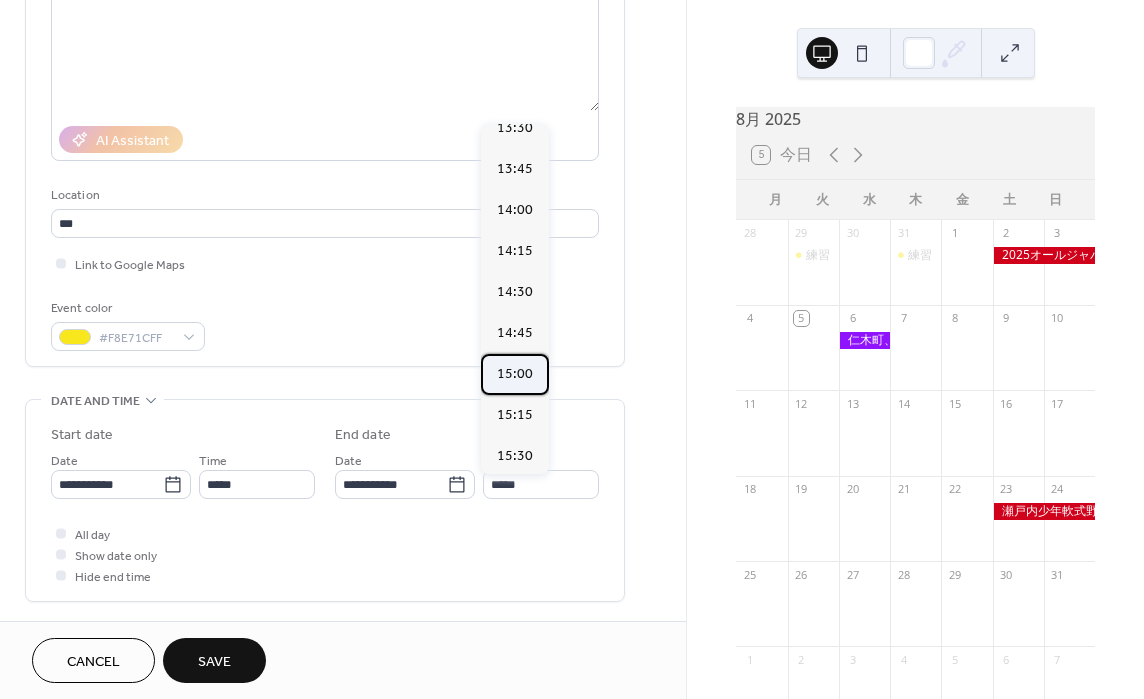 type on "*****" 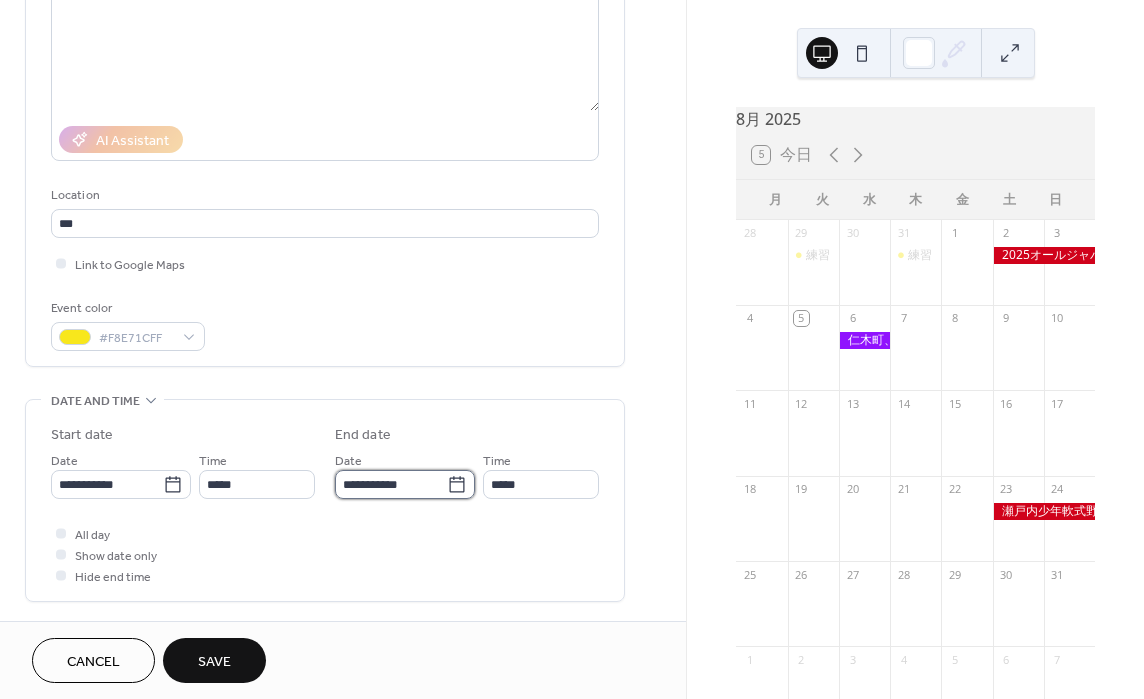 click on "**********" at bounding box center (391, 484) 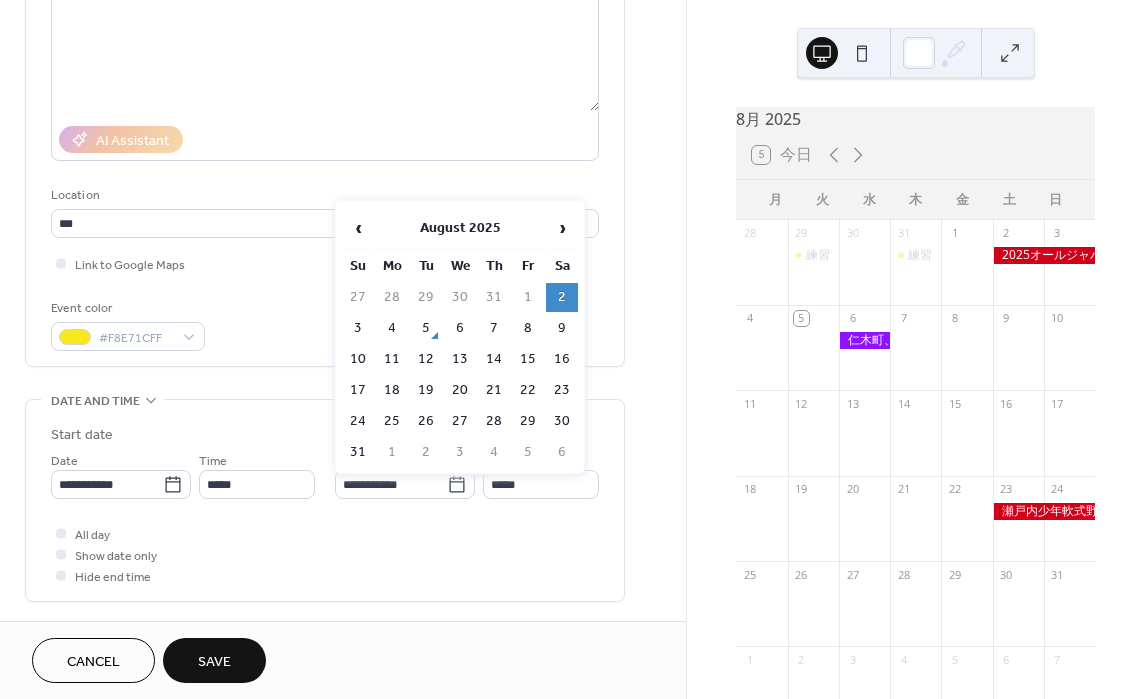 click on "2" at bounding box center [562, 297] 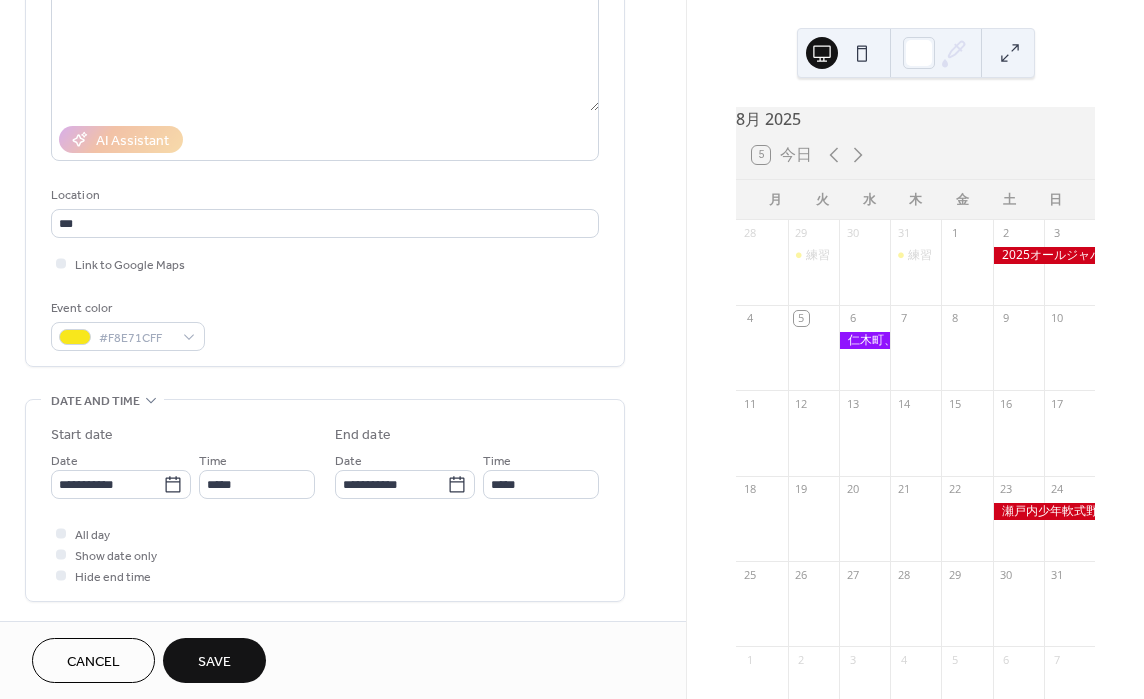 click on "Save" at bounding box center [214, 660] 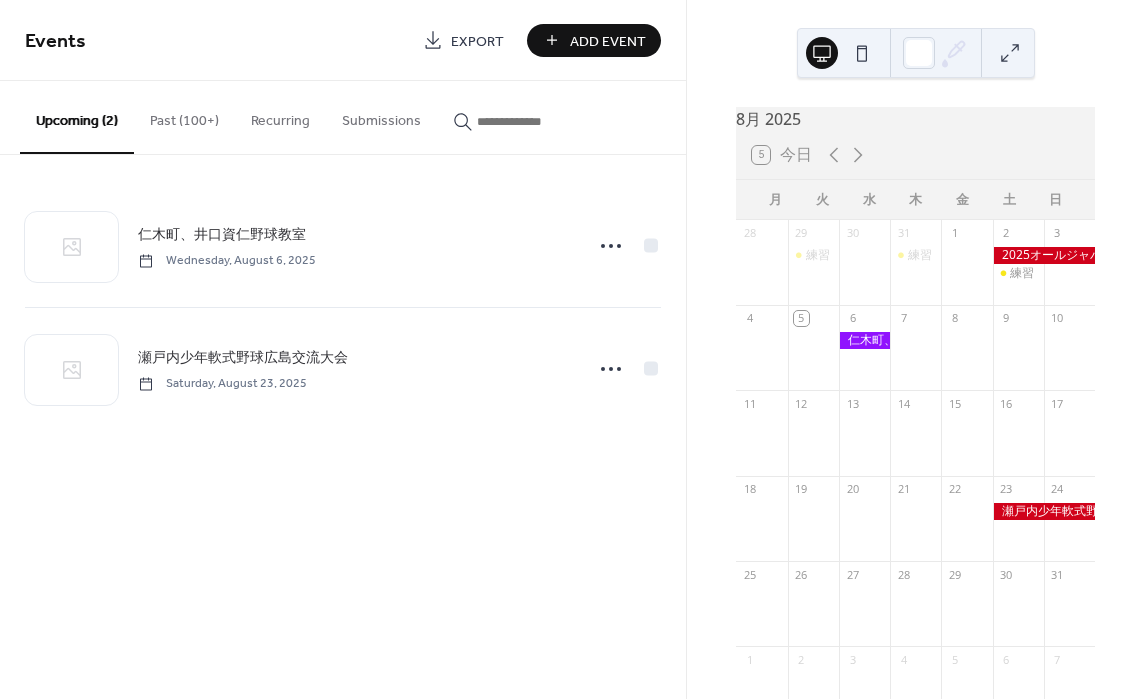 click on "Add Event" at bounding box center [594, 40] 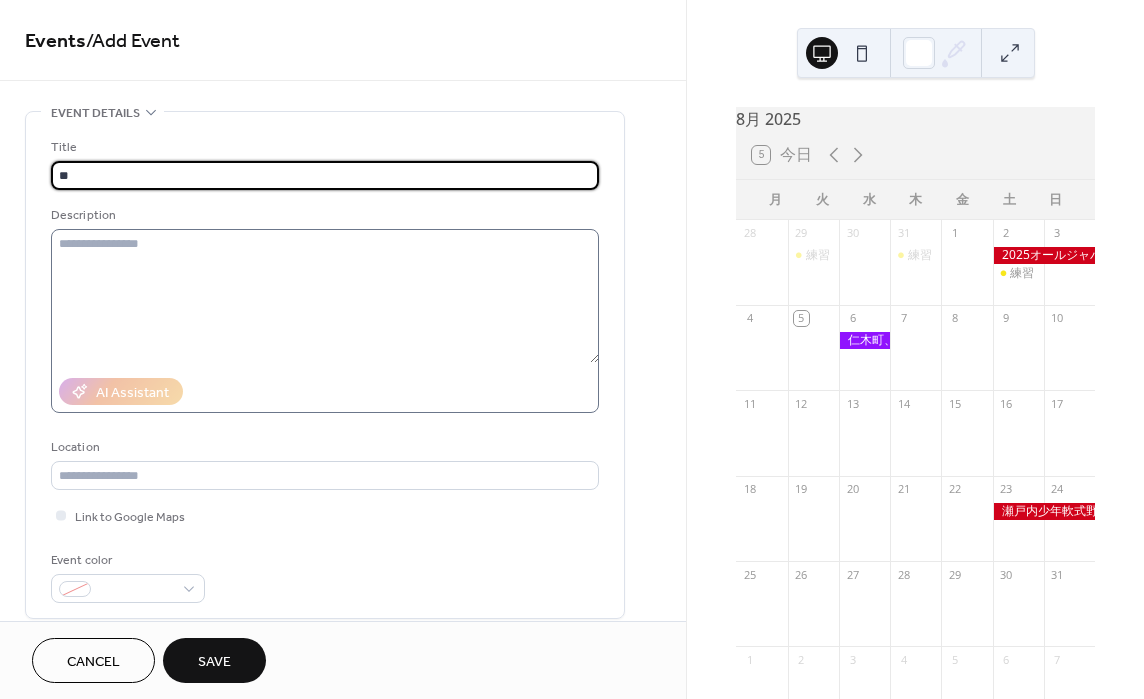 type on "**" 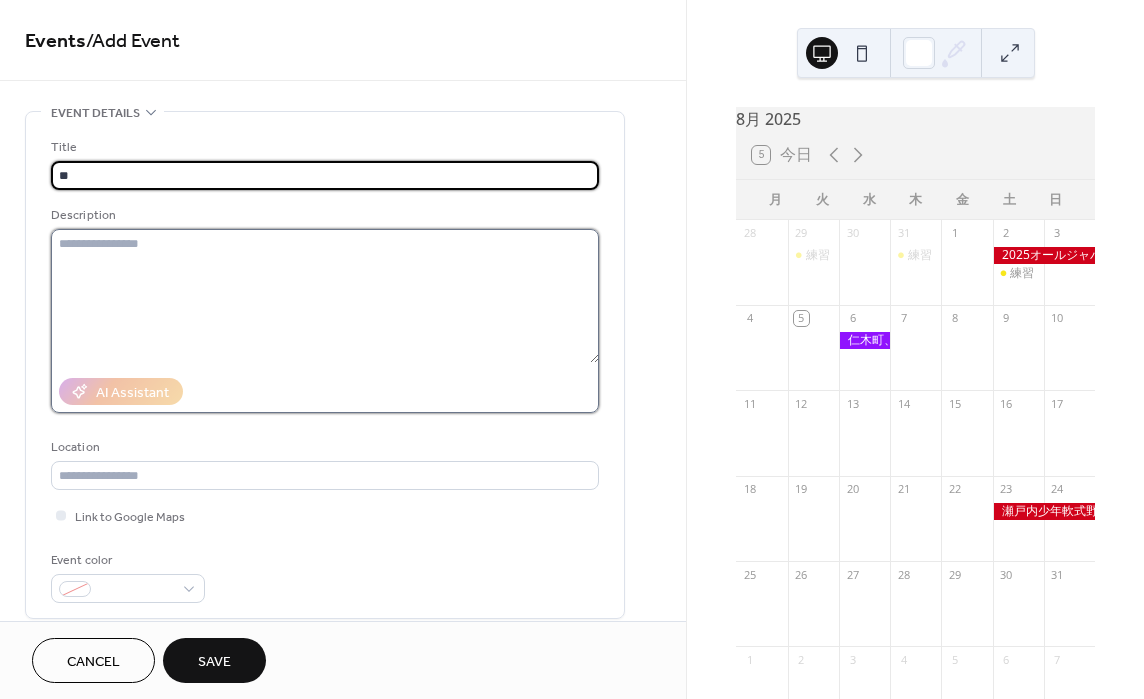 click at bounding box center (325, 296) 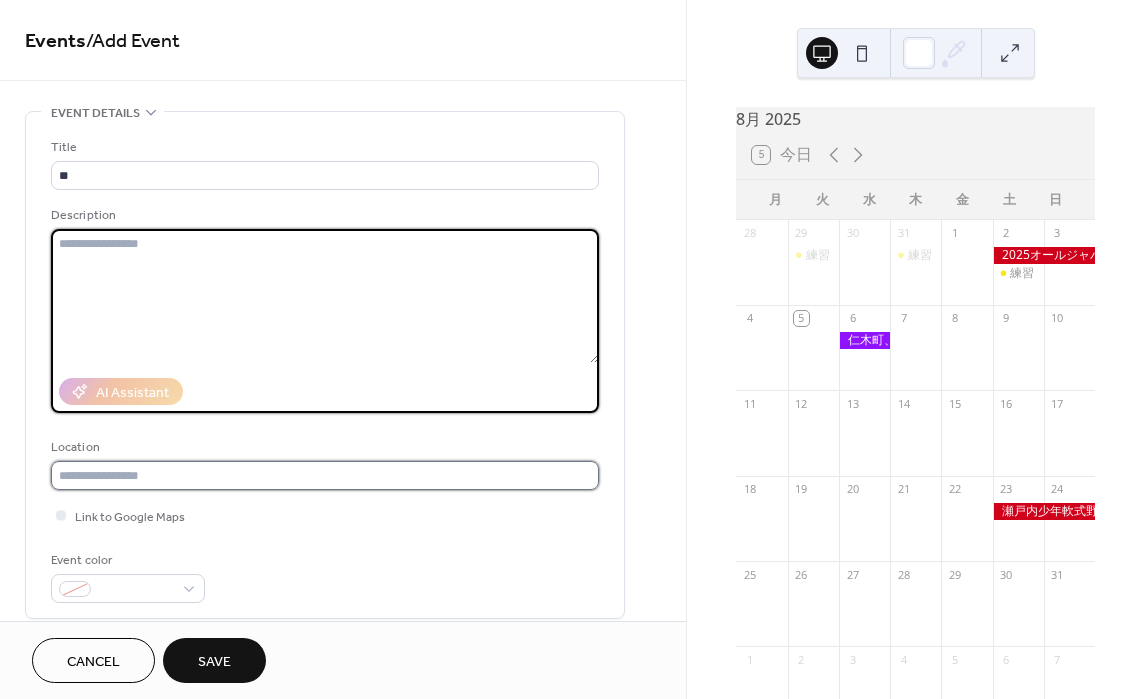 click at bounding box center [325, 475] 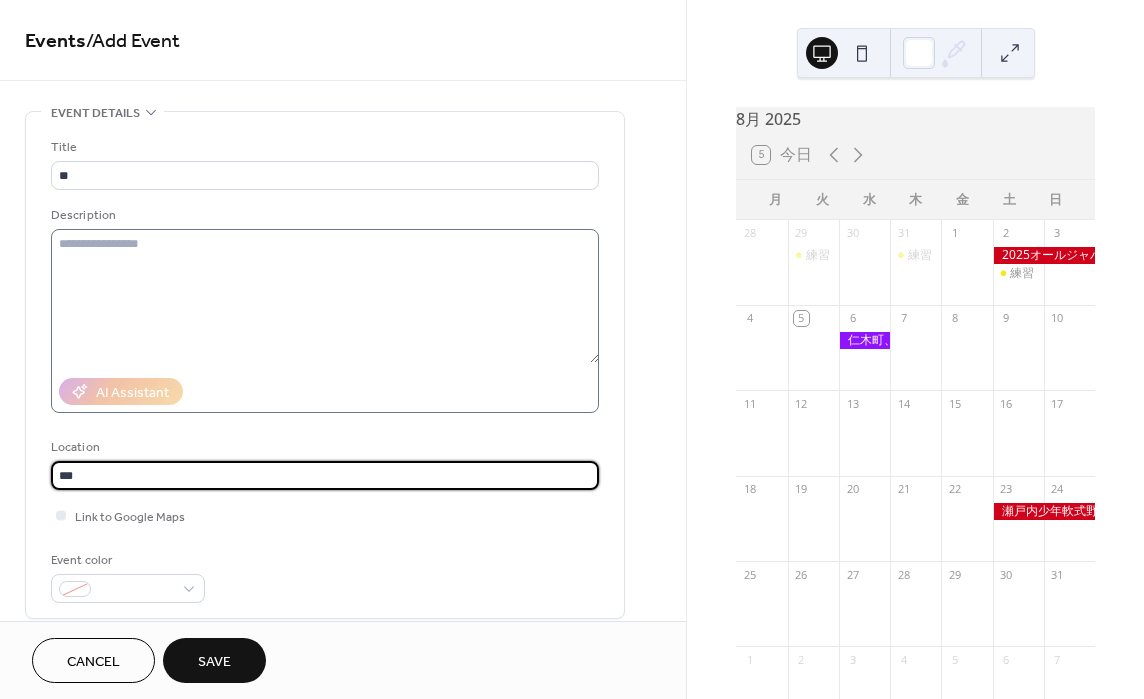 type on "***" 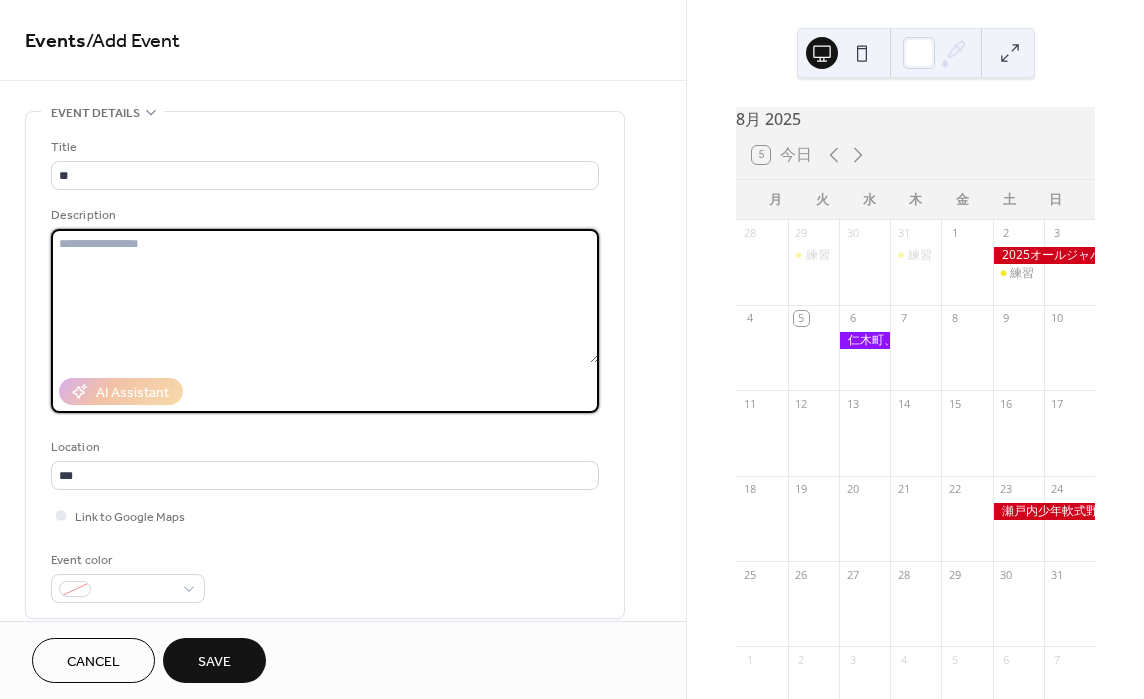 click at bounding box center (325, 296) 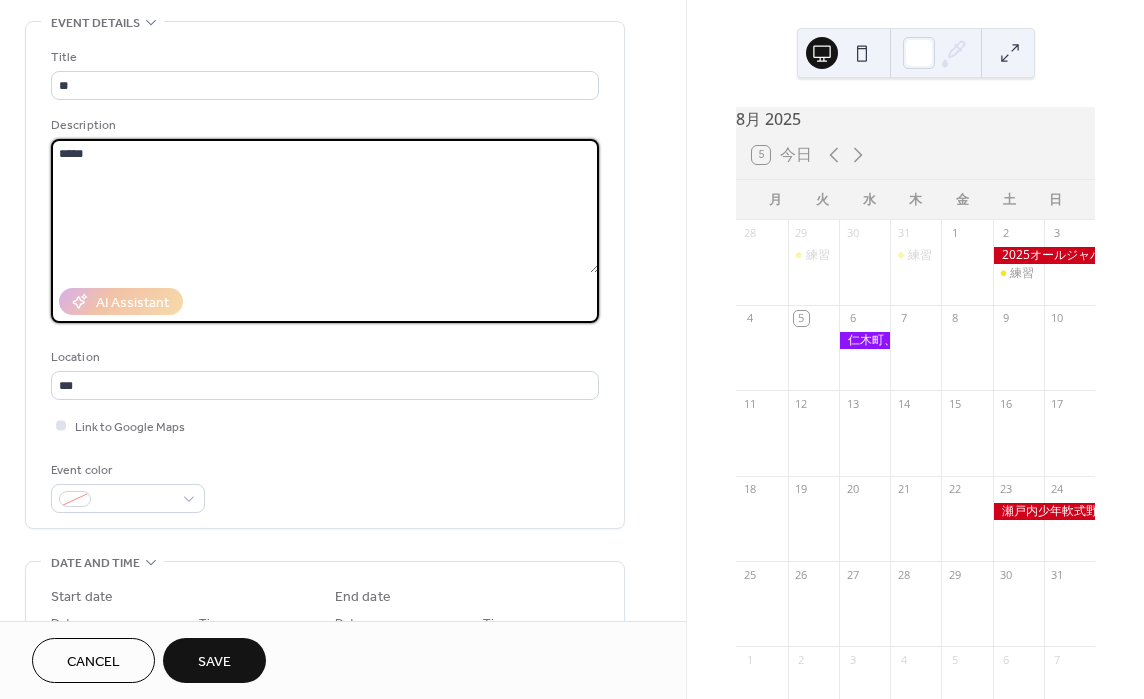 scroll, scrollTop: 138, scrollLeft: 0, axis: vertical 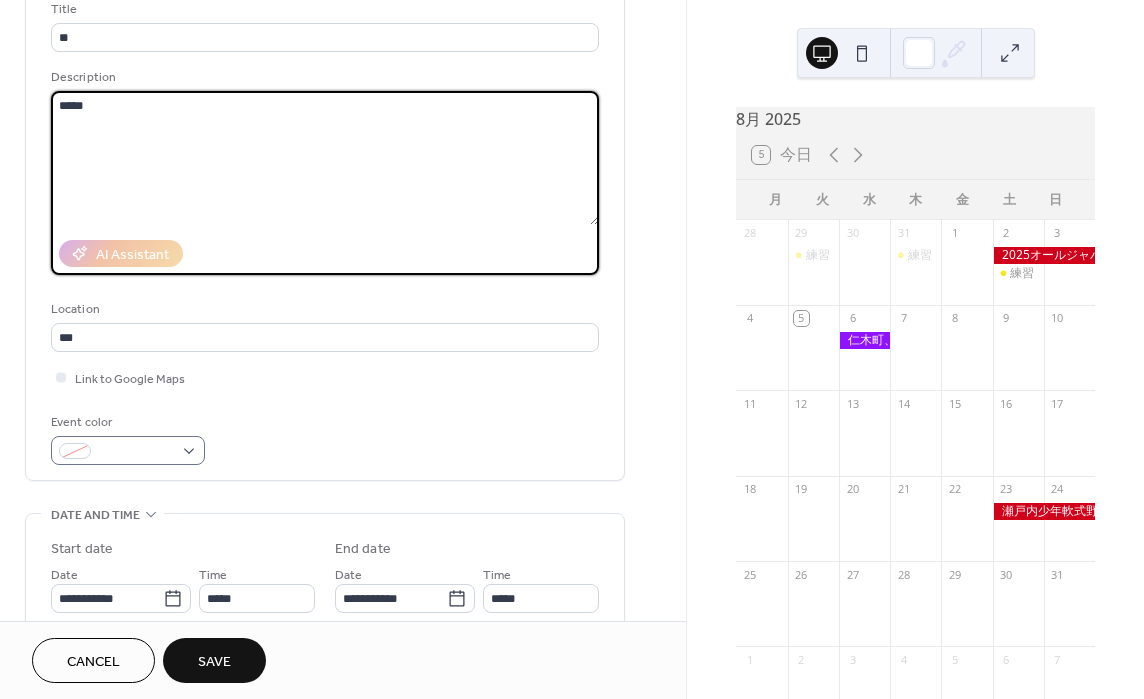 type on "*****" 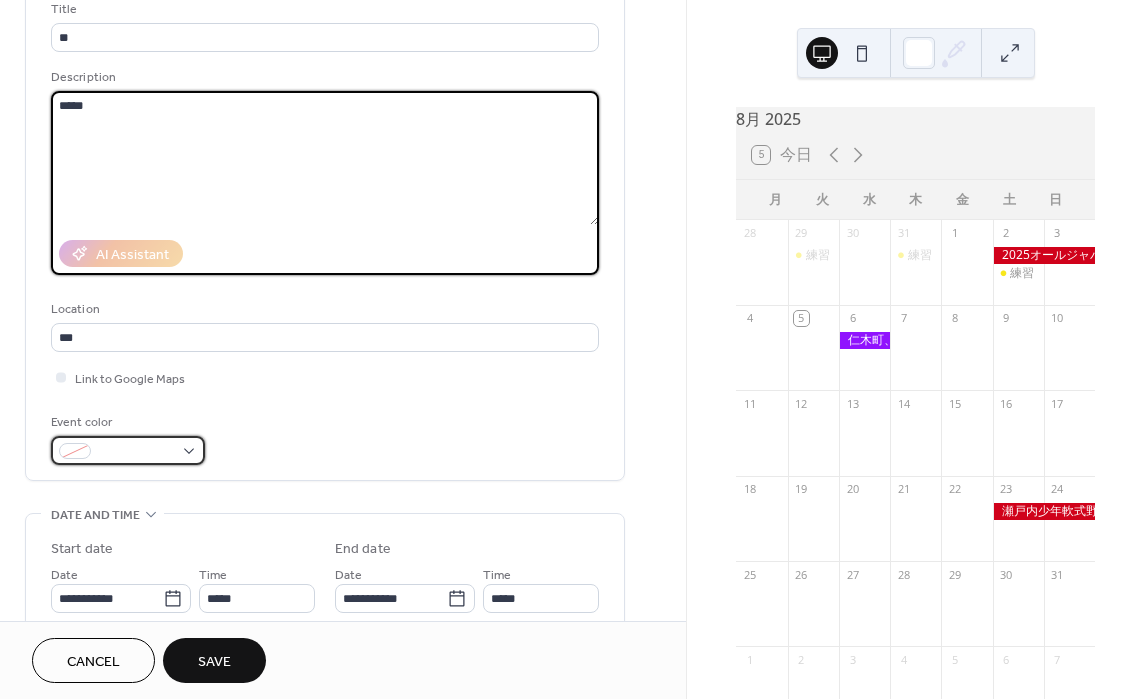 click at bounding box center (136, 452) 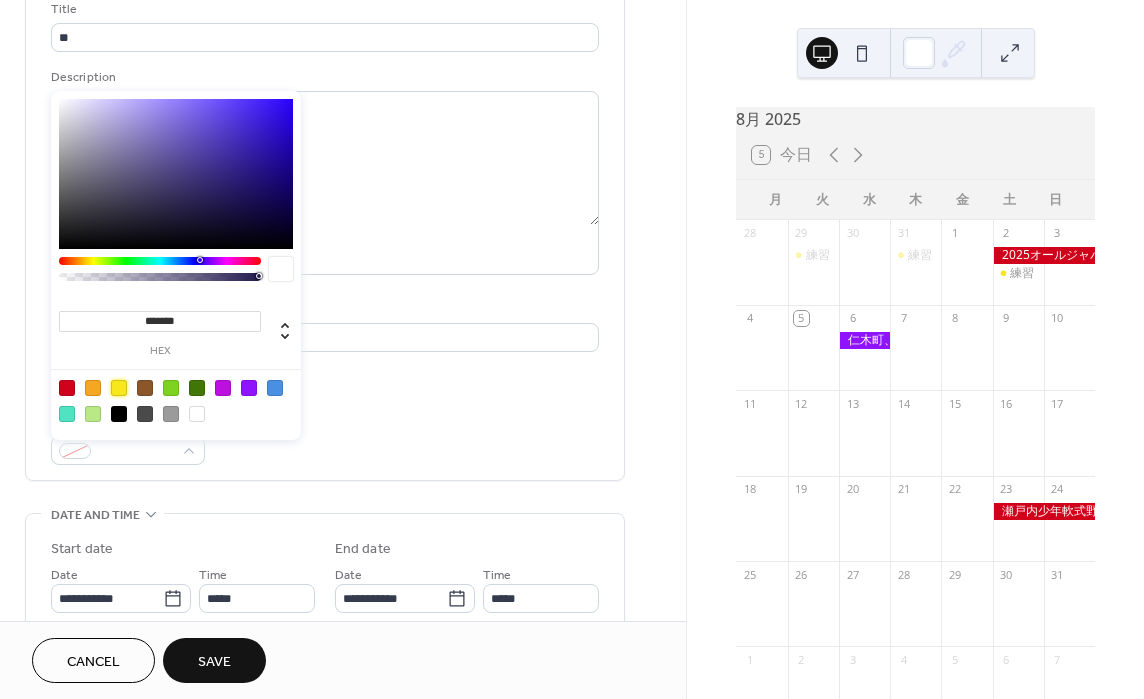 click at bounding box center (119, 388) 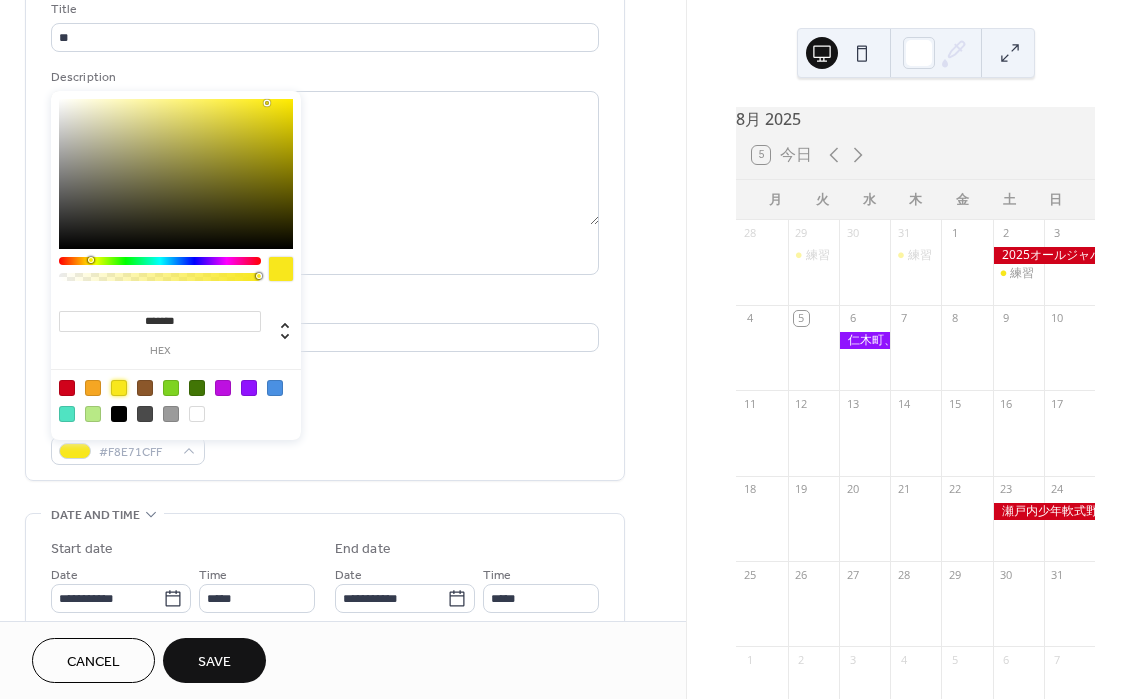 click on "Title ** Description ***** AI Assistant Location *** Link to Google Maps Event color #F8E71CFF" at bounding box center (325, 232) 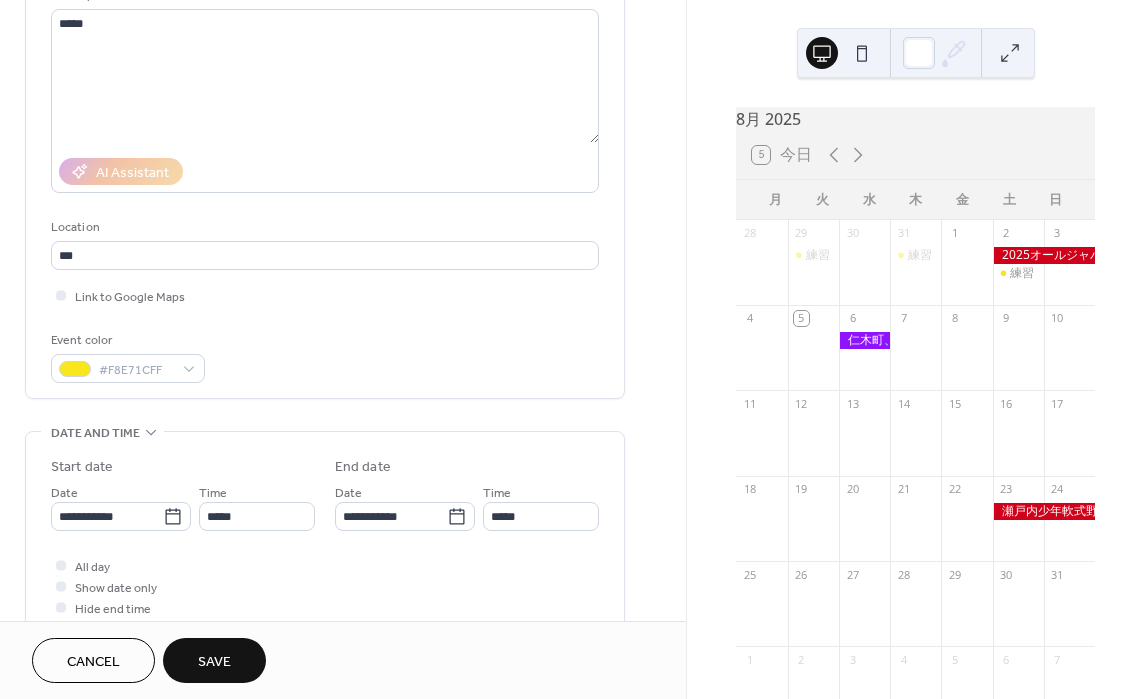 scroll, scrollTop: 293, scrollLeft: 0, axis: vertical 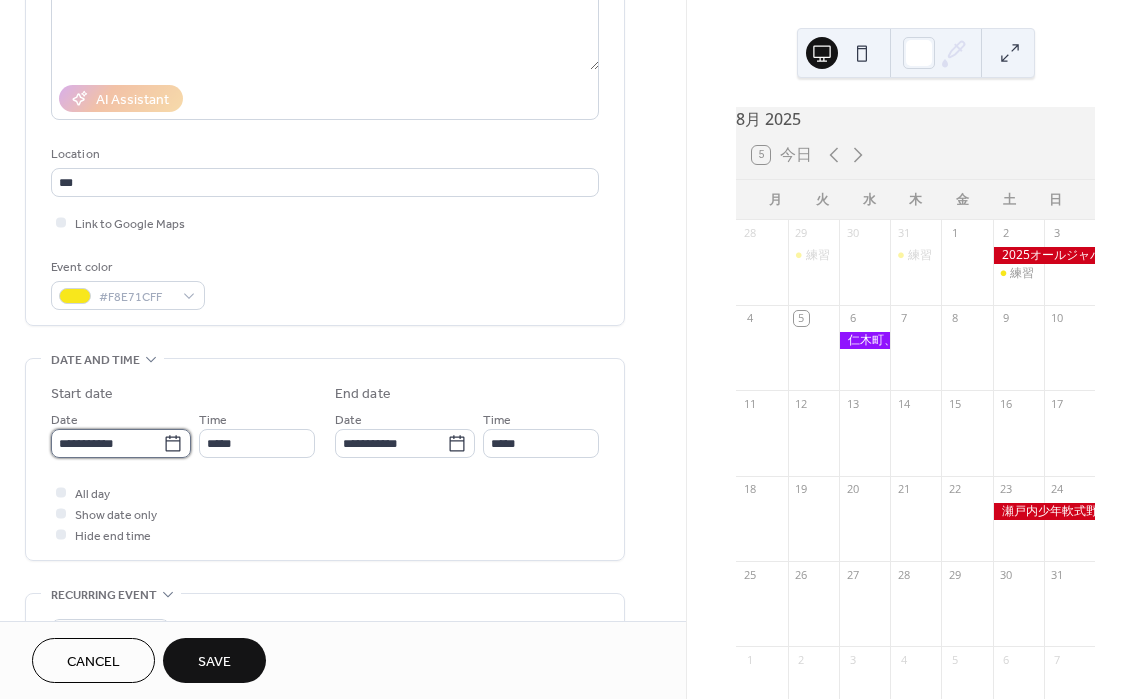 click on "**********" at bounding box center (107, 443) 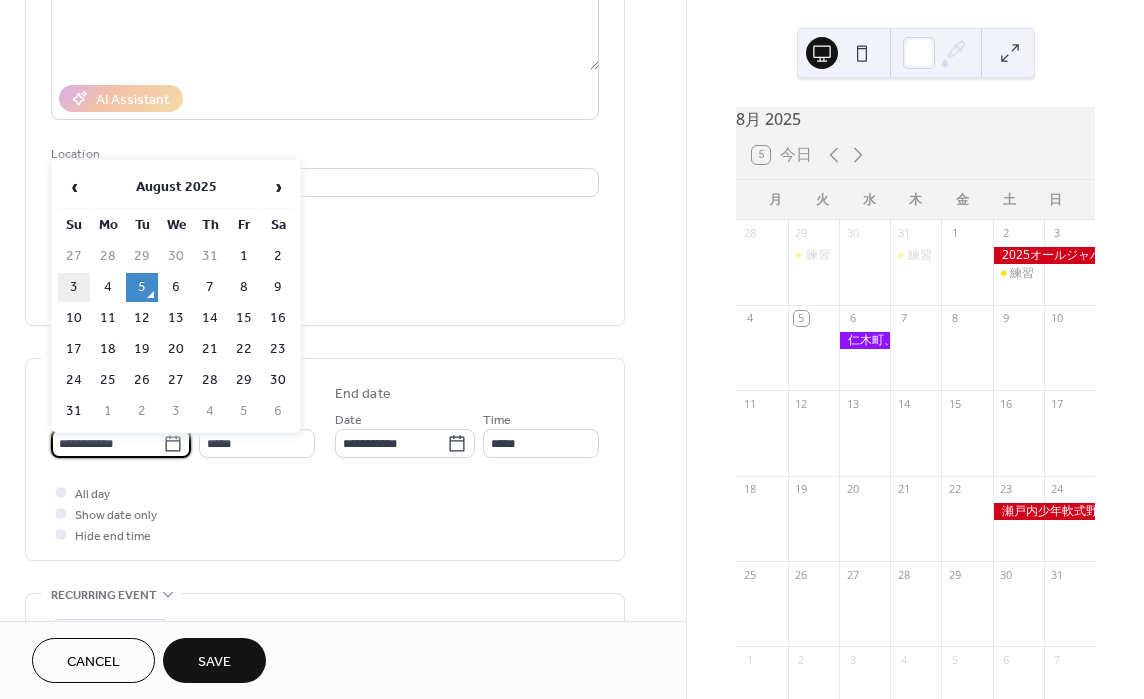 click on "3" at bounding box center [74, 287] 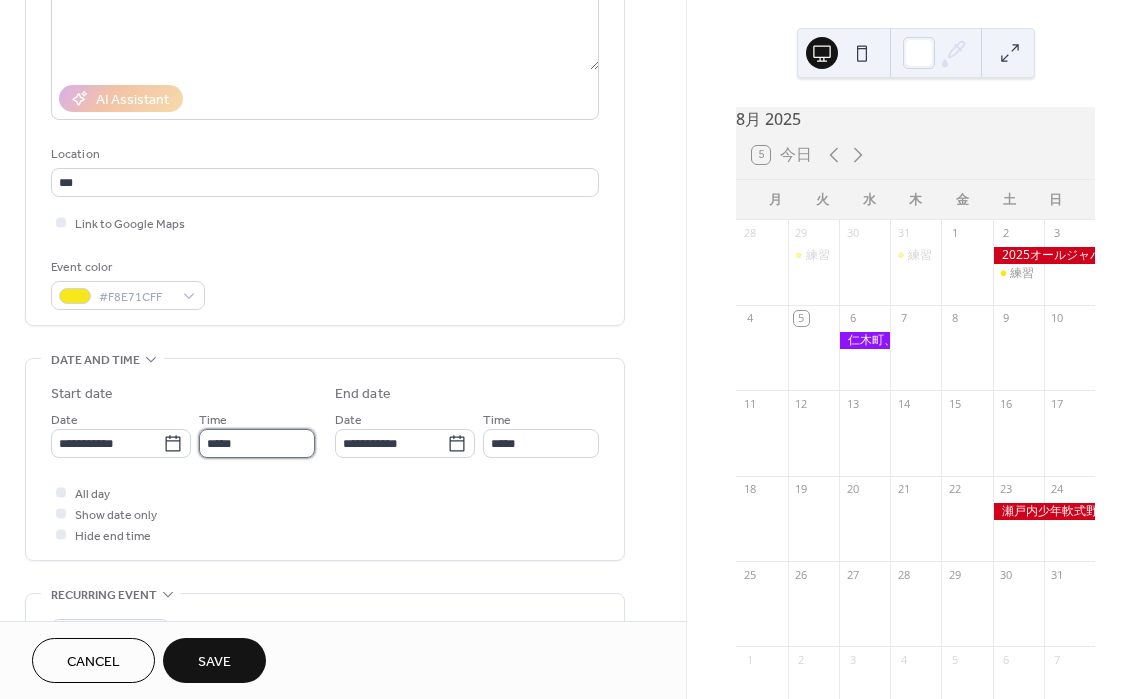 click on "*****" at bounding box center [257, 443] 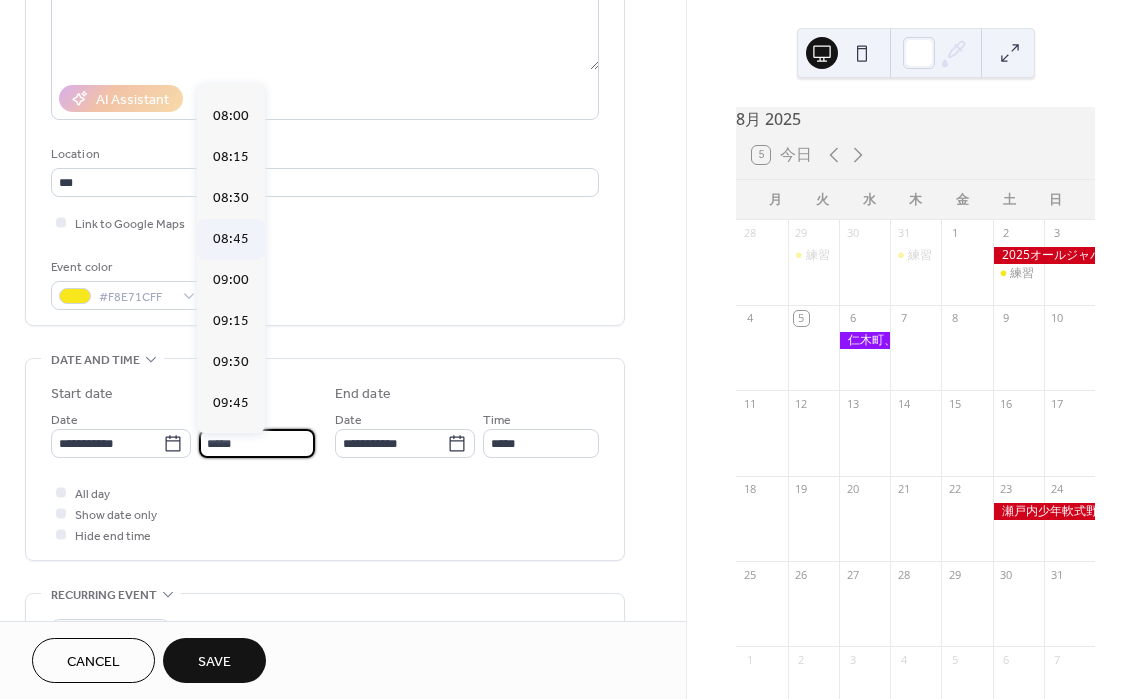 scroll, scrollTop: 1301, scrollLeft: 0, axis: vertical 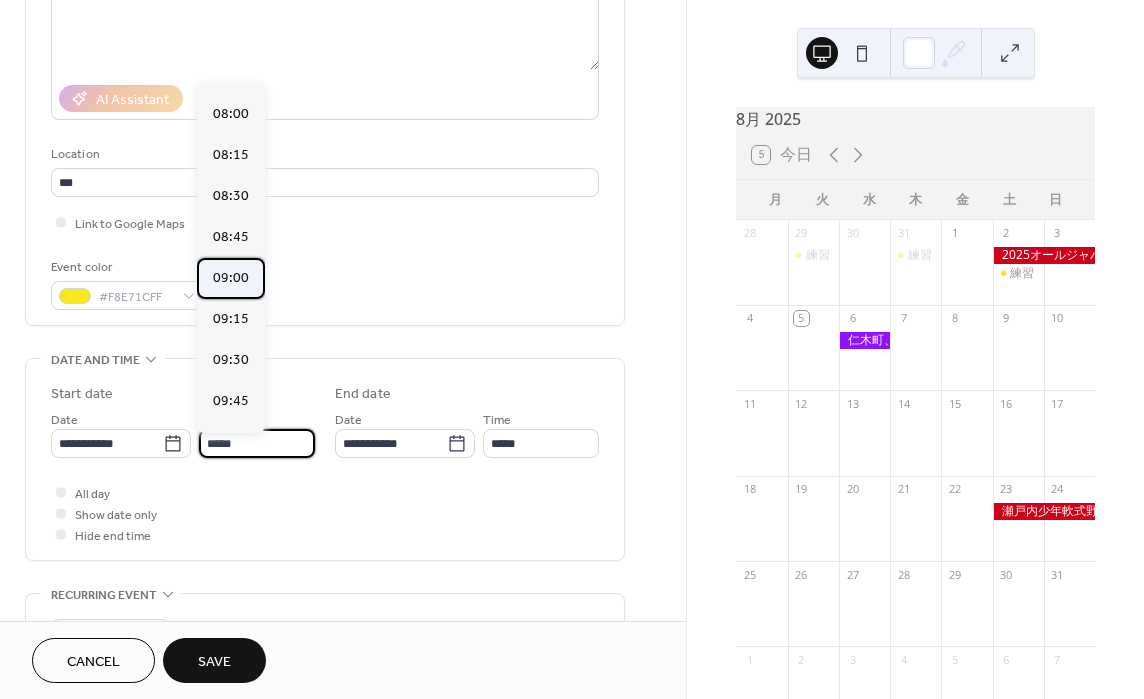 click on "09:00" at bounding box center [231, 278] 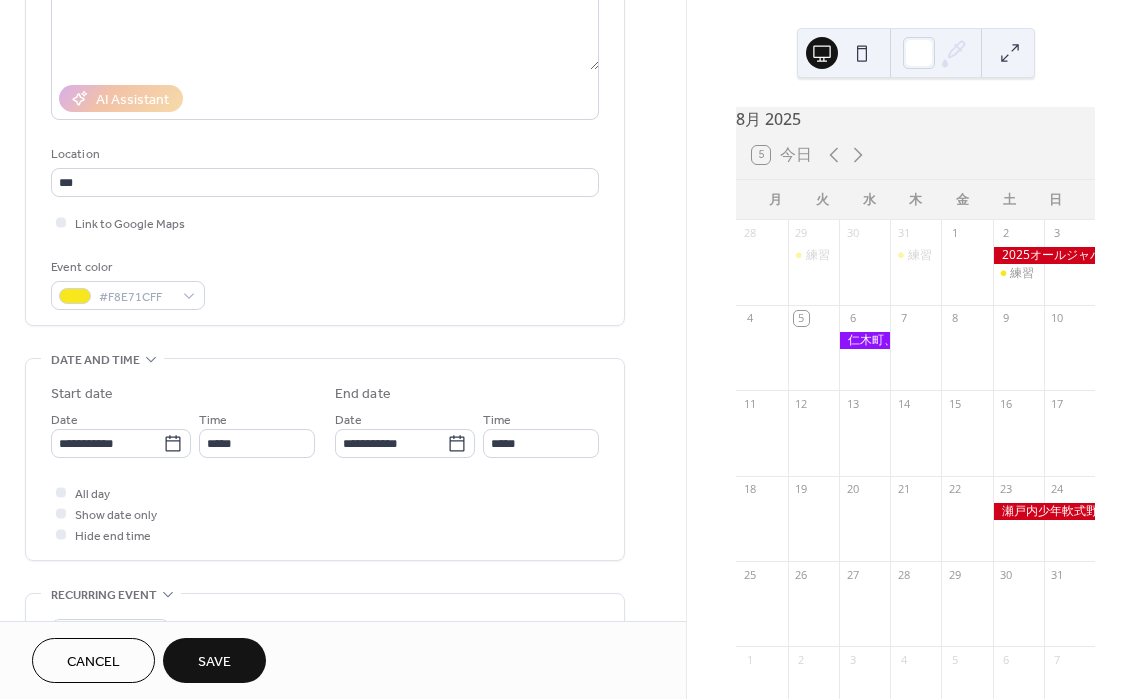 type on "*****" 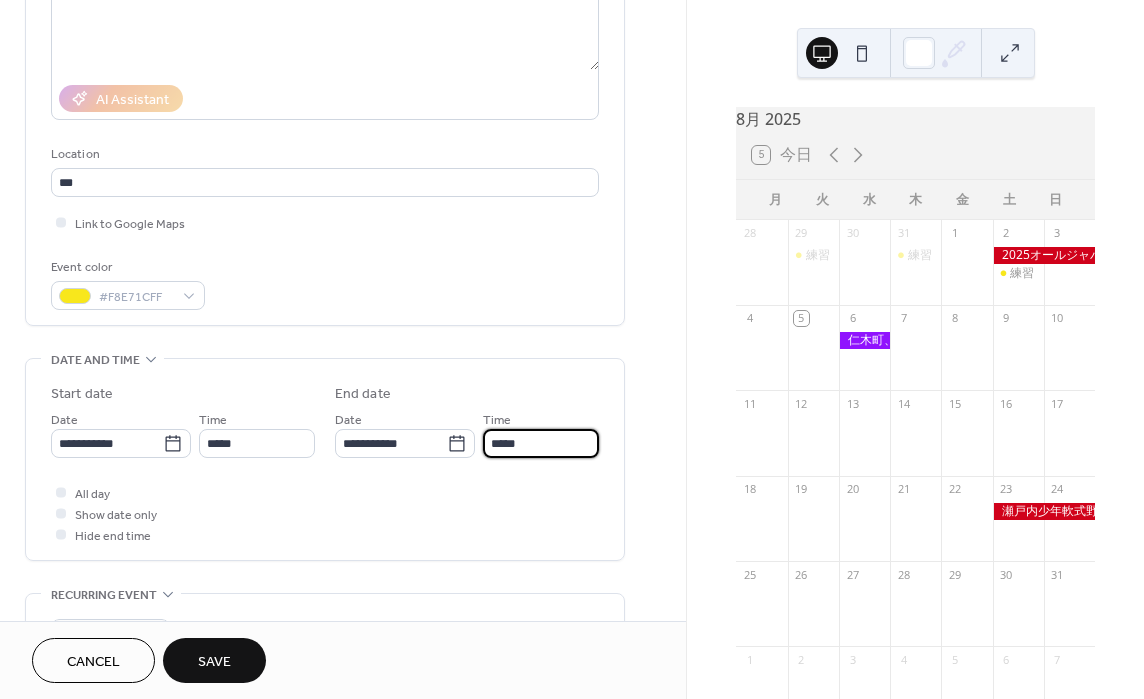 click on "*****" at bounding box center (541, 443) 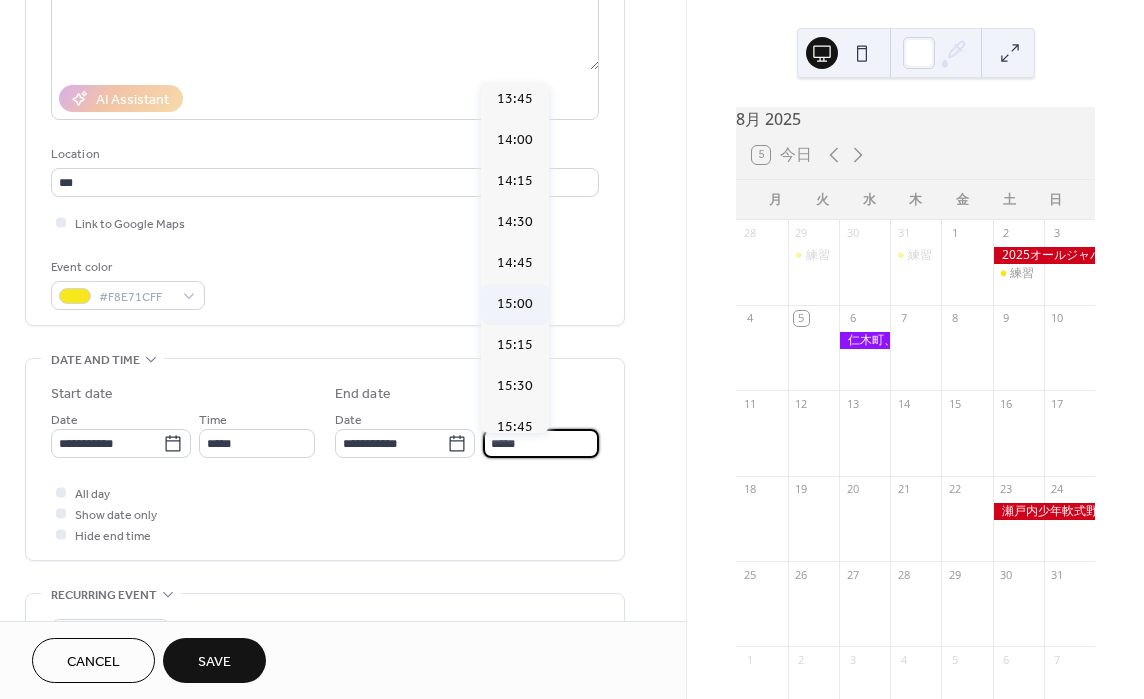 scroll, scrollTop: 776, scrollLeft: 0, axis: vertical 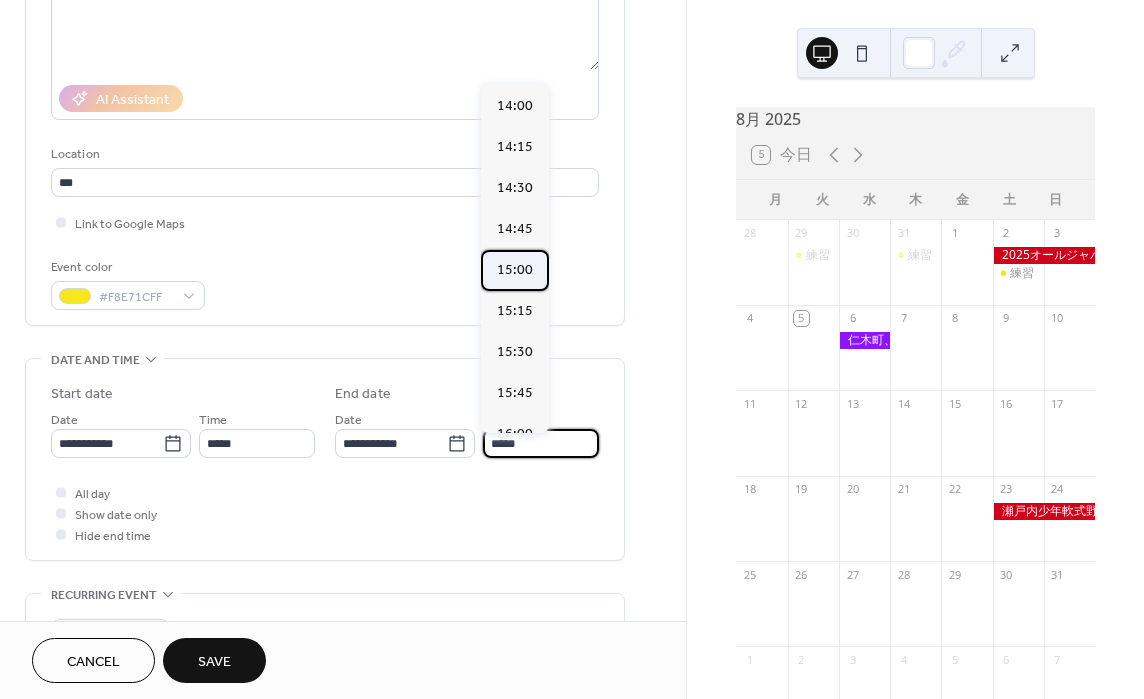 click on "15:00" at bounding box center [515, 270] 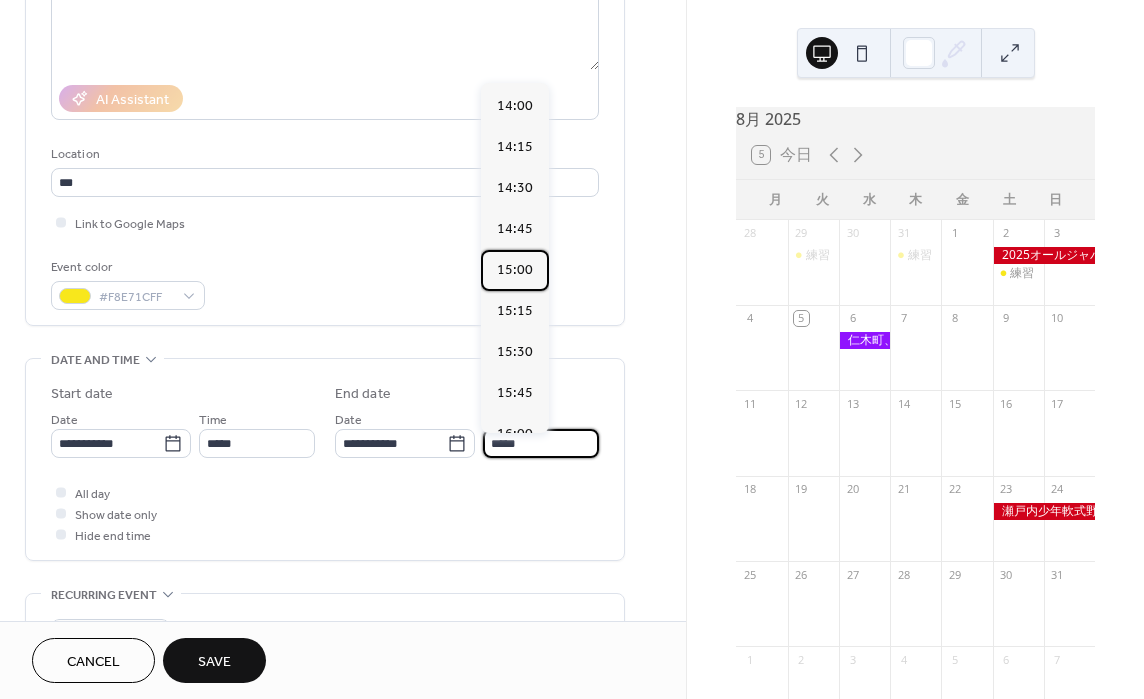 type on "*****" 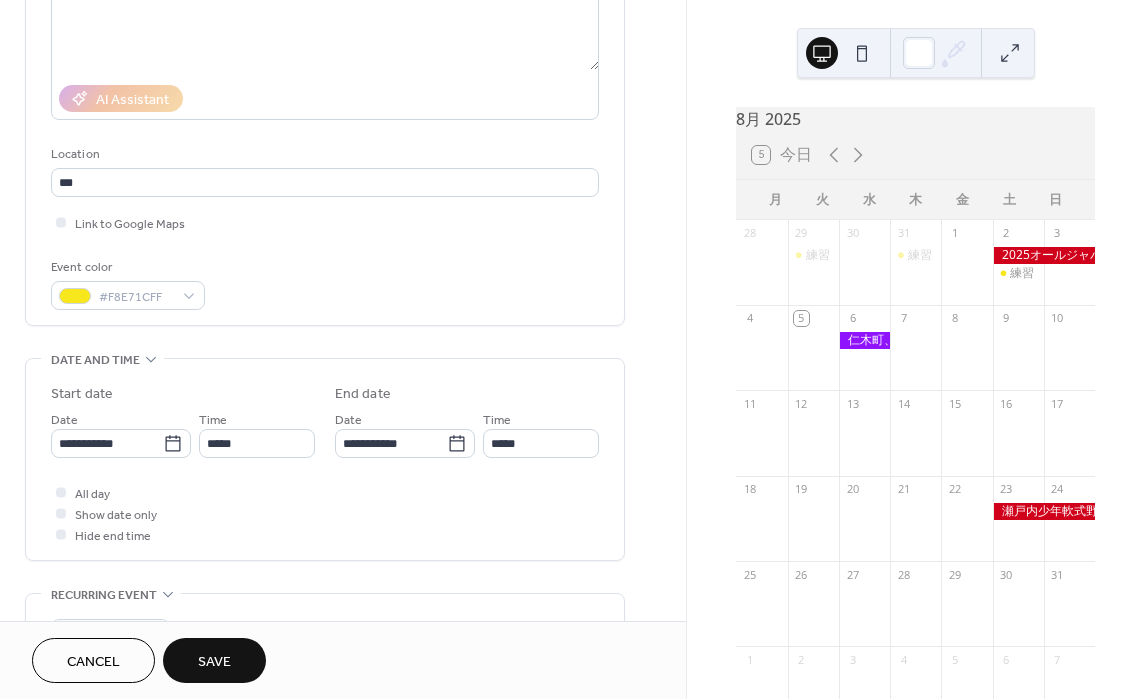 click on "Save" at bounding box center [214, 662] 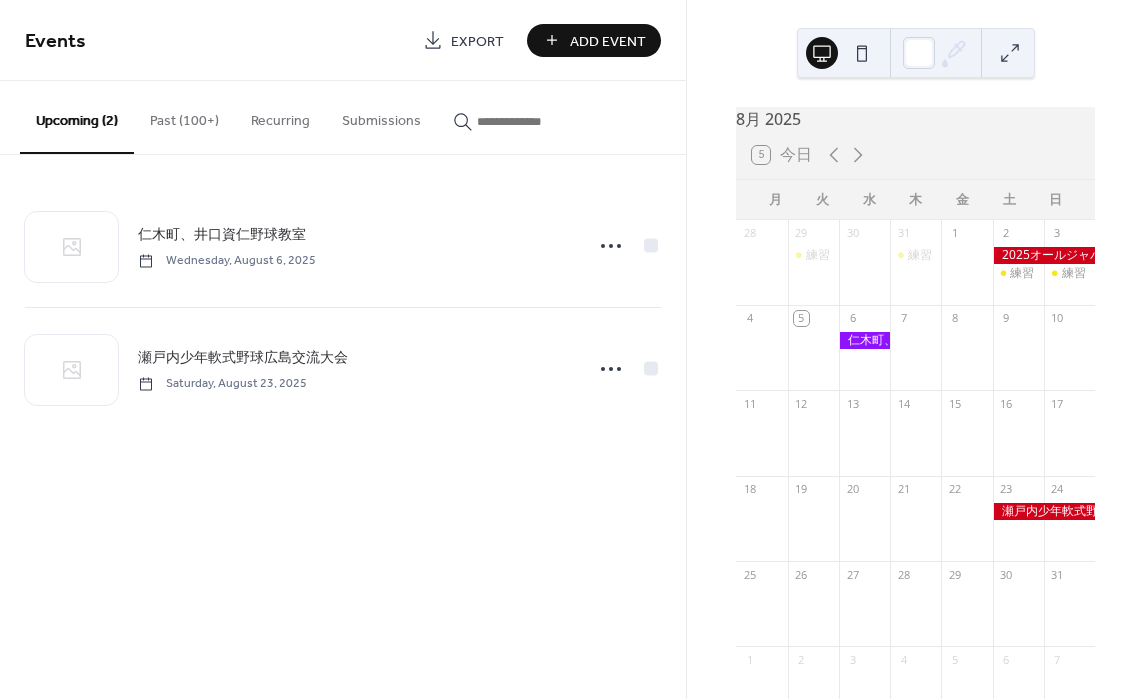 click on "Past (100+)" at bounding box center [184, 116] 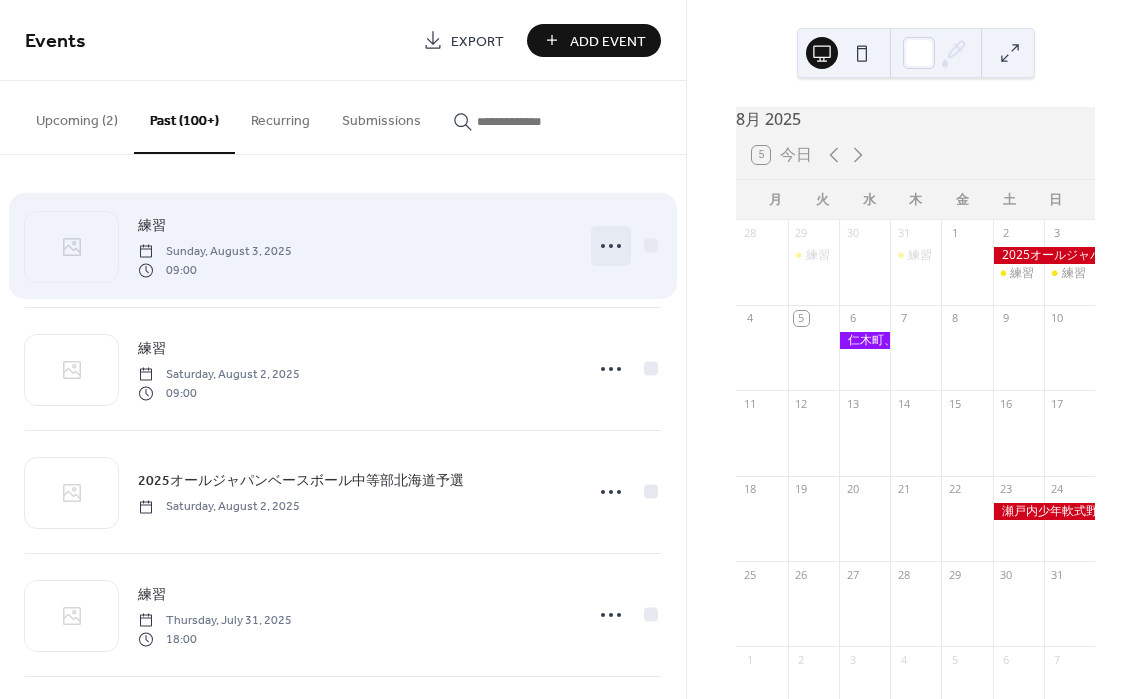 click 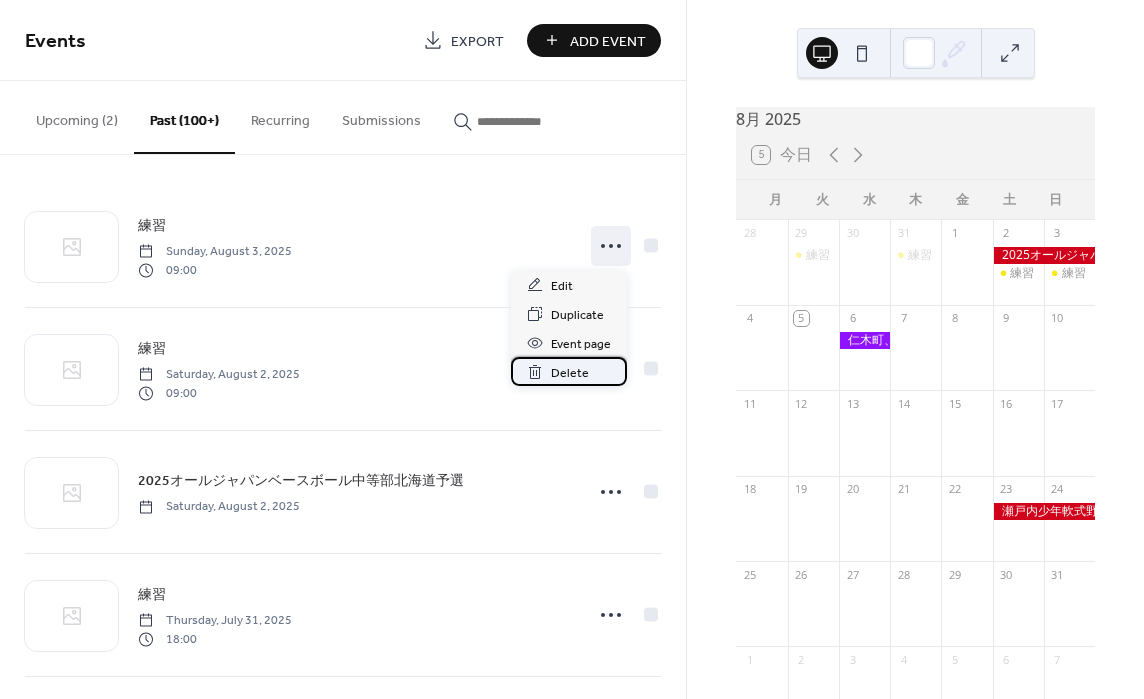 click on "Delete" at bounding box center (570, 373) 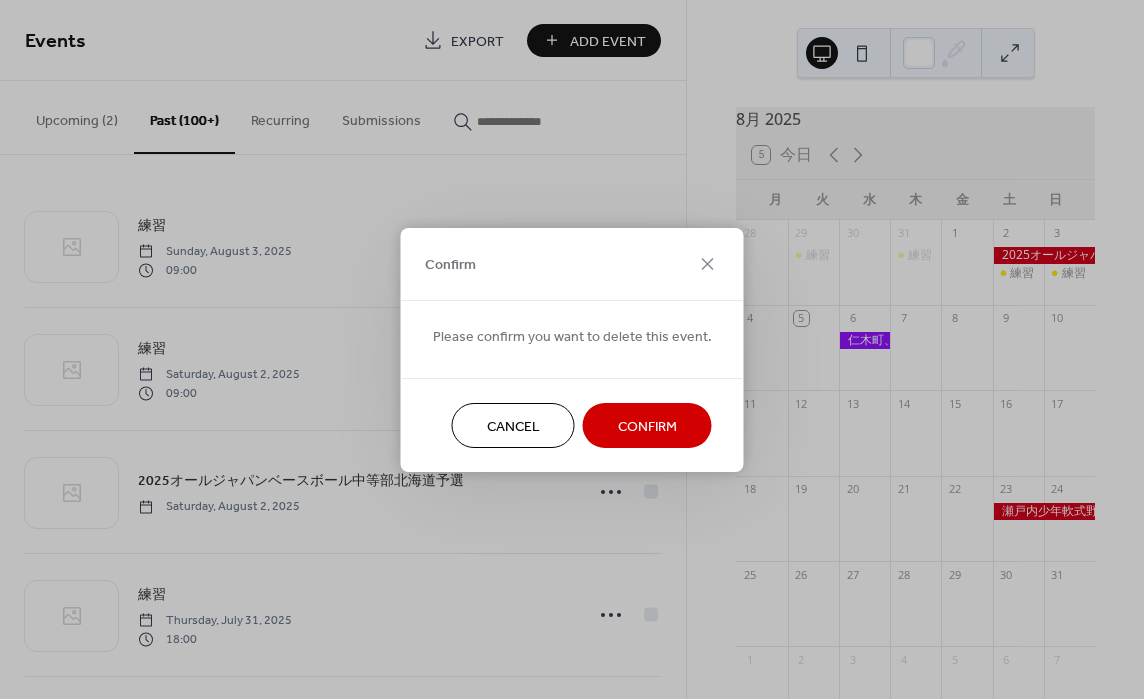 click on "Confirm" at bounding box center (647, 426) 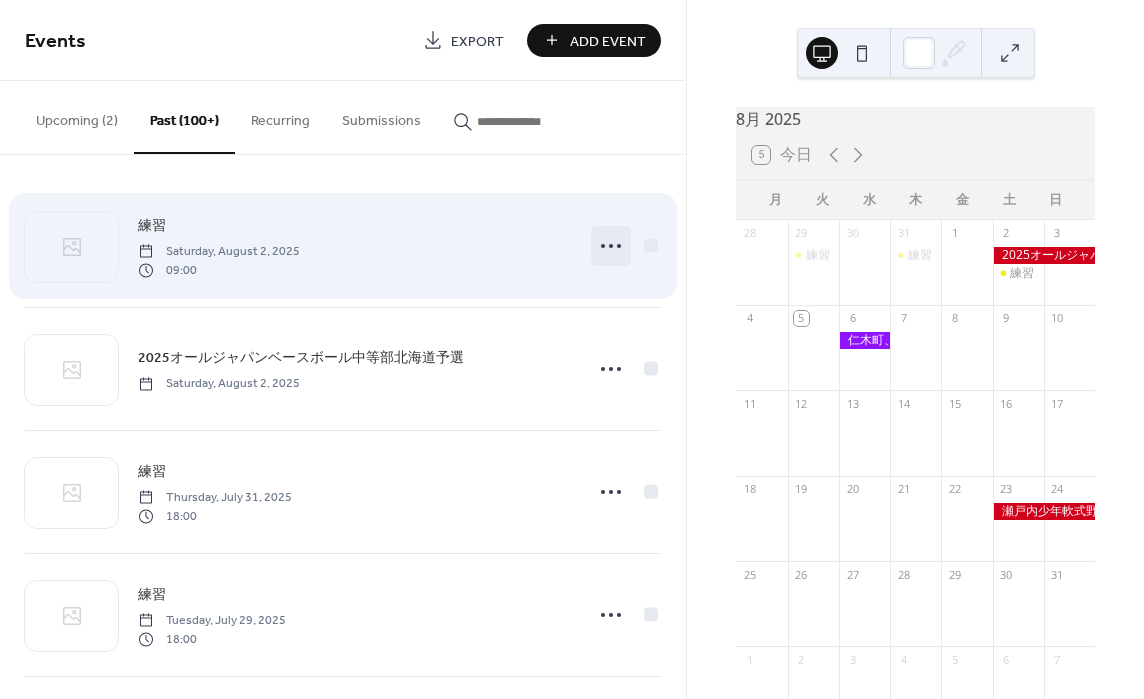 click 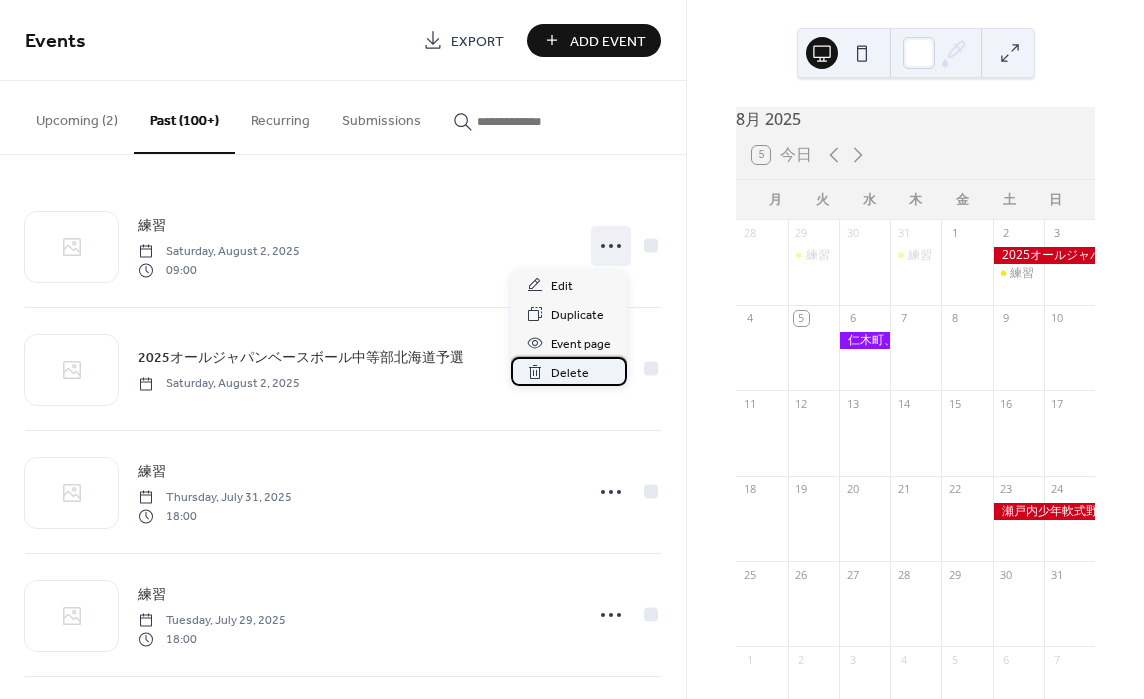 click on "Delete" at bounding box center [570, 373] 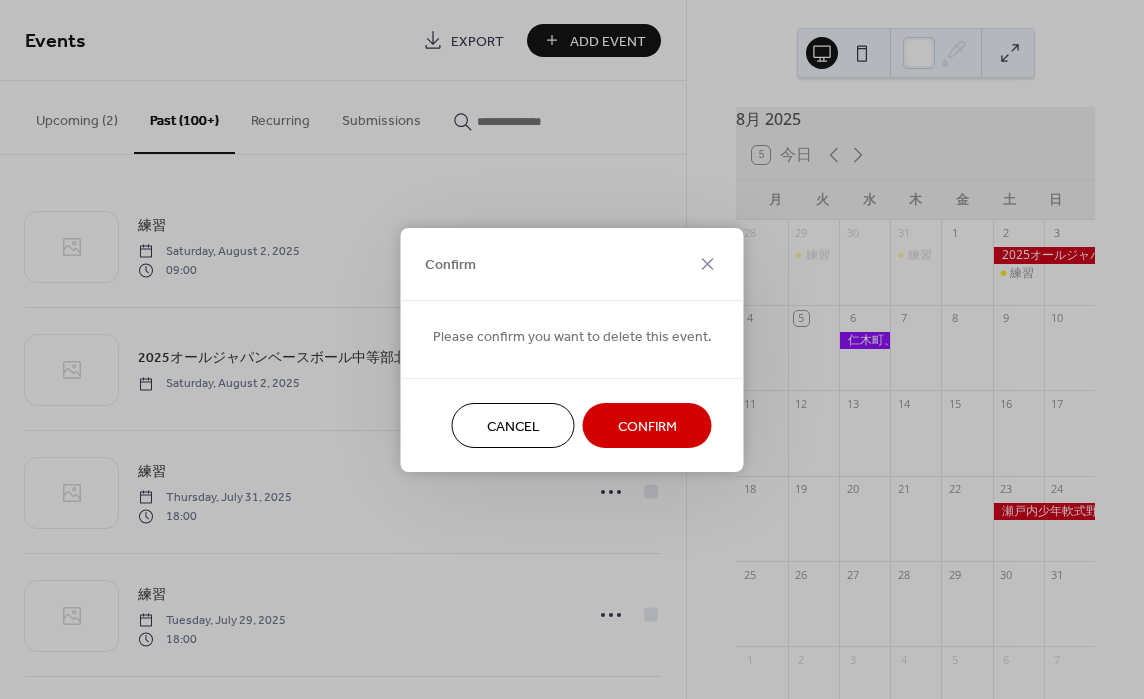 click on "Confirm" at bounding box center (647, 425) 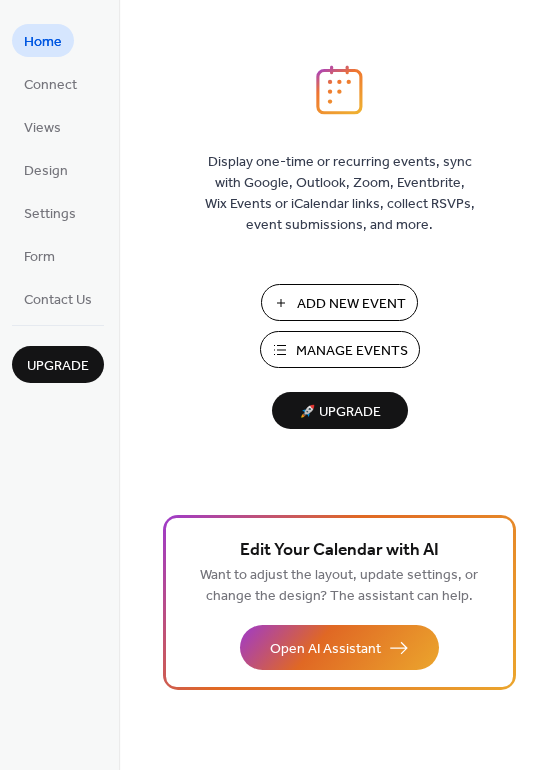 scroll, scrollTop: 0, scrollLeft: 0, axis: both 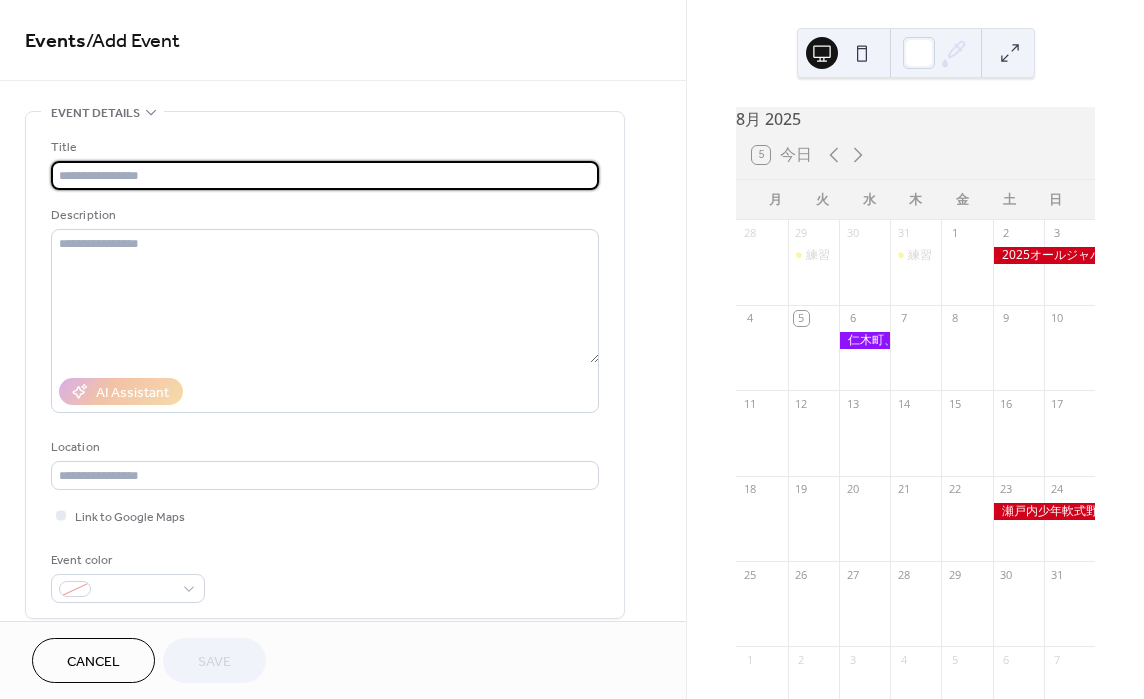 click at bounding box center [325, 175] 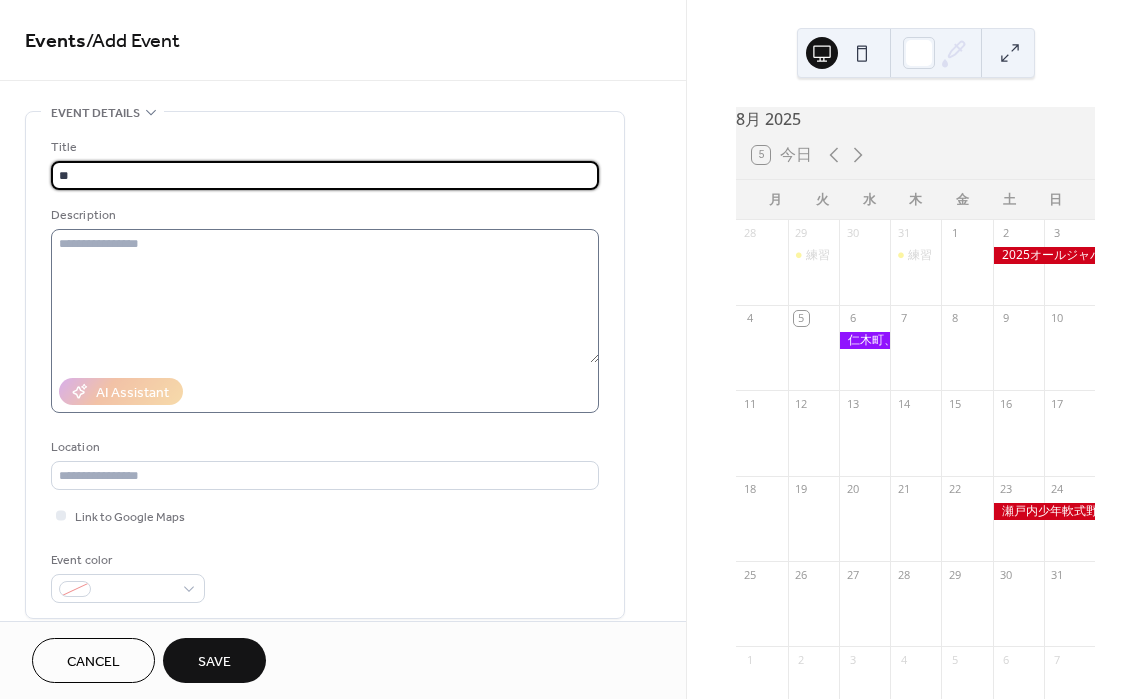 type on "**" 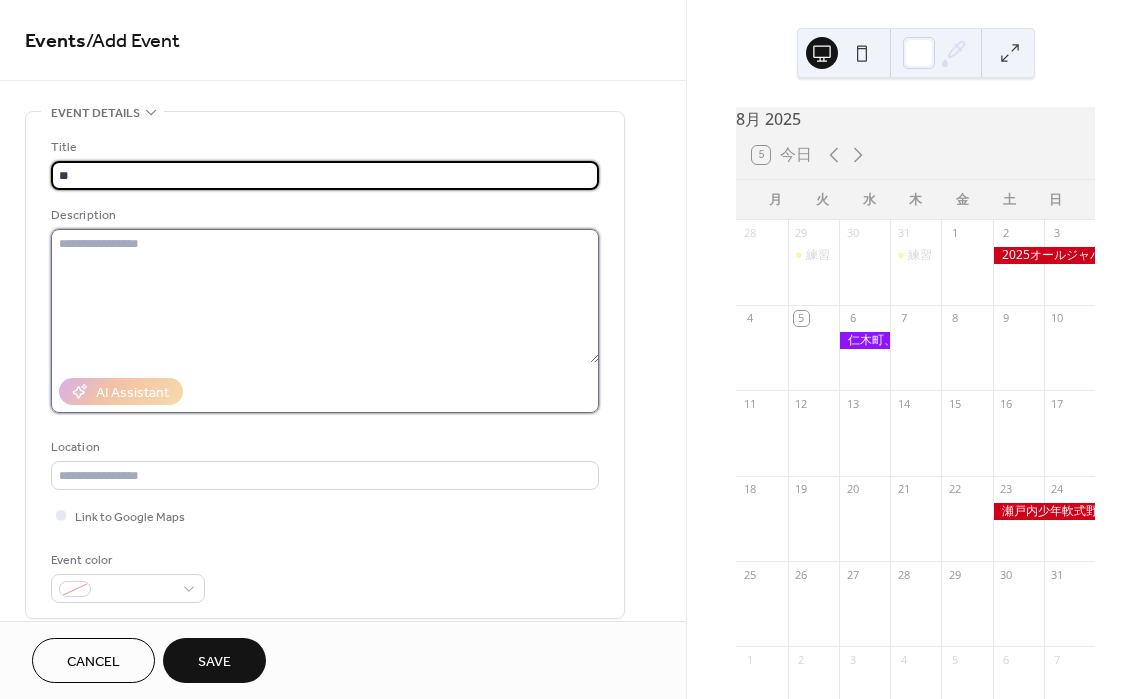 click at bounding box center (325, 296) 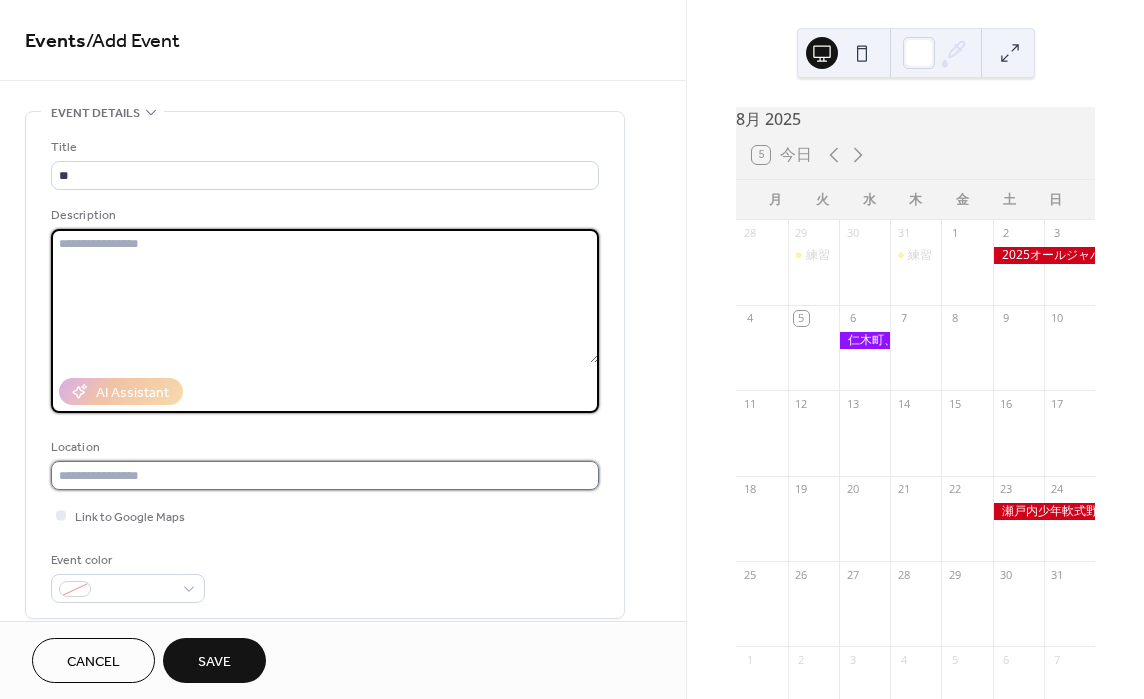 click at bounding box center (325, 475) 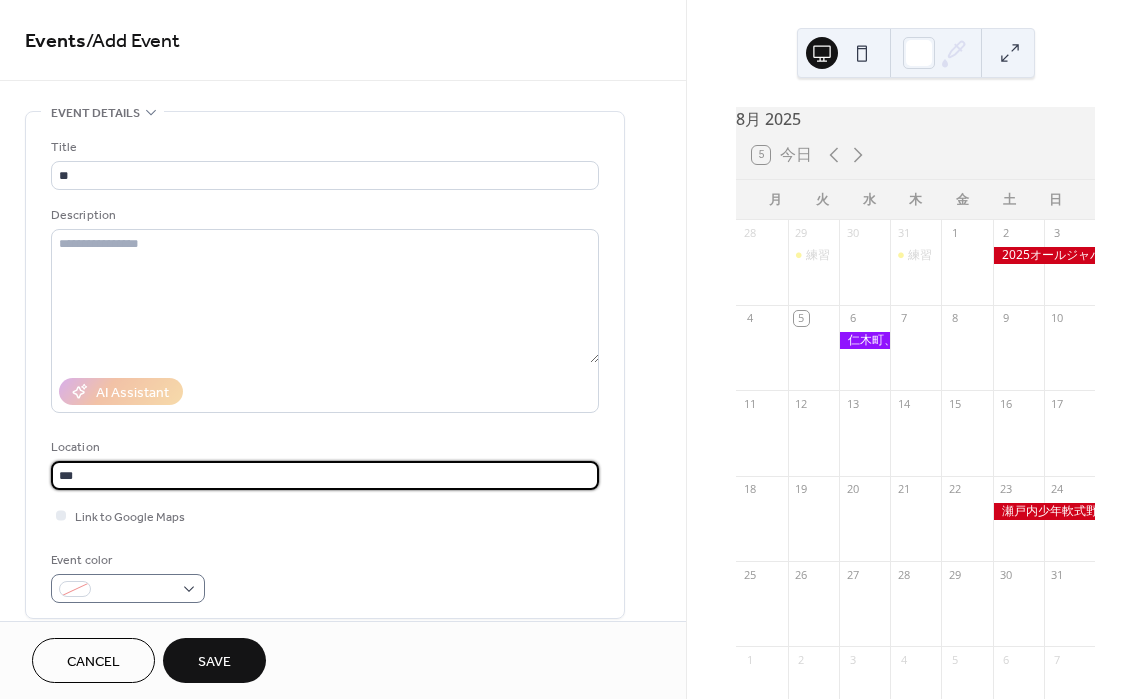 type on "***" 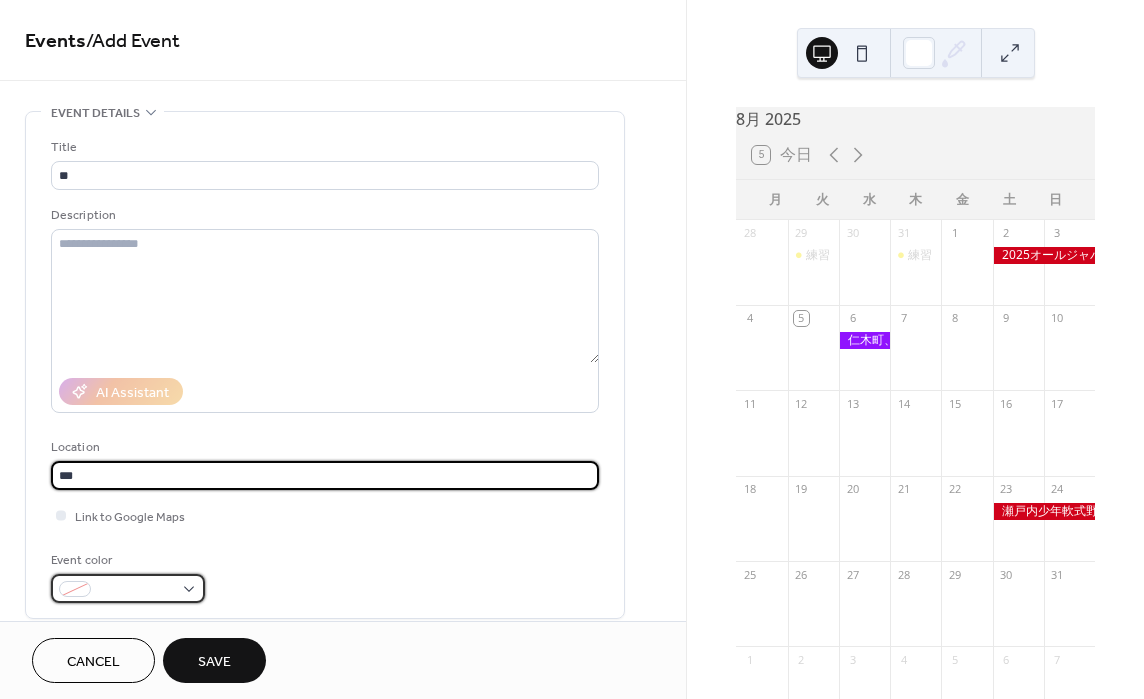 click at bounding box center [136, 590] 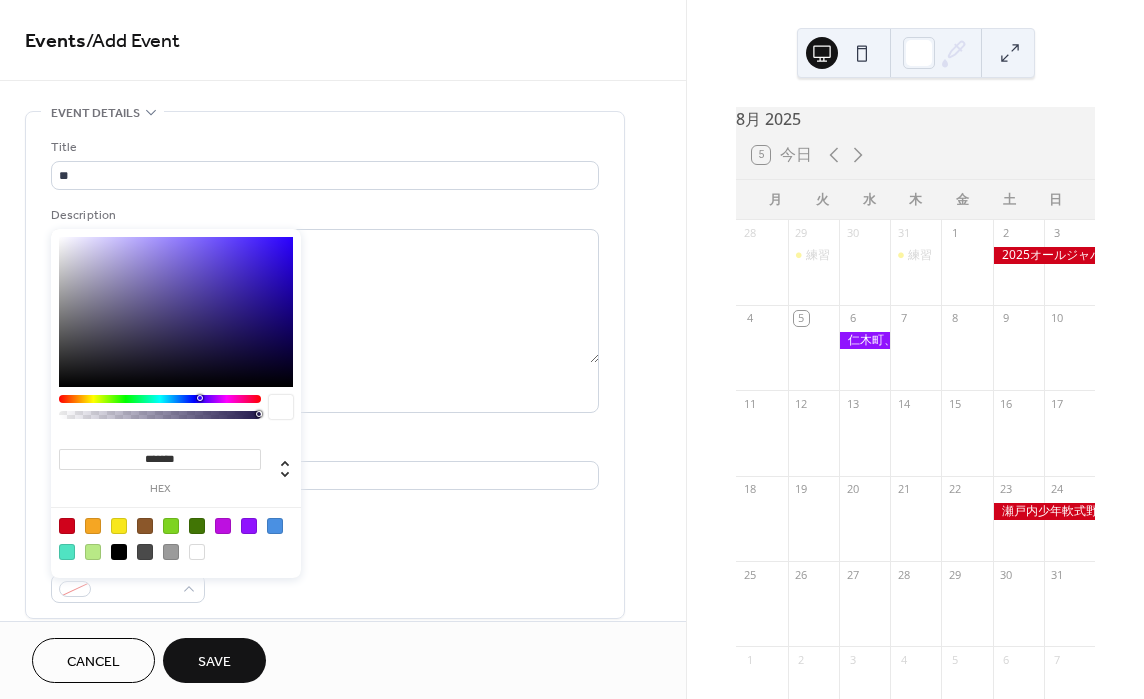 click at bounding box center [119, 526] 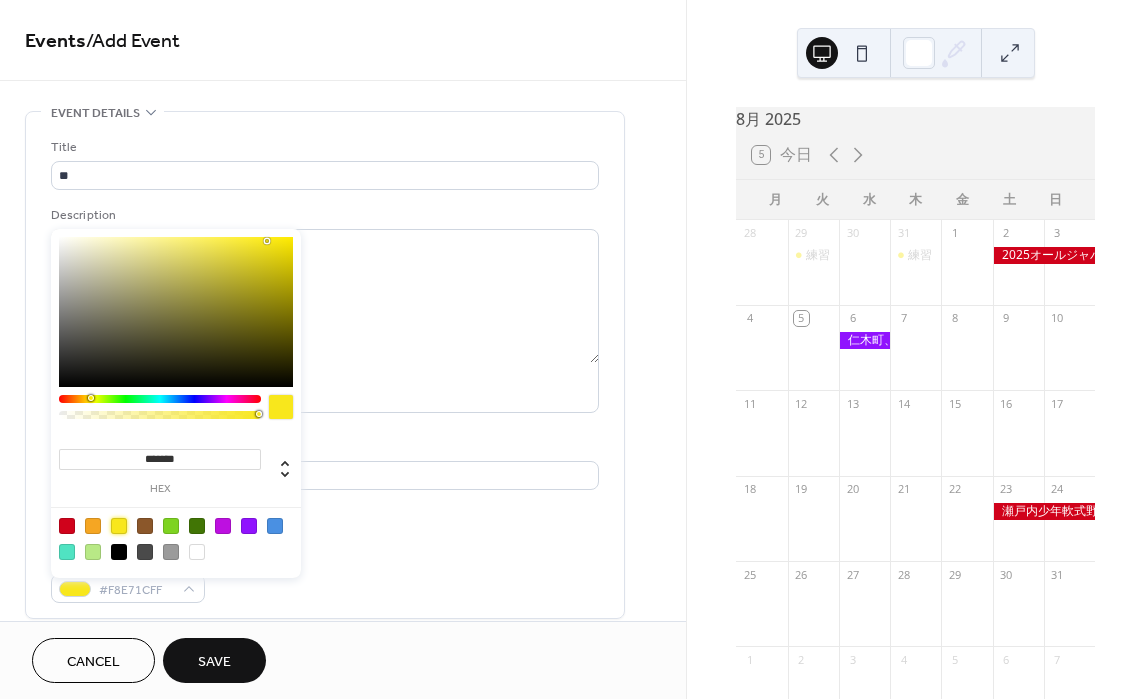 click on "Title ** Description AI Assistant Location *** Link to Google Maps Event color #F8E71CFF" at bounding box center [325, 370] 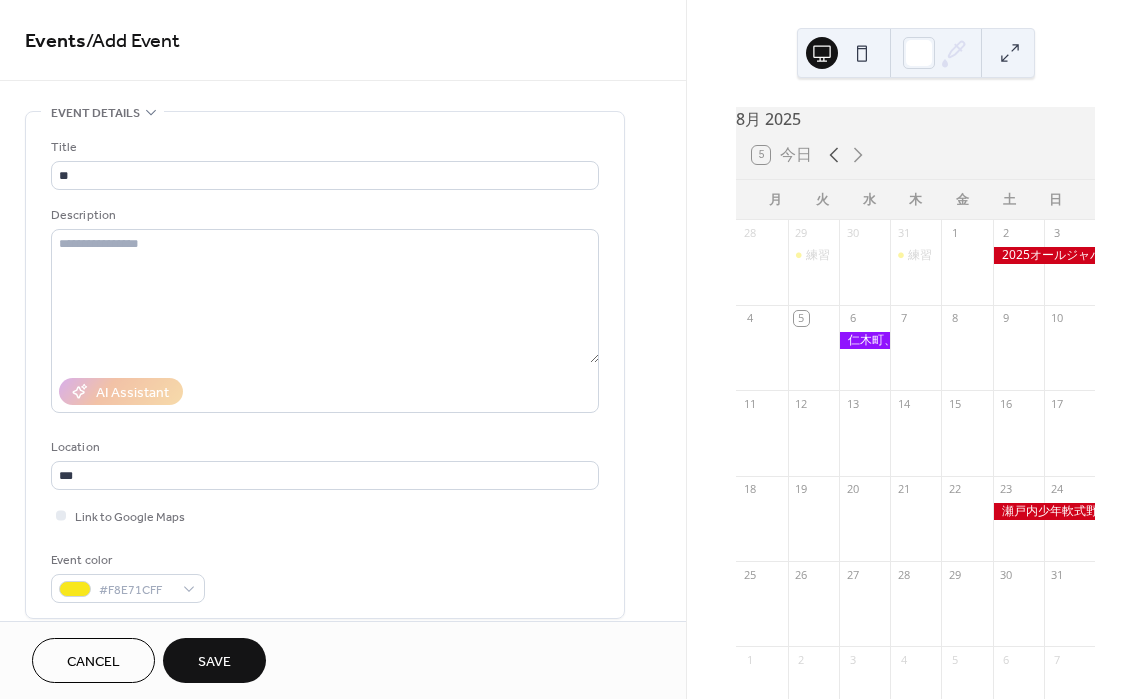 click 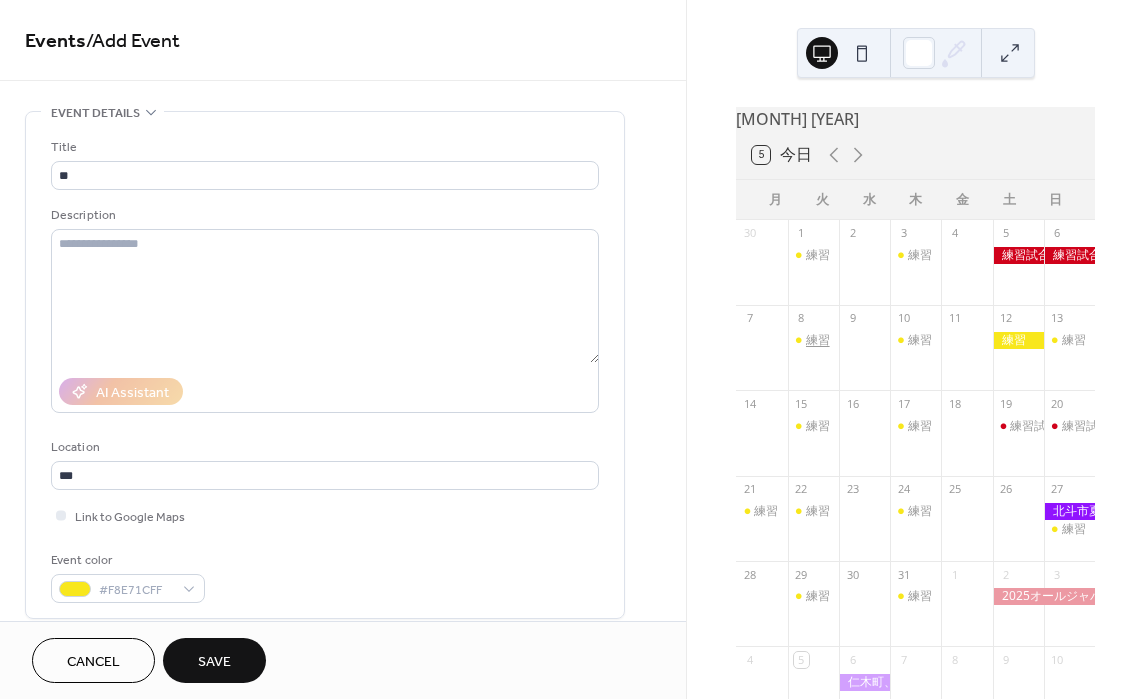 click on "練習" at bounding box center (818, 340) 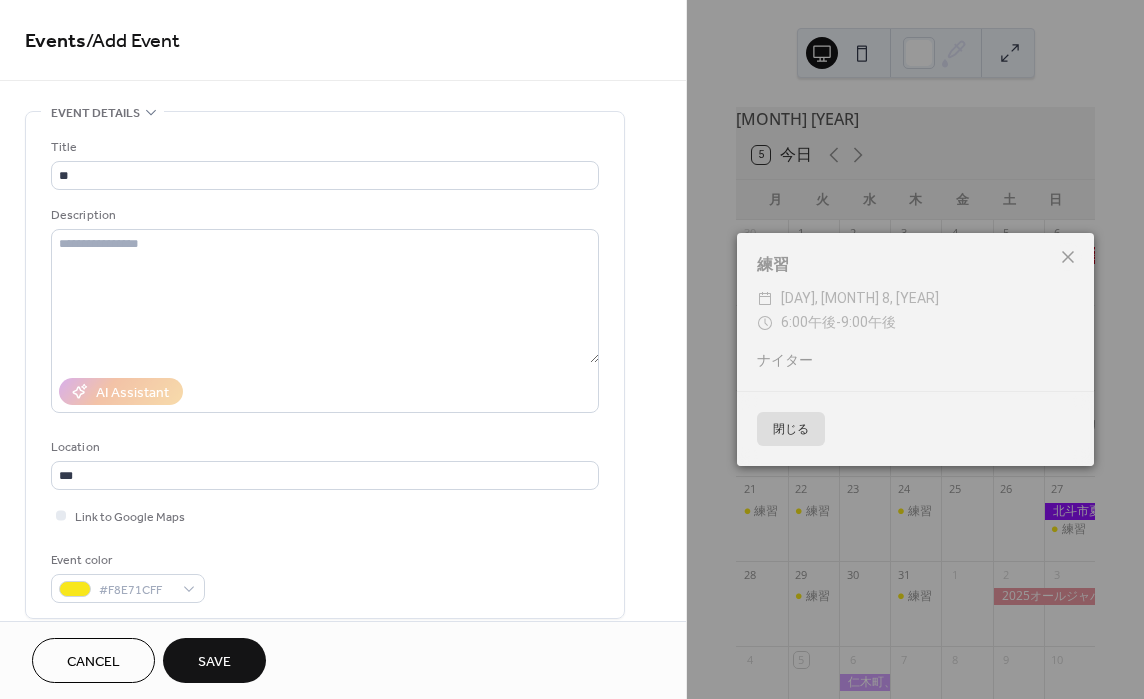 click 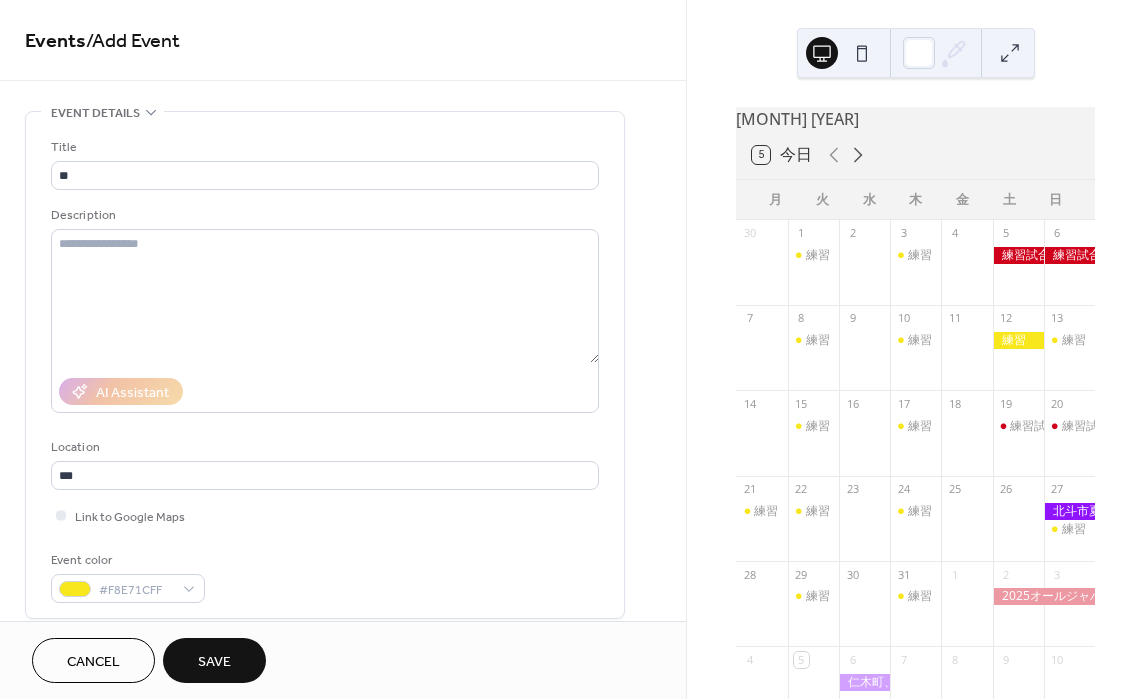 click 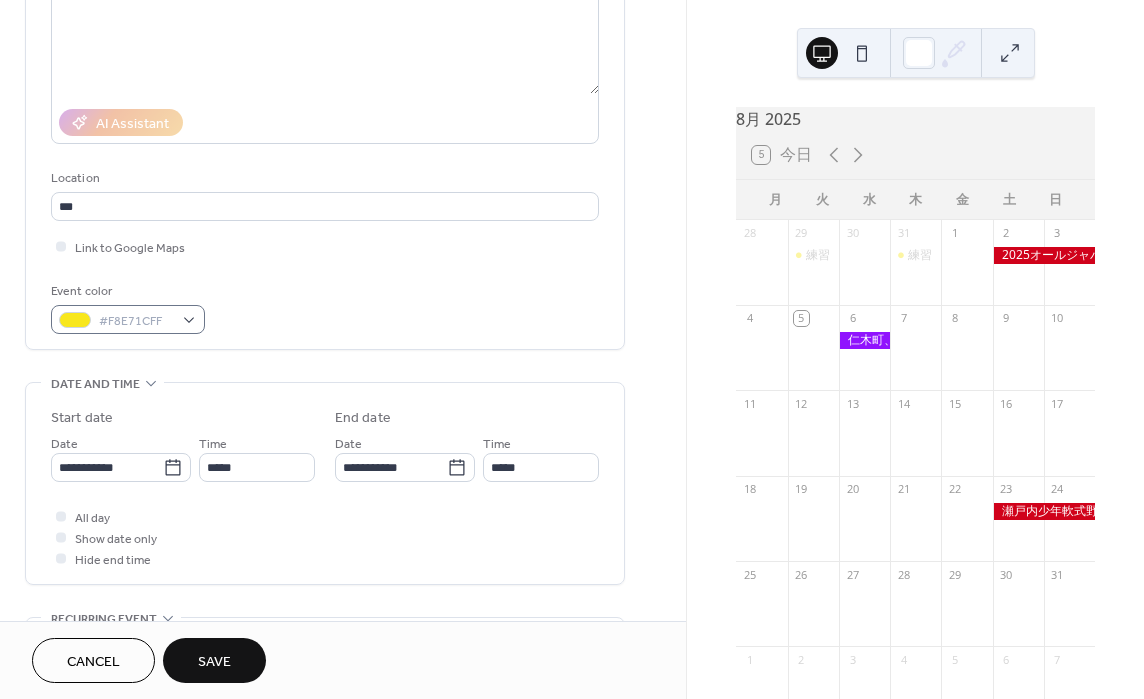 scroll, scrollTop: 273, scrollLeft: 0, axis: vertical 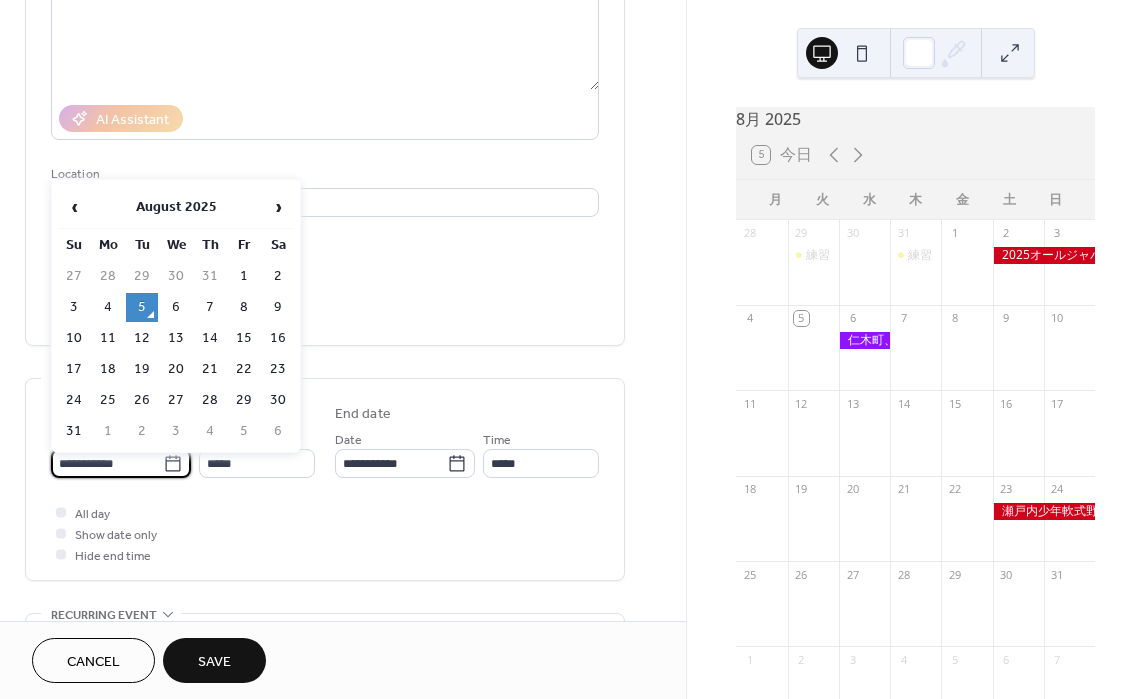 click on "**********" at bounding box center [107, 463] 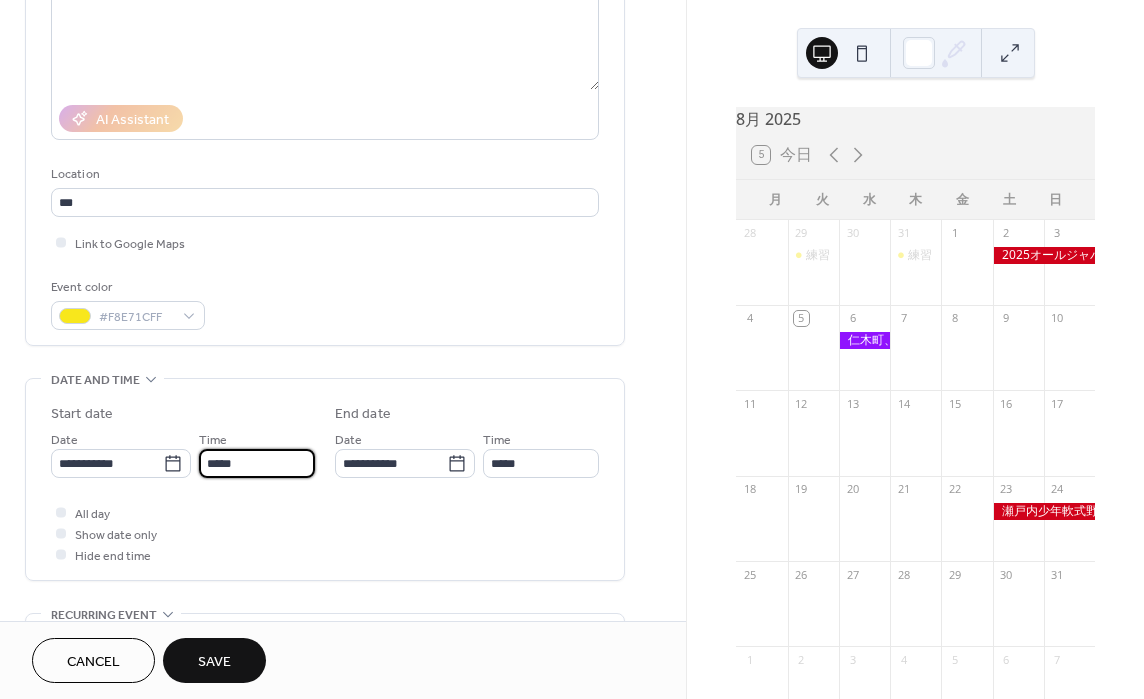 click on "*****" at bounding box center (257, 463) 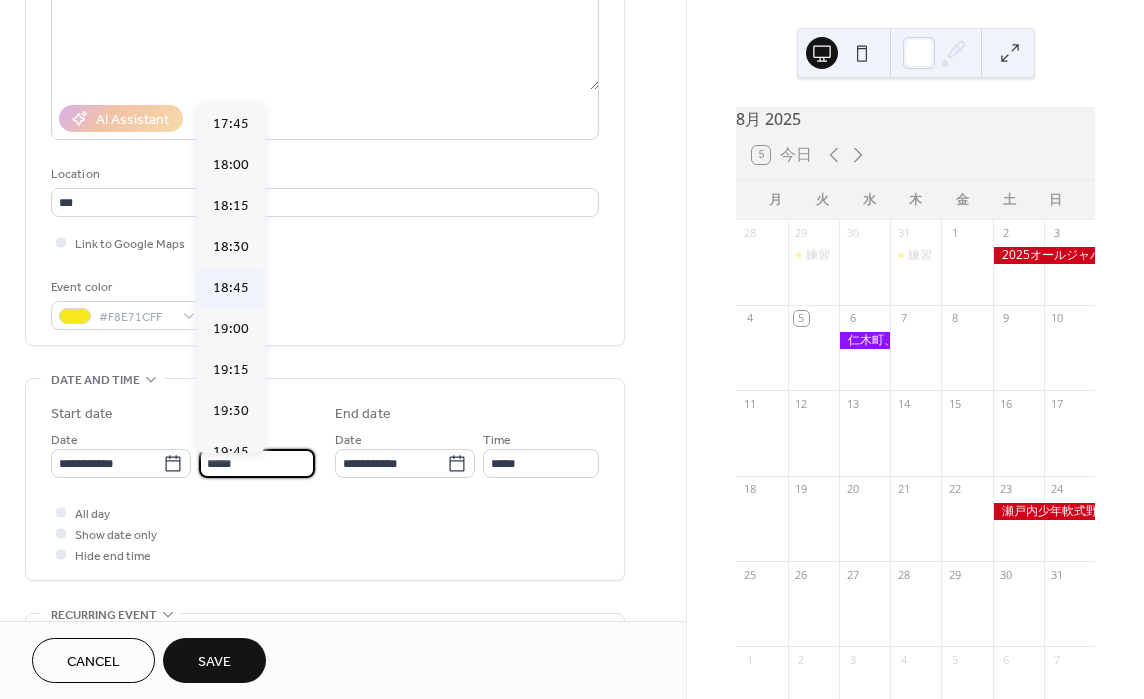 scroll, scrollTop: 2883, scrollLeft: 0, axis: vertical 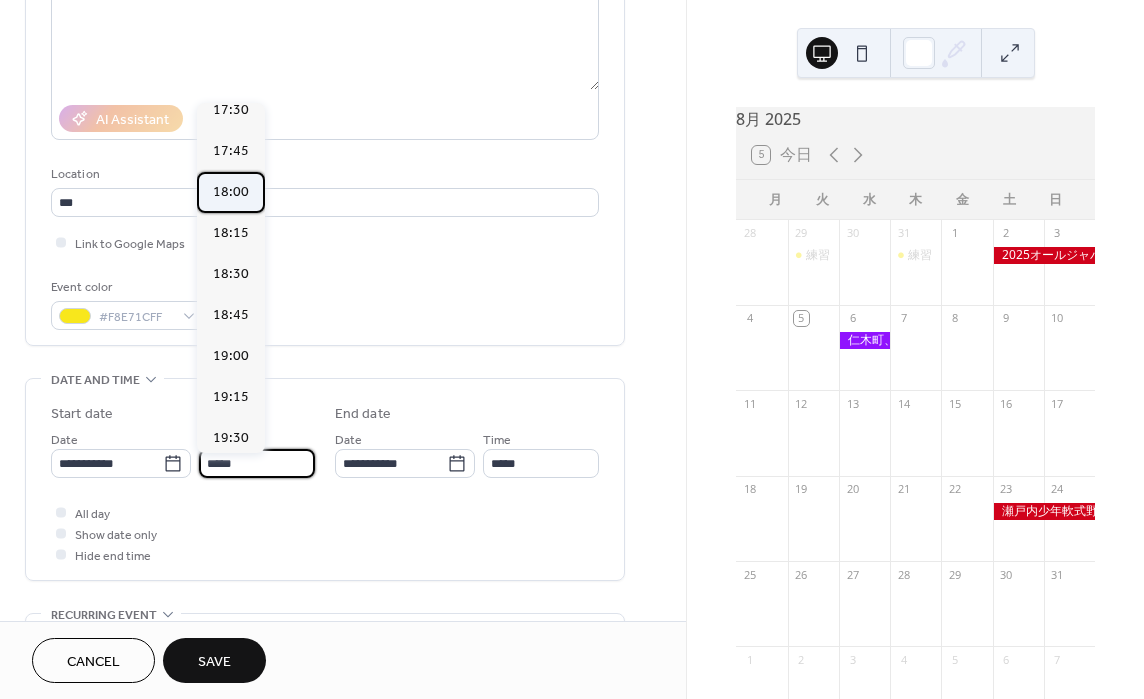 click on "18:00" at bounding box center [231, 192] 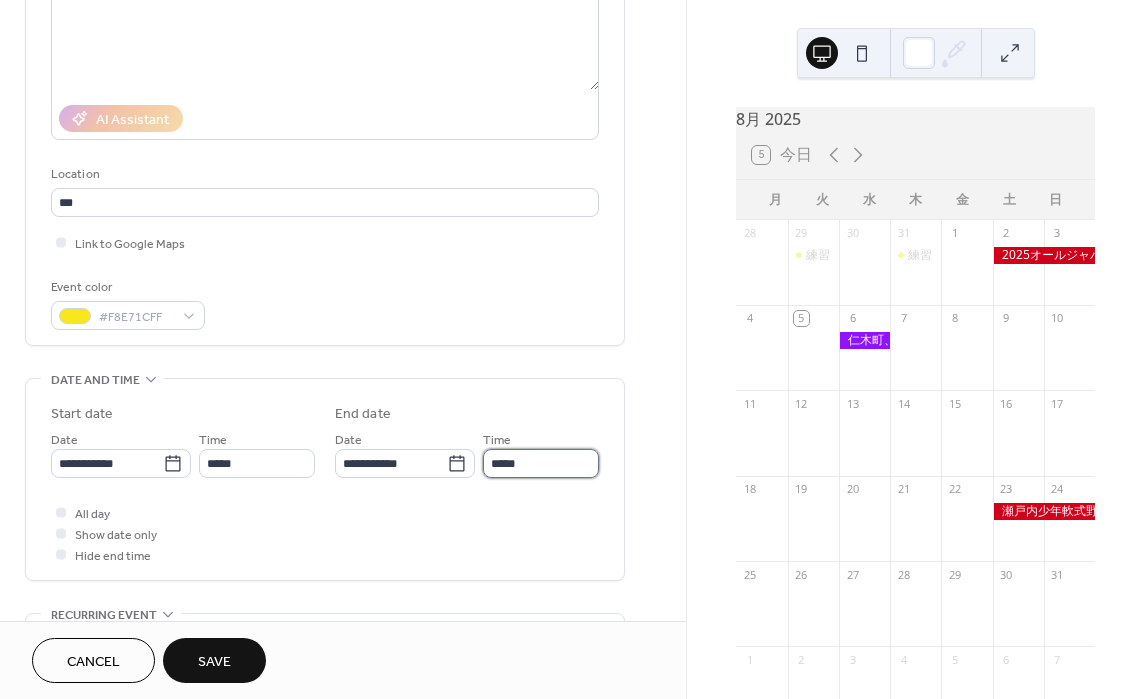 click on "*****" at bounding box center (541, 463) 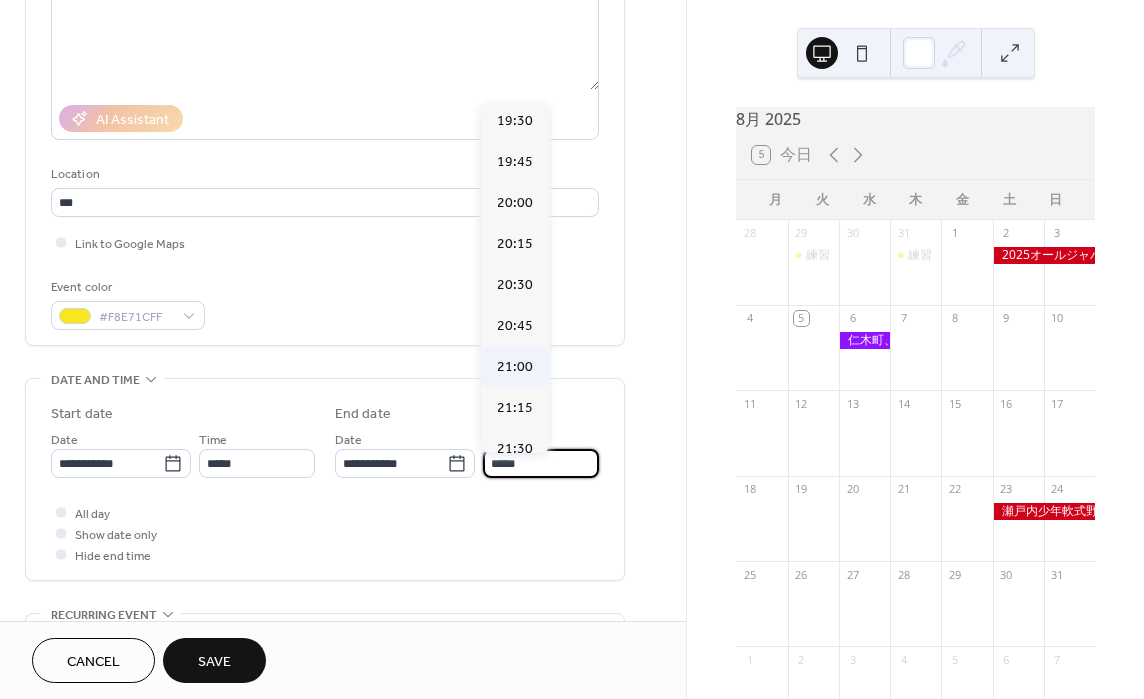 scroll, scrollTop: 209, scrollLeft: 0, axis: vertical 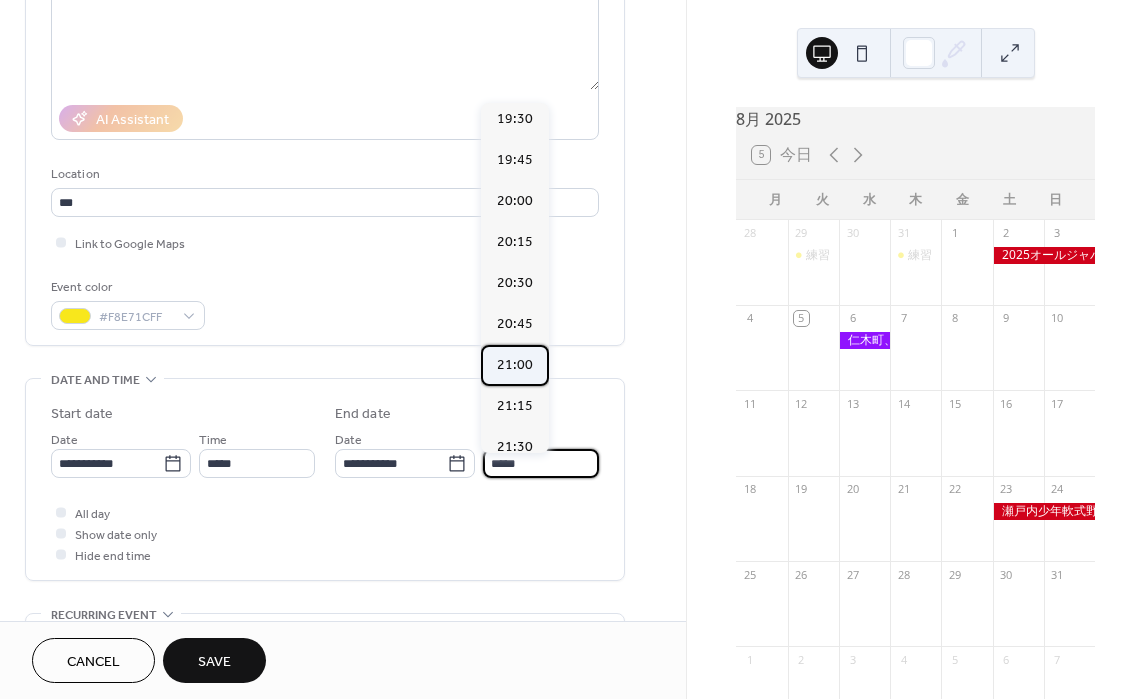 click on "21:00" at bounding box center (515, 365) 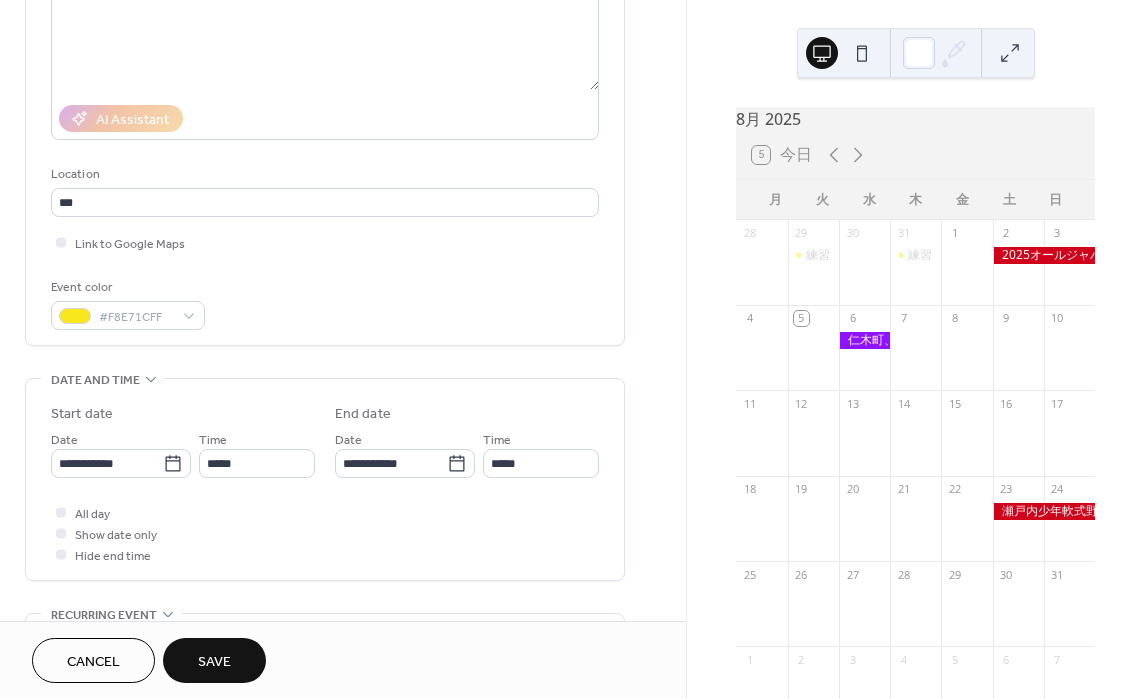 click on "Save" at bounding box center (214, 662) 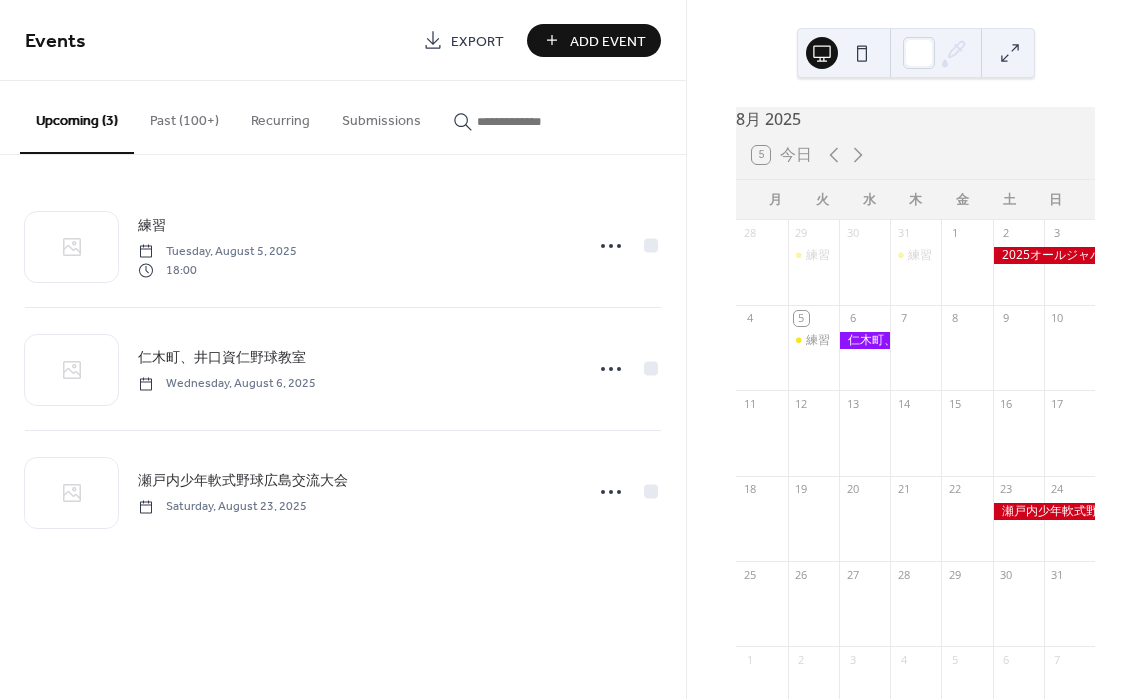 click at bounding box center [864, 340] 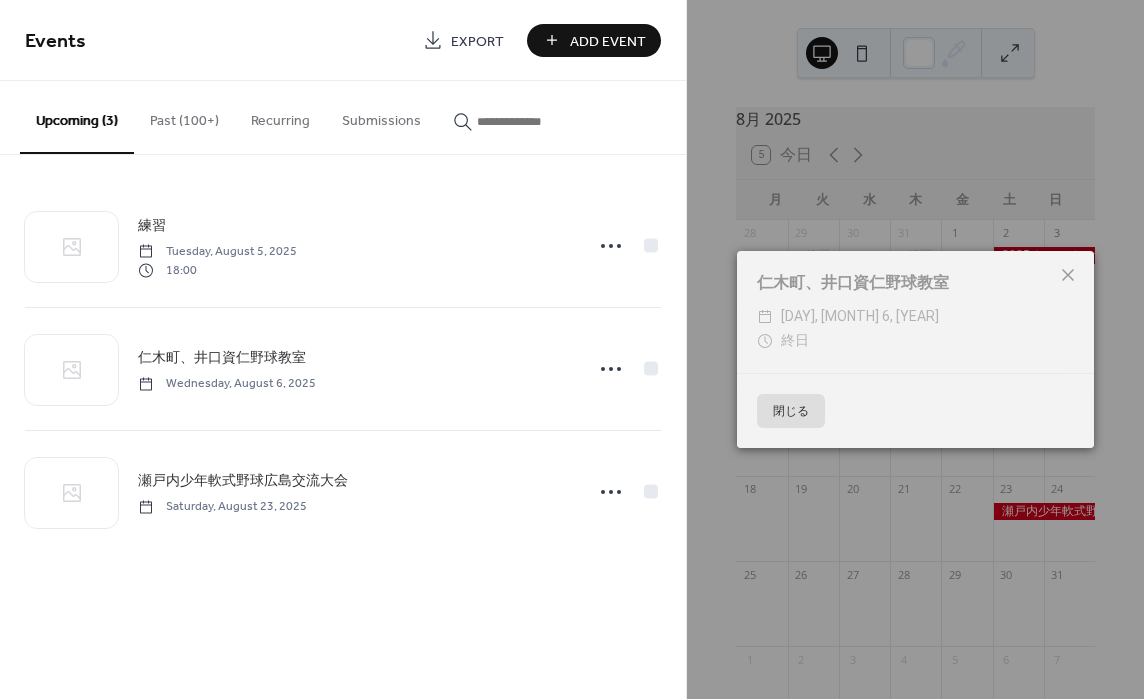 click 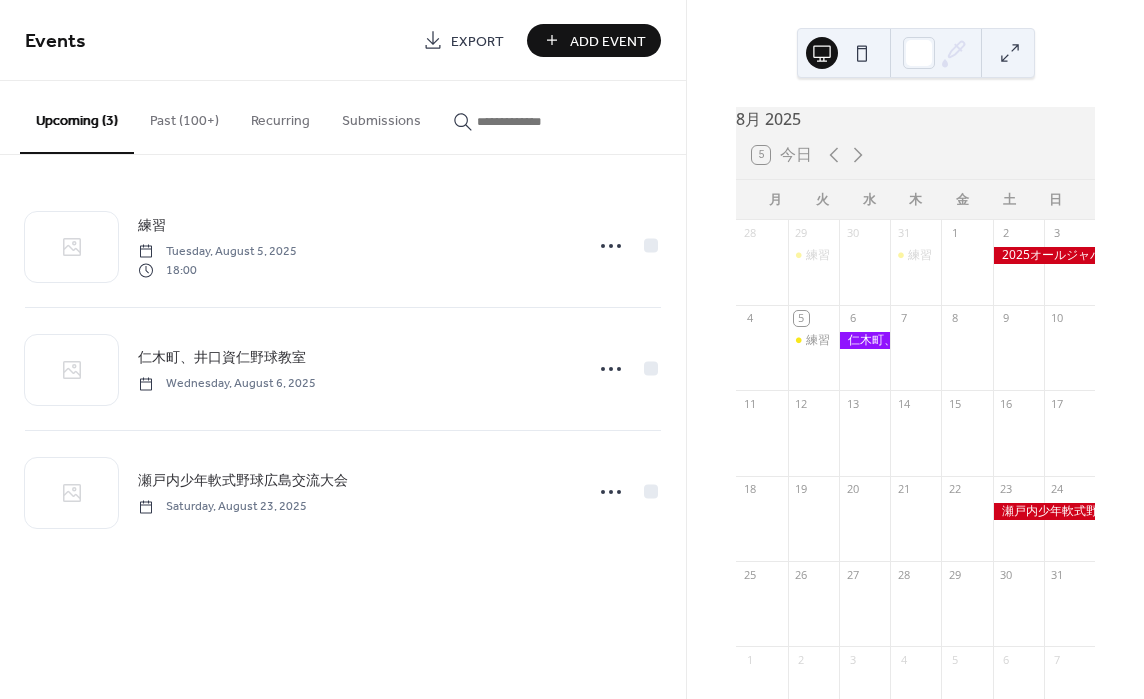 click on "5 今日" at bounding box center (915, 155) 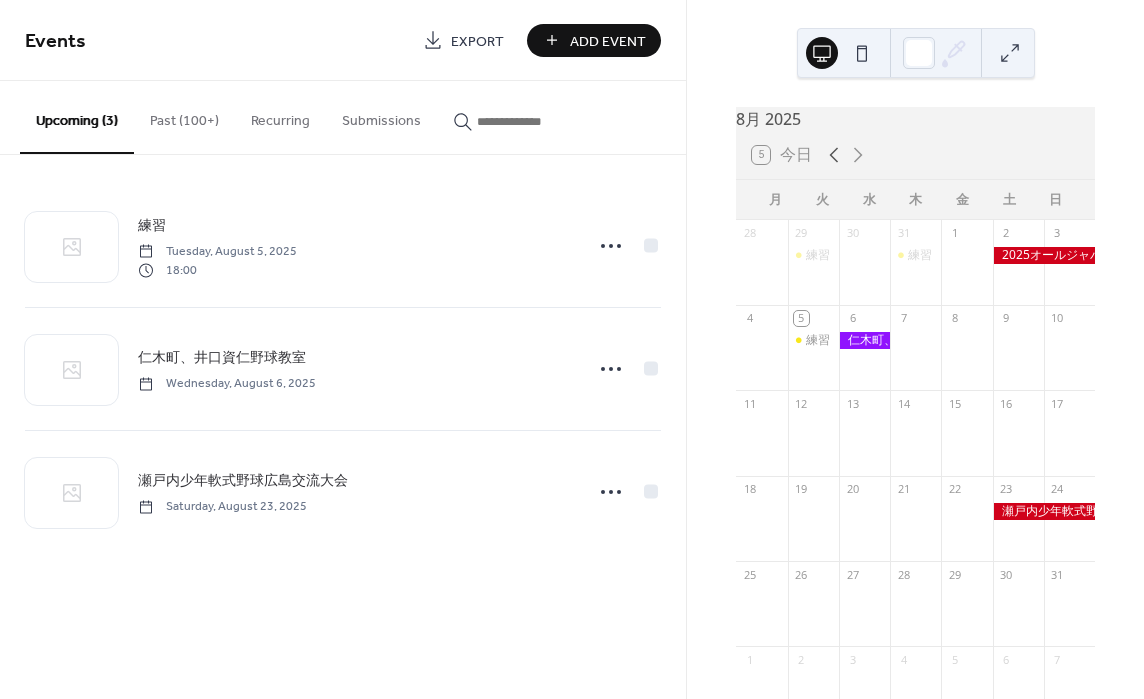 click 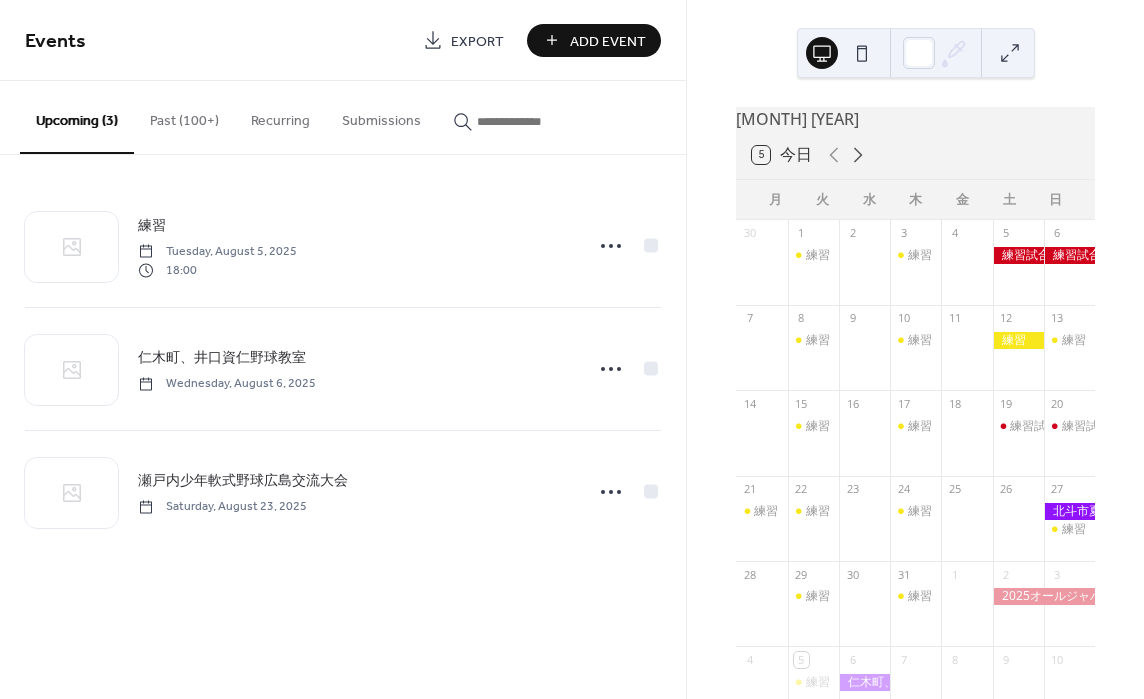 click 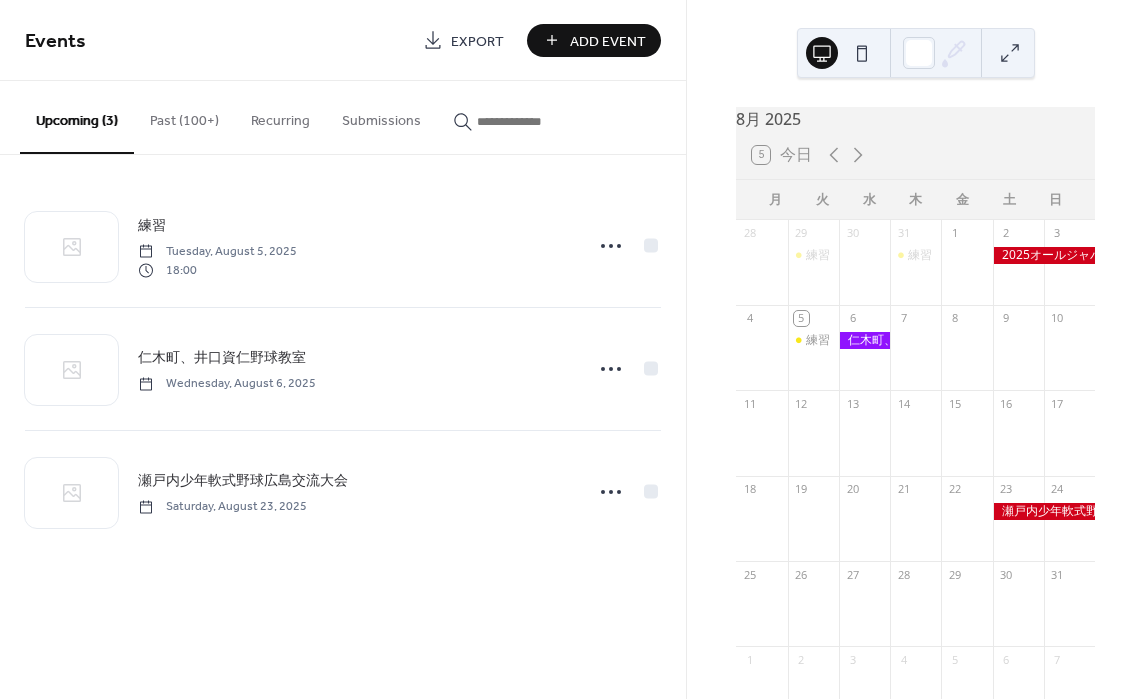 click on "Add Event" at bounding box center [594, 40] 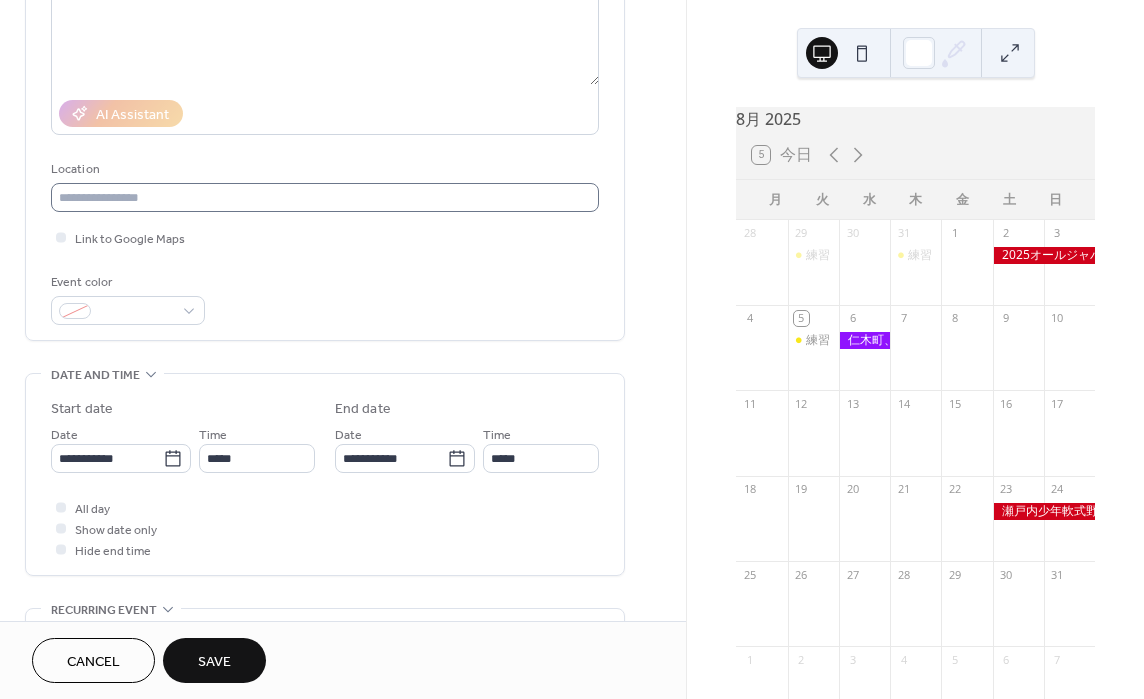 scroll, scrollTop: 303, scrollLeft: 0, axis: vertical 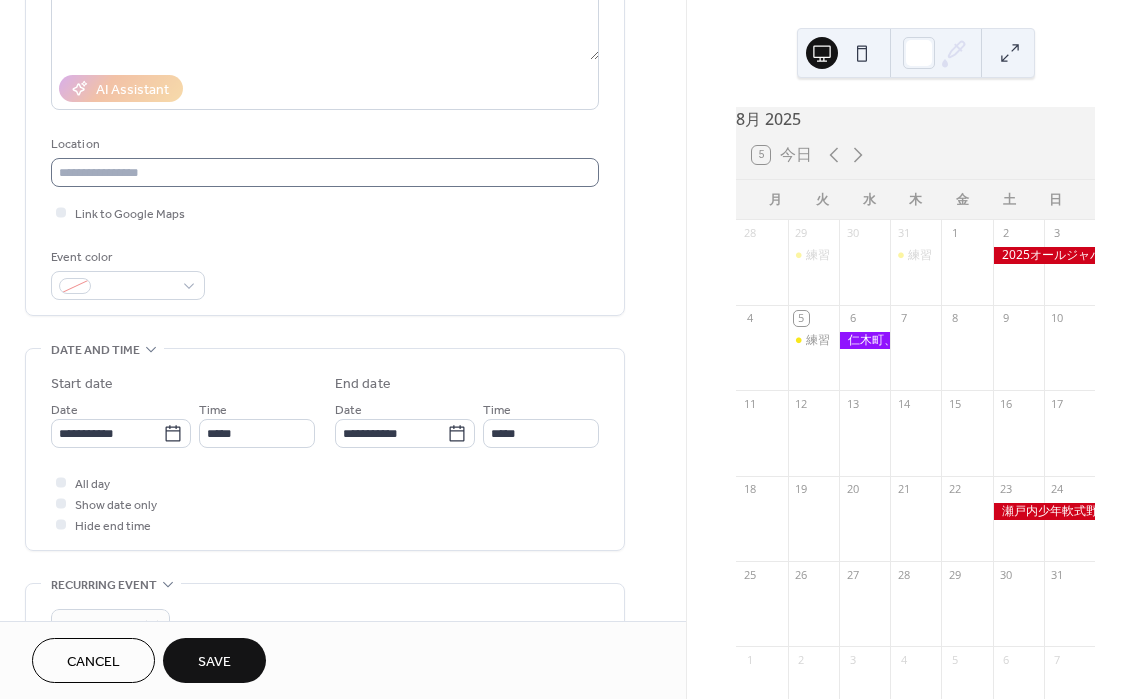 type on "**" 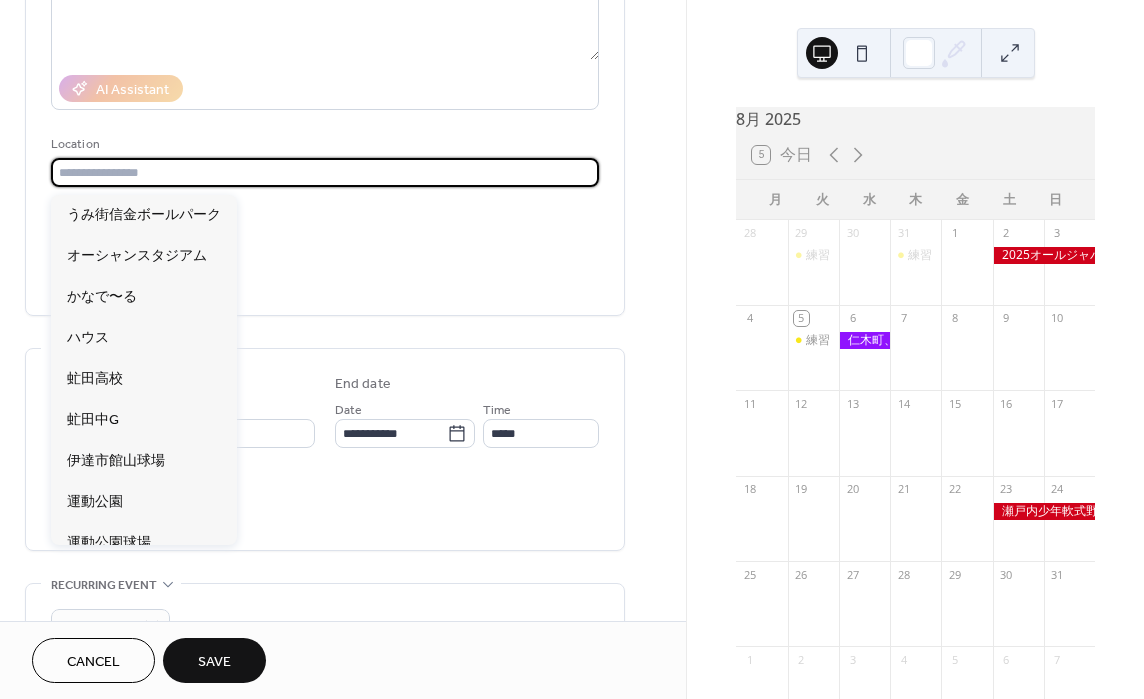 click at bounding box center [325, 172] 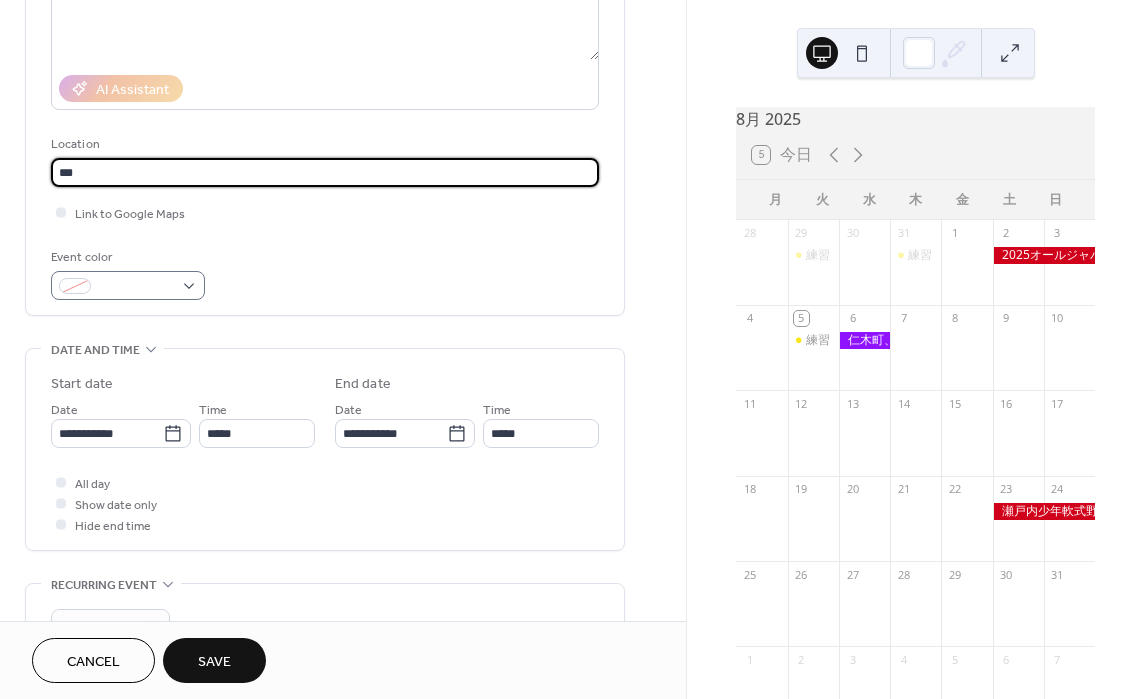 type on "***" 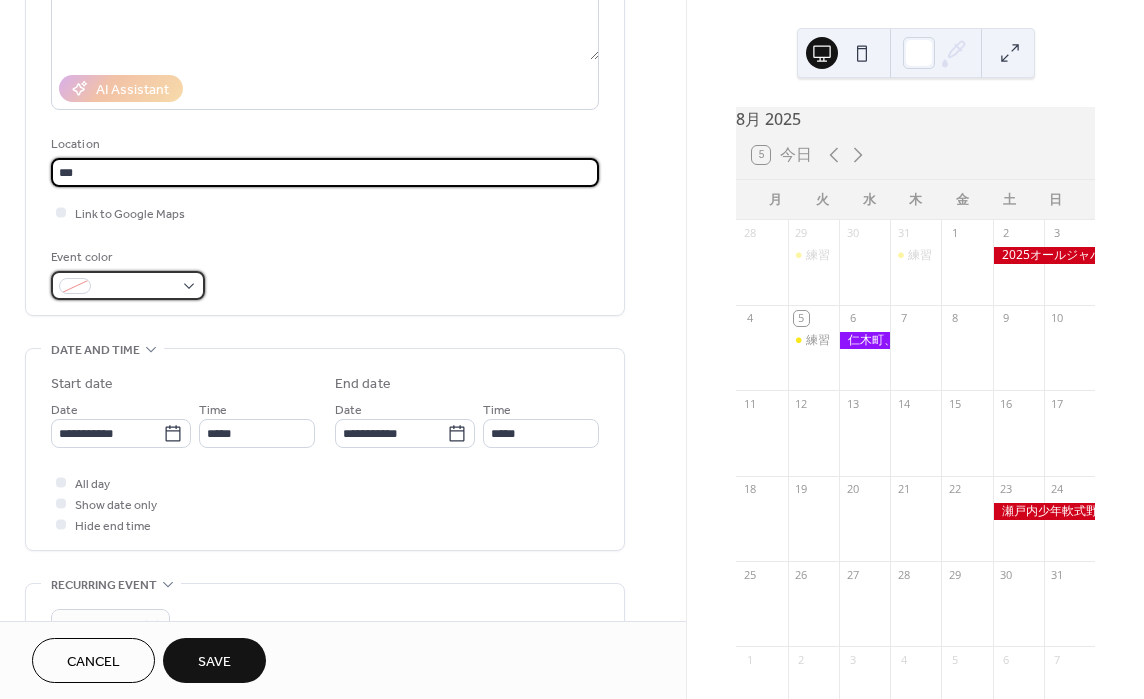 click at bounding box center (136, 287) 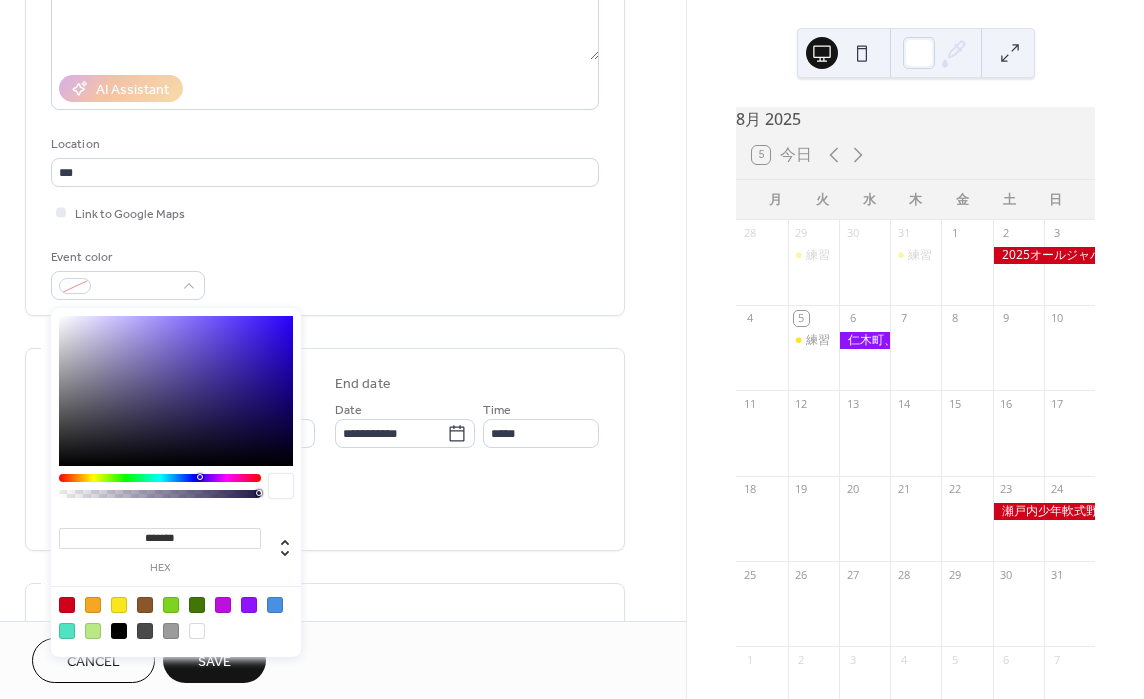 click at bounding box center (119, 605) 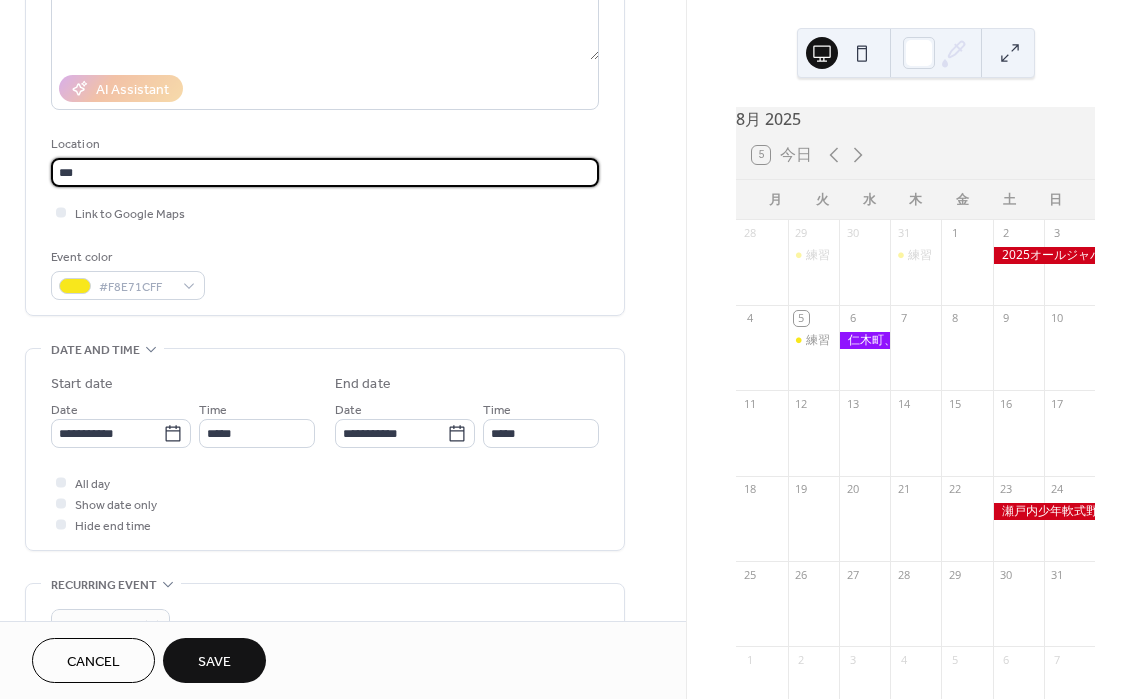 click on "***" at bounding box center [325, 172] 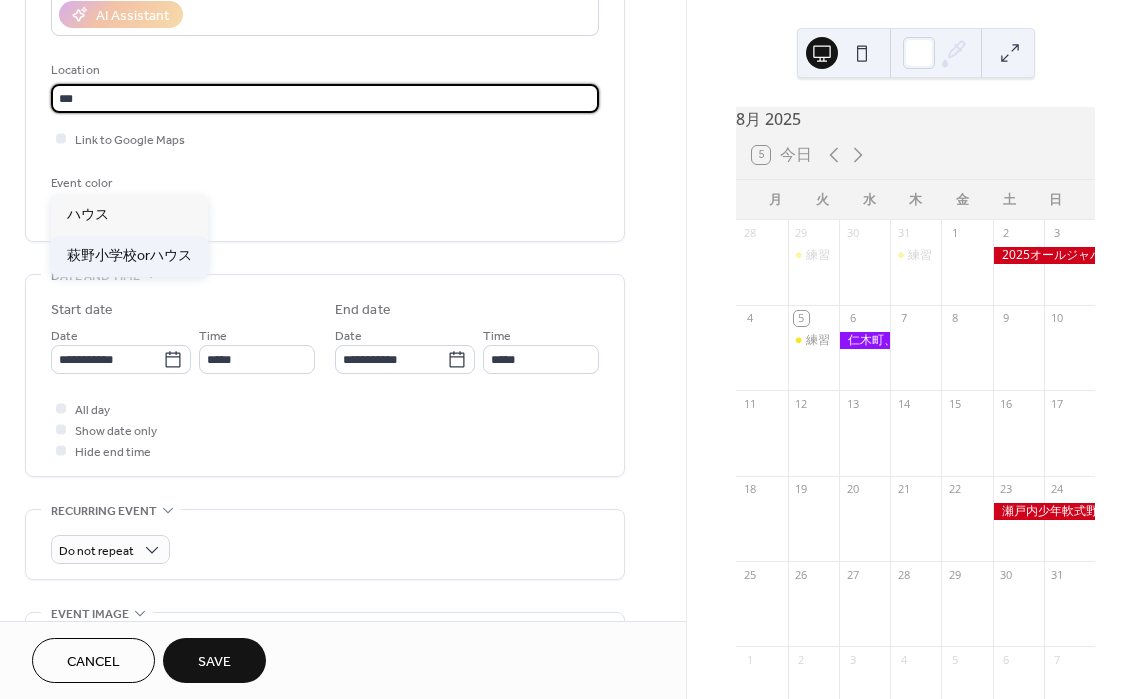 scroll, scrollTop: 382, scrollLeft: 0, axis: vertical 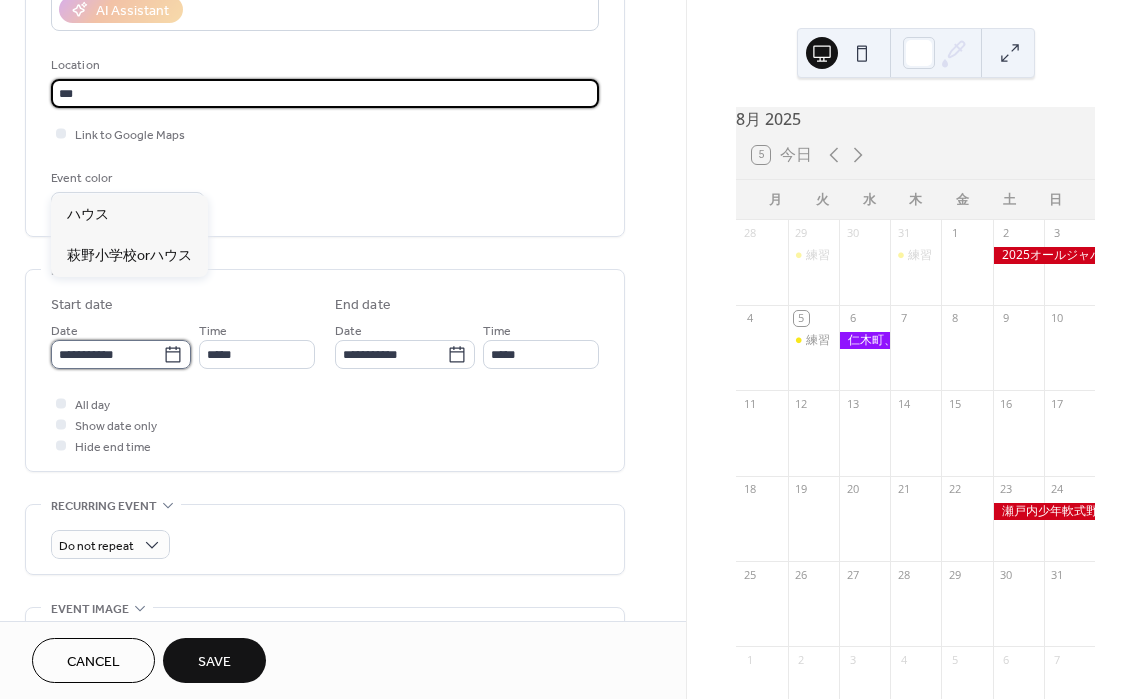 type 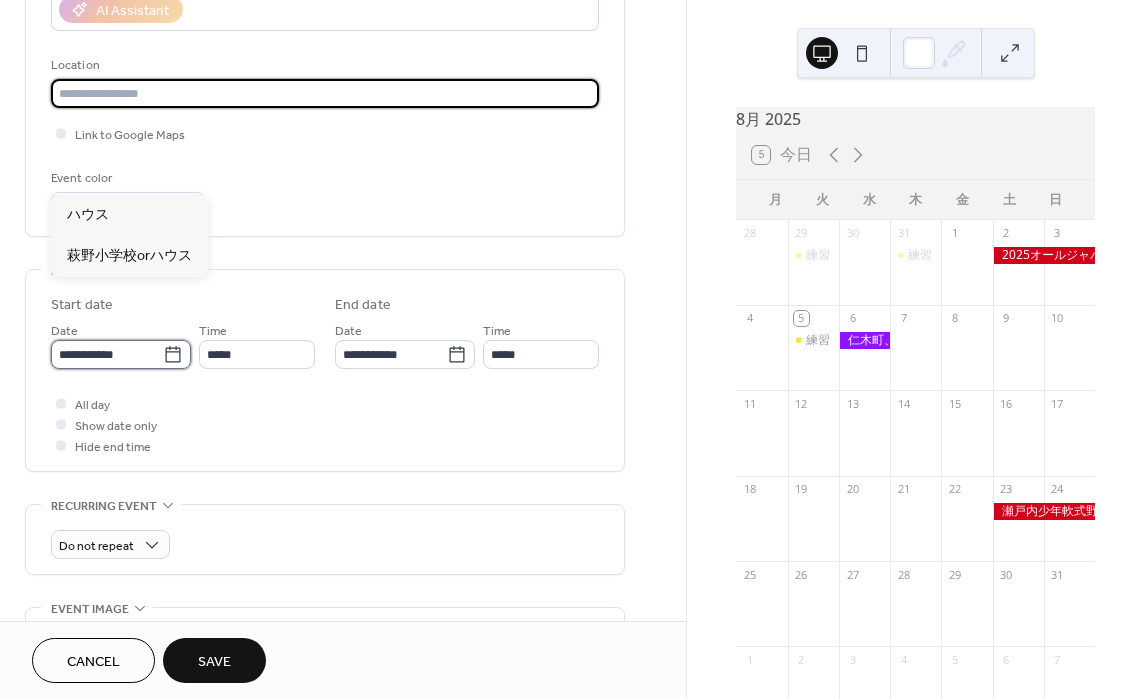 click on "**********" at bounding box center [107, 354] 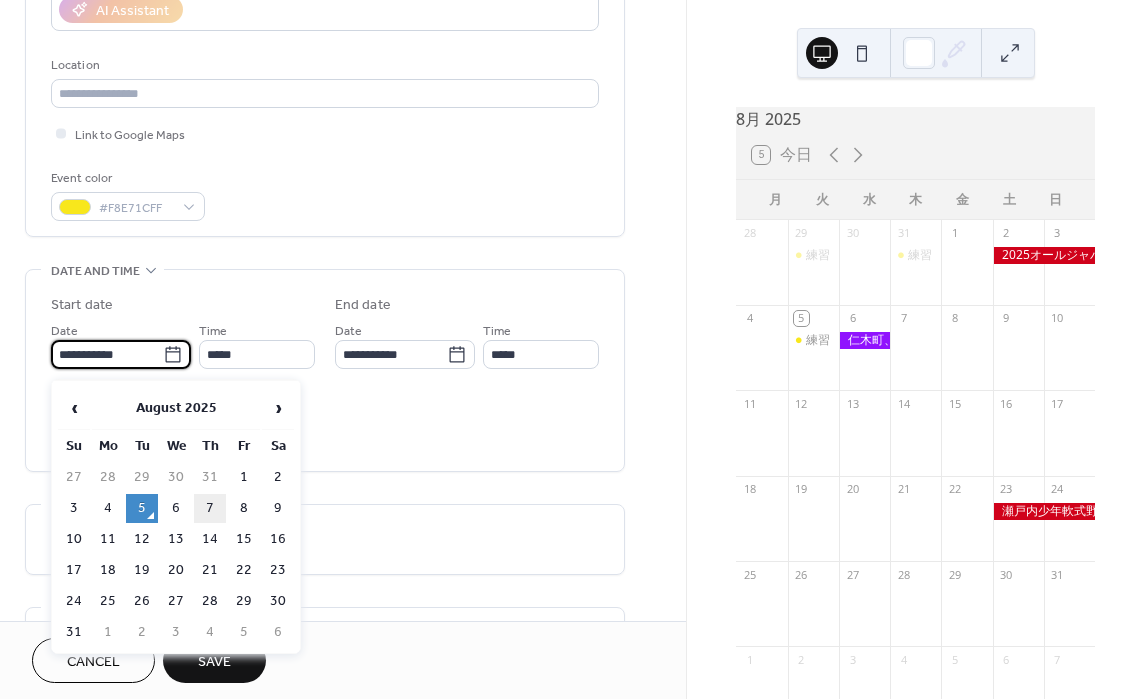 click on "7" at bounding box center (210, 508) 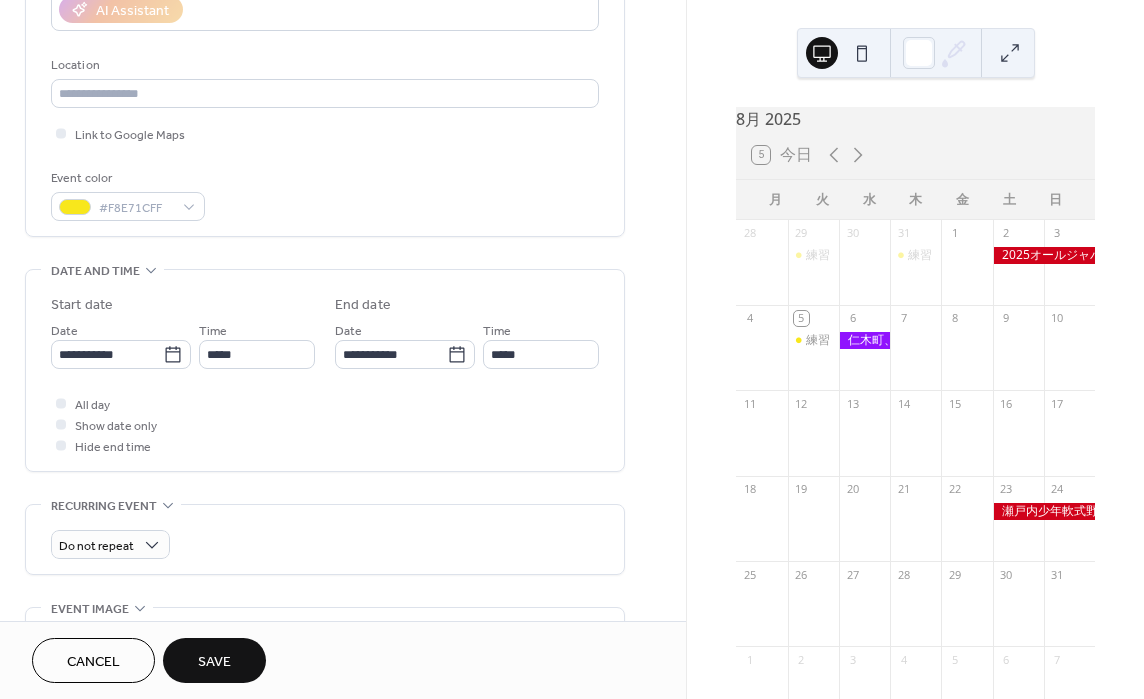 type on "**********" 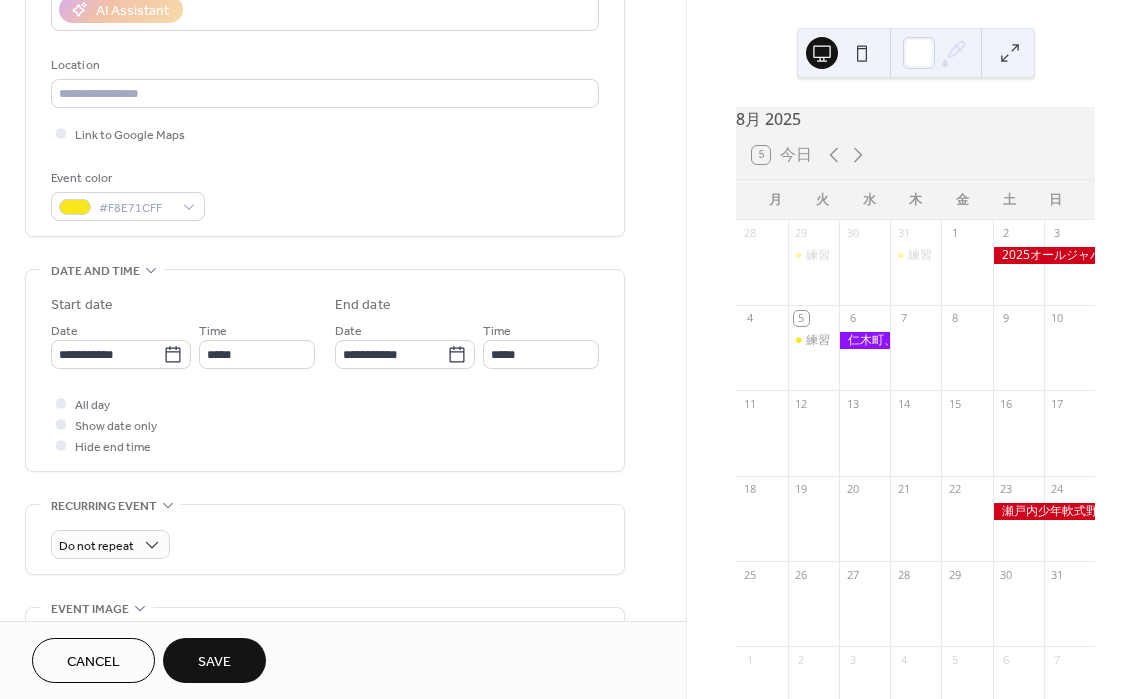 type on "**********" 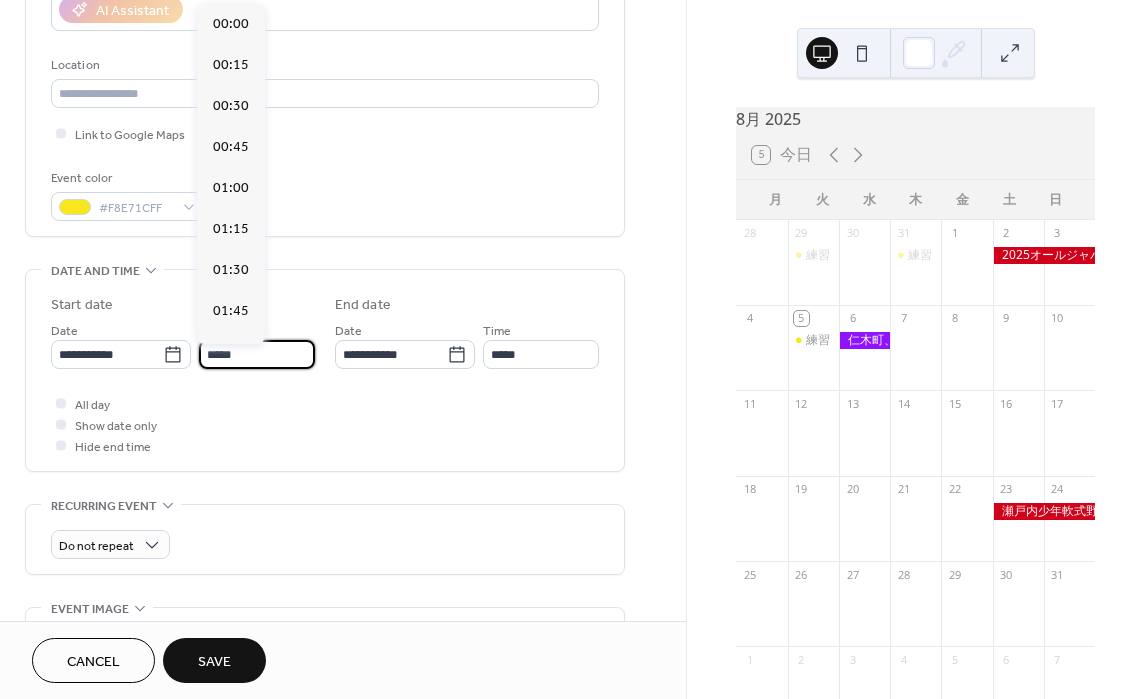 click on "*****" at bounding box center [257, 354] 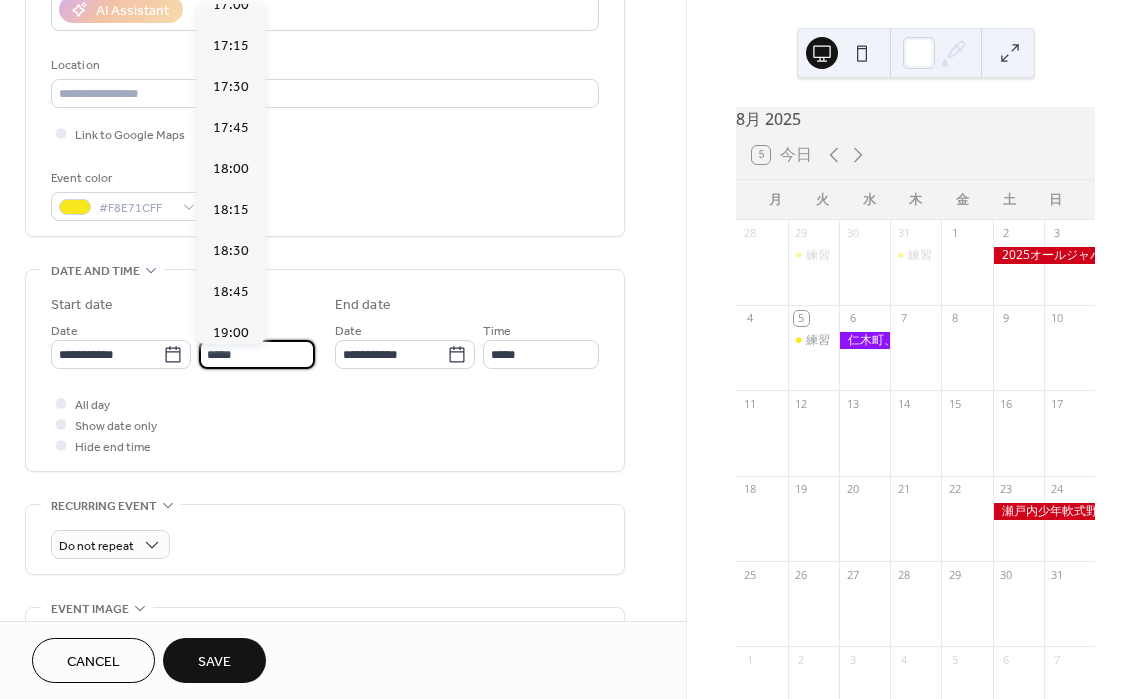 scroll, scrollTop: 2800, scrollLeft: 0, axis: vertical 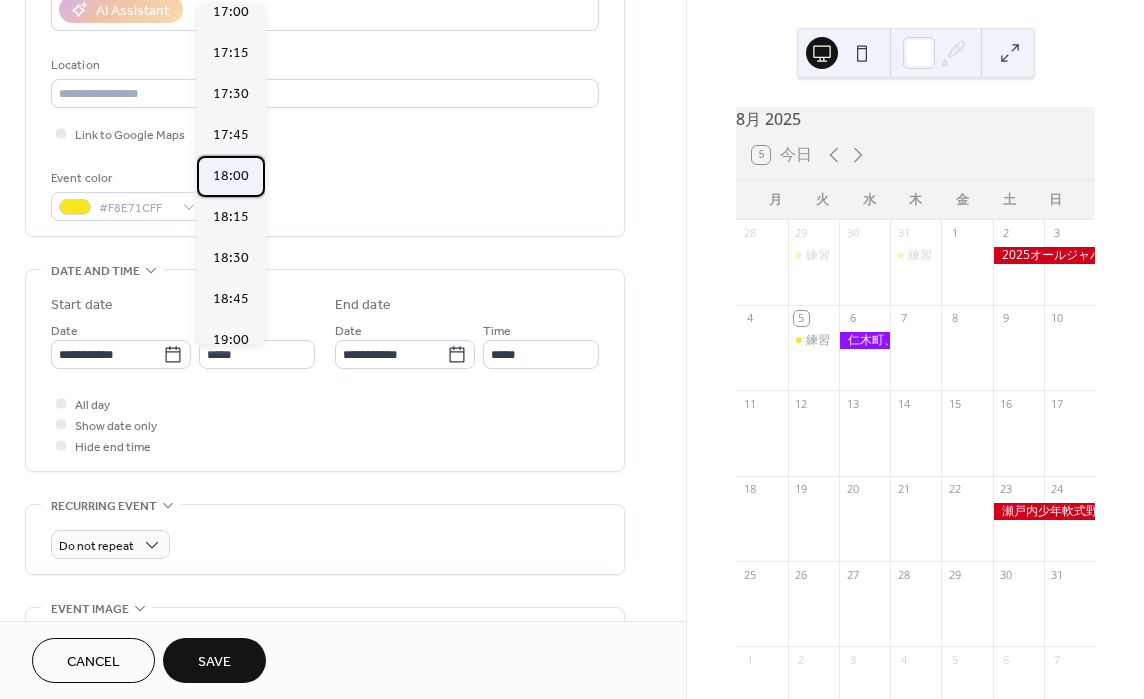 click on "18:00" at bounding box center (231, 176) 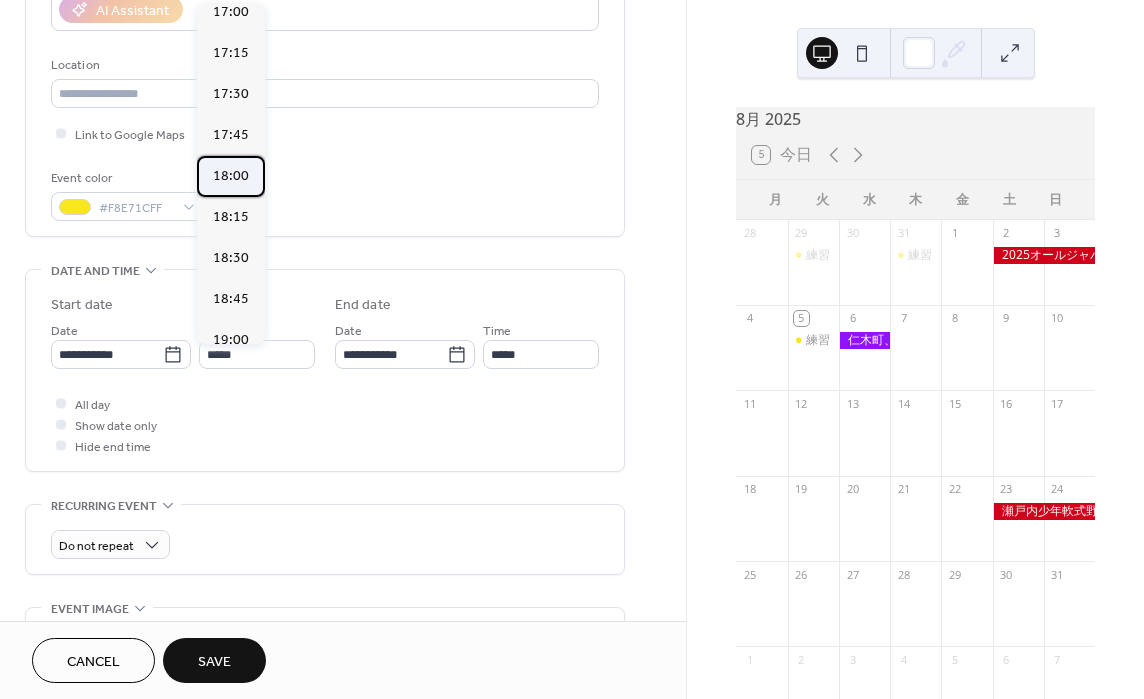 type on "*****" 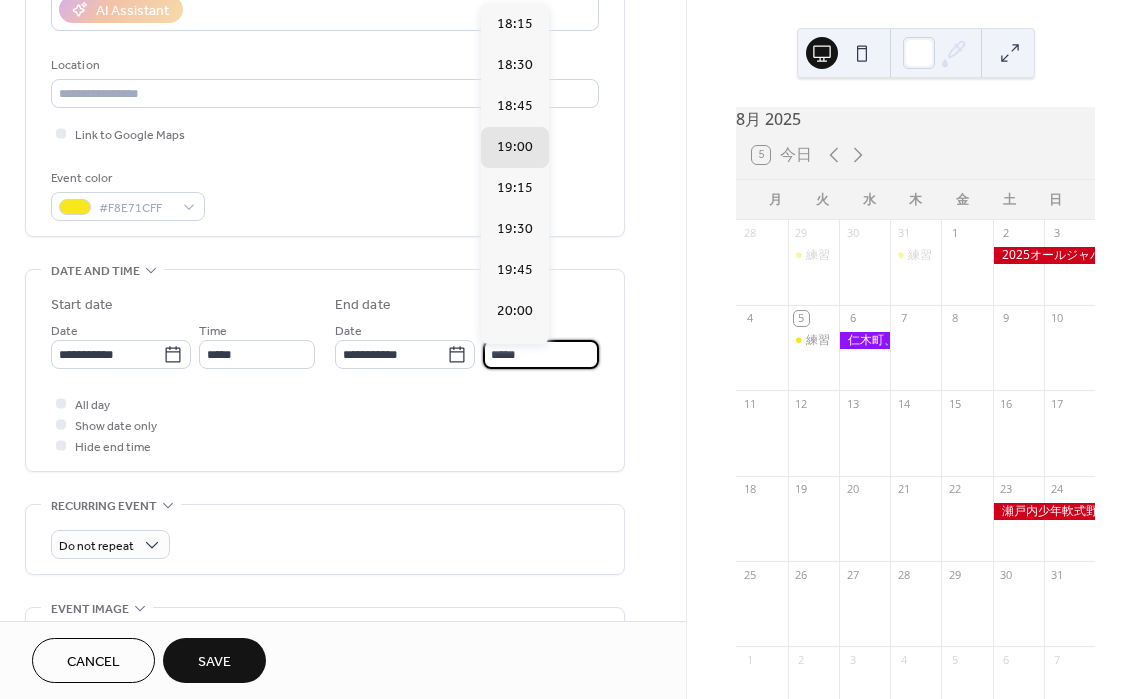 click on "*****" at bounding box center [541, 354] 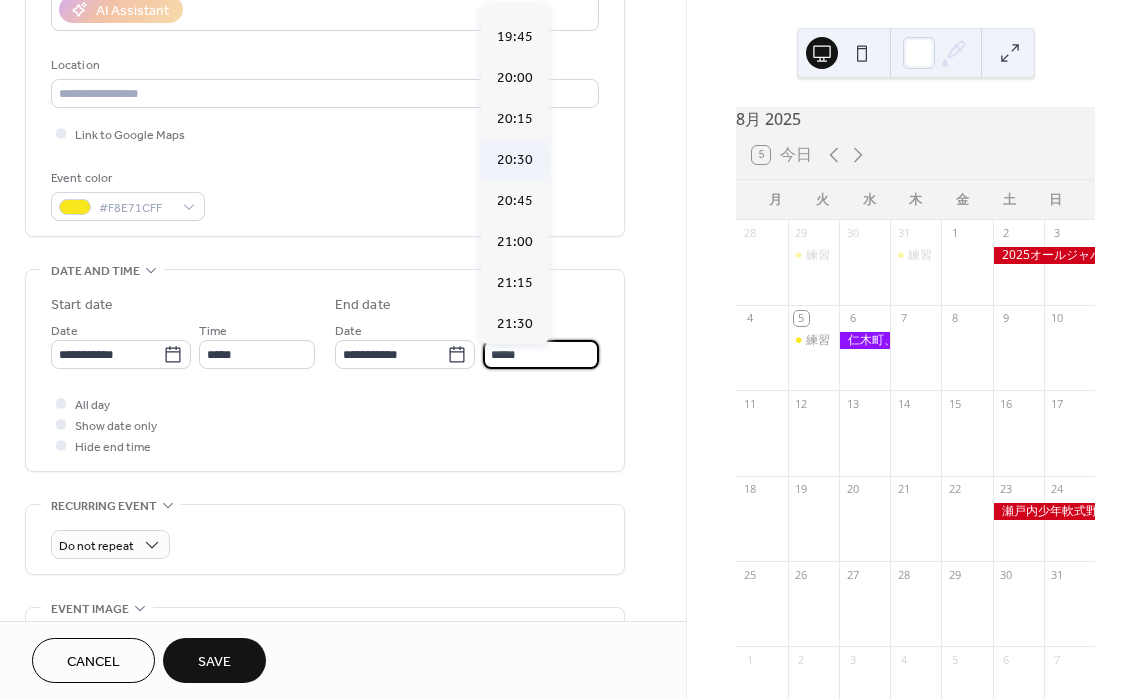 scroll, scrollTop: 312, scrollLeft: 0, axis: vertical 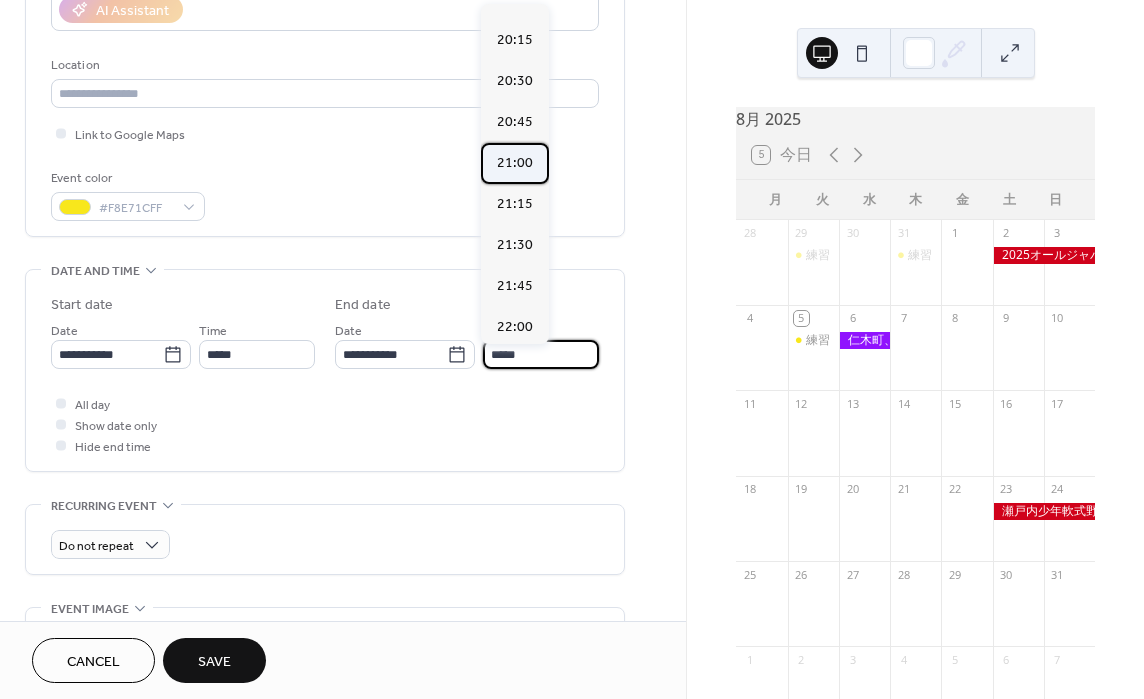 click on "21:00" at bounding box center [515, 163] 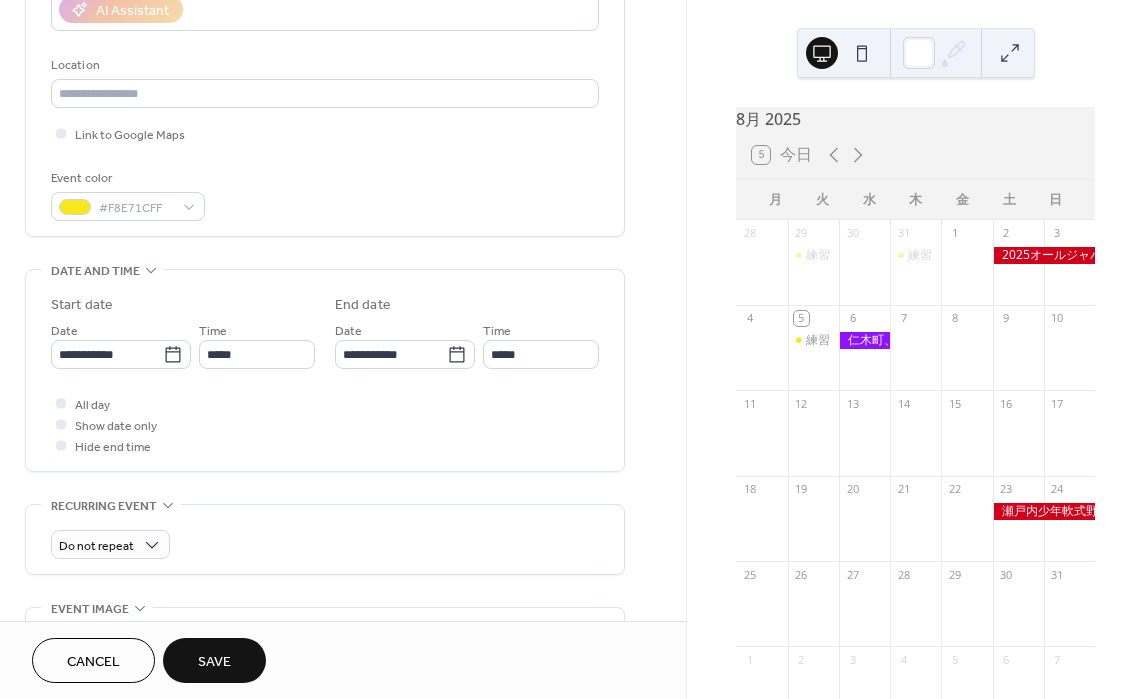 type on "*****" 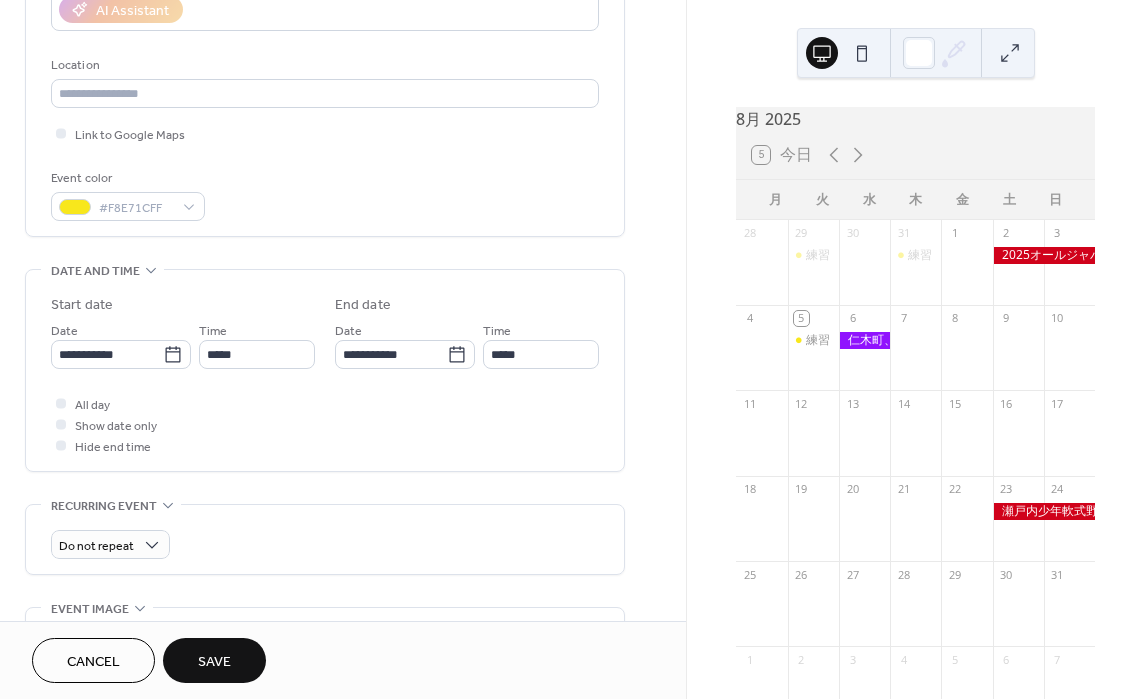 click on "Save" at bounding box center [214, 662] 